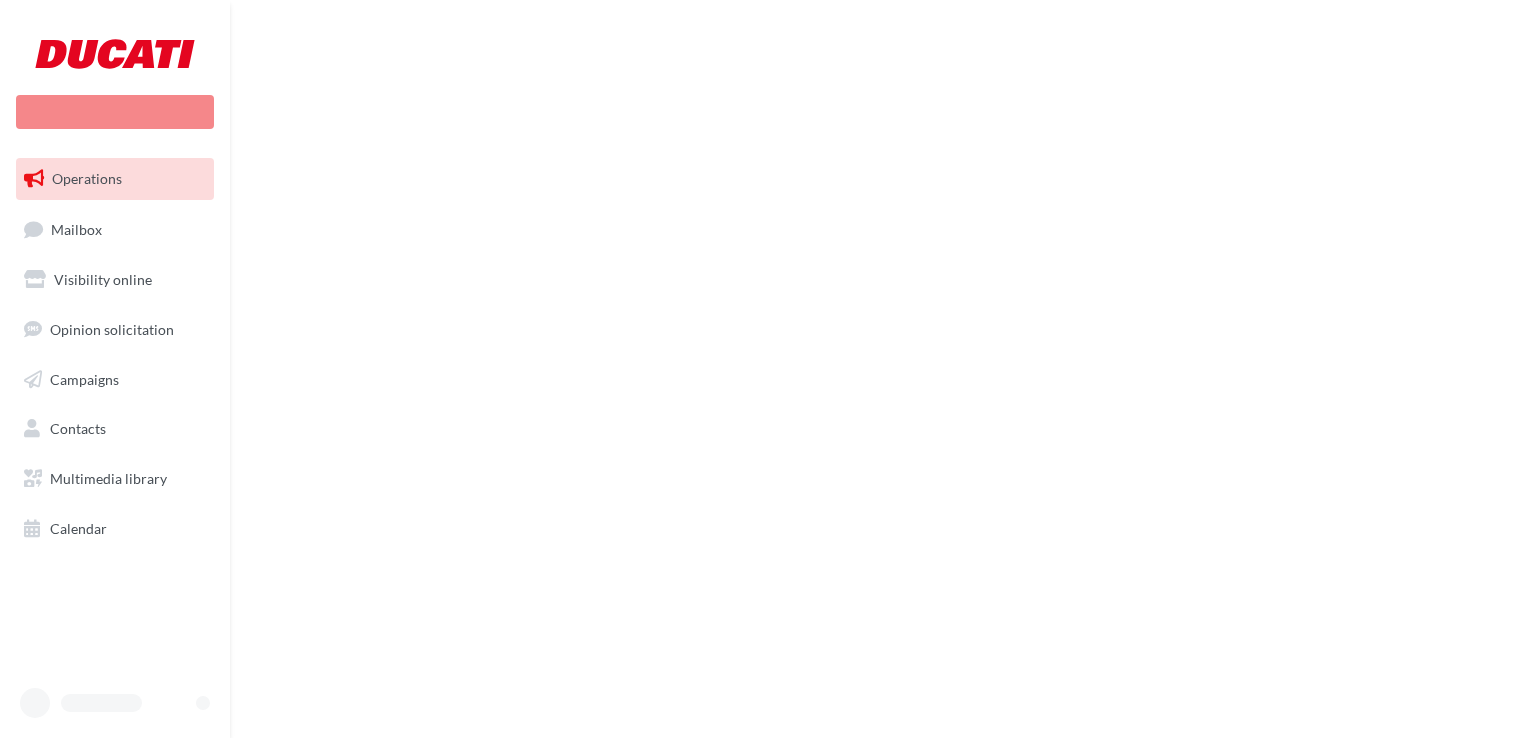scroll, scrollTop: 0, scrollLeft: 0, axis: both 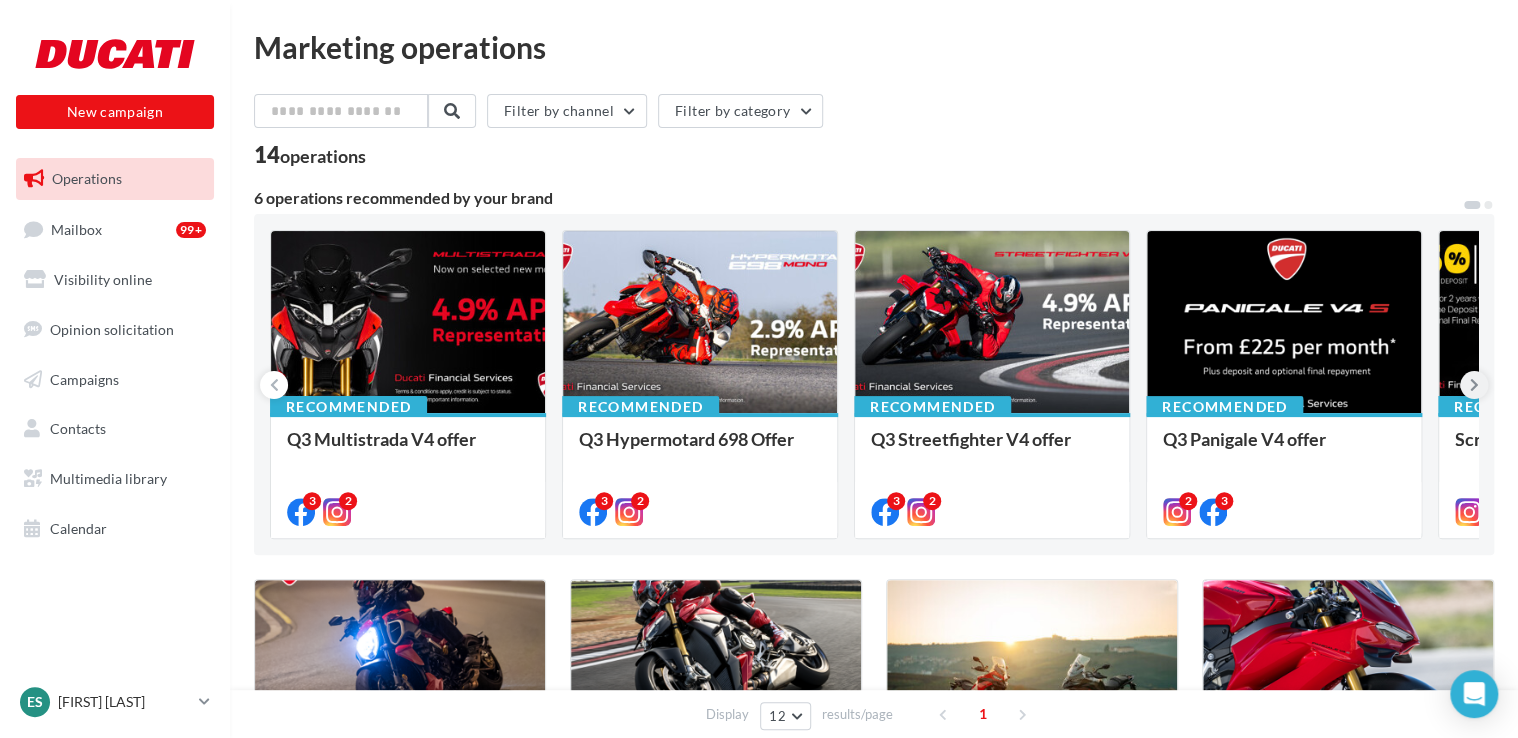 click at bounding box center (1474, 385) 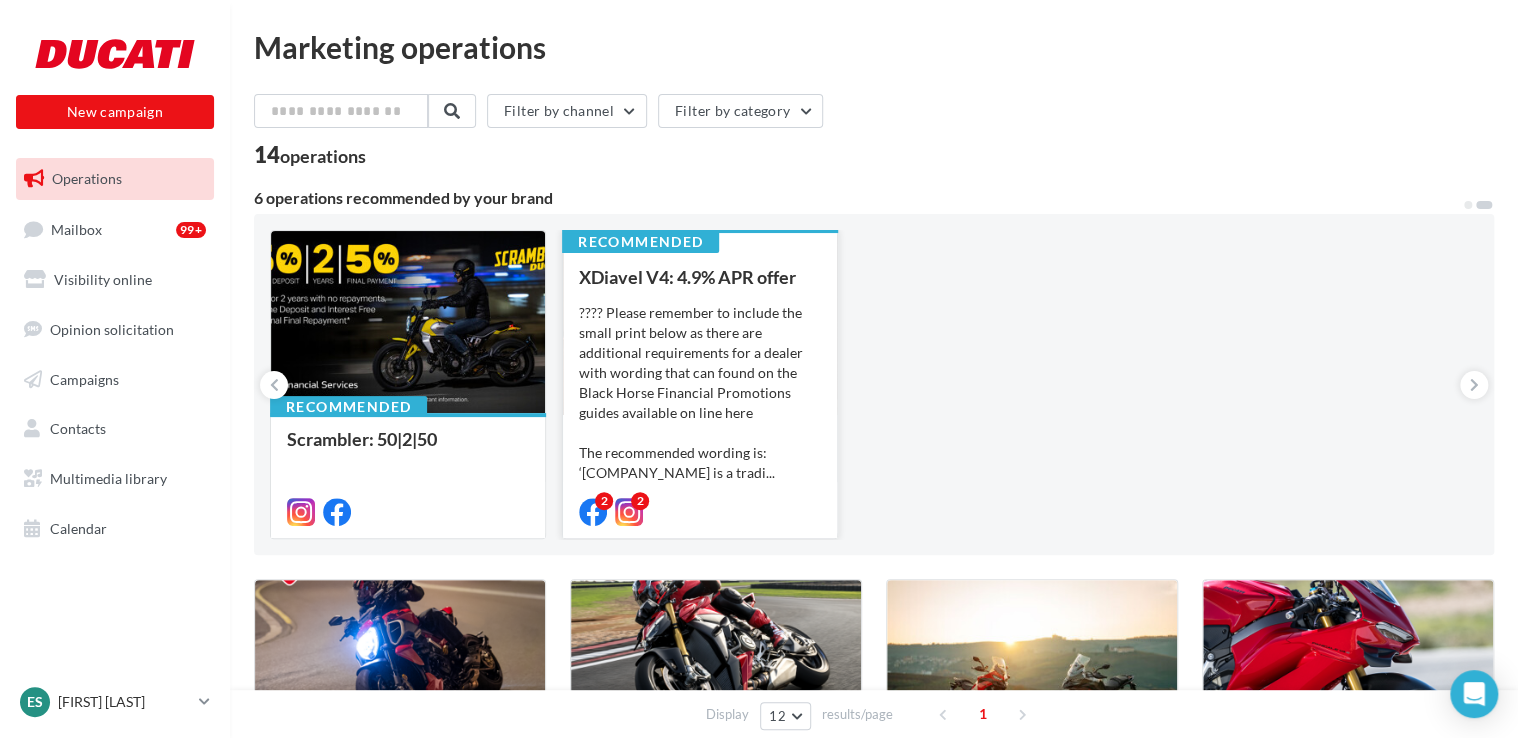 click on "XDiavel V4: 4.9% APR offer        ???? Please remember to include the small print below as there are additional requirements for a dealer with wording that can found on the Black Horse Financial Promotions guides available on line here
The recommended wording is:
‘[COMPANY_NAME] is a tradi..." at bounding box center [700, 393] 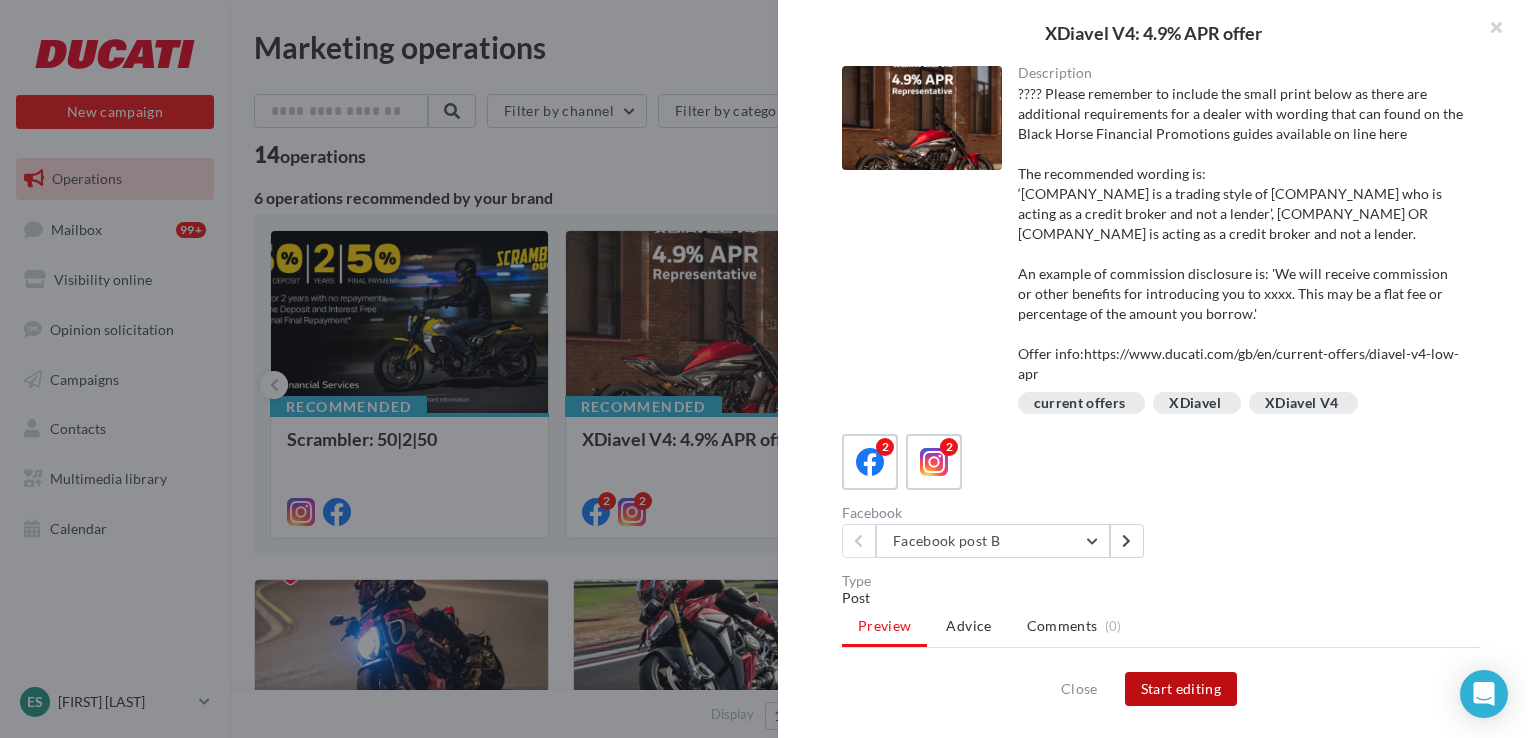 click on "Start editing" at bounding box center (1181, 689) 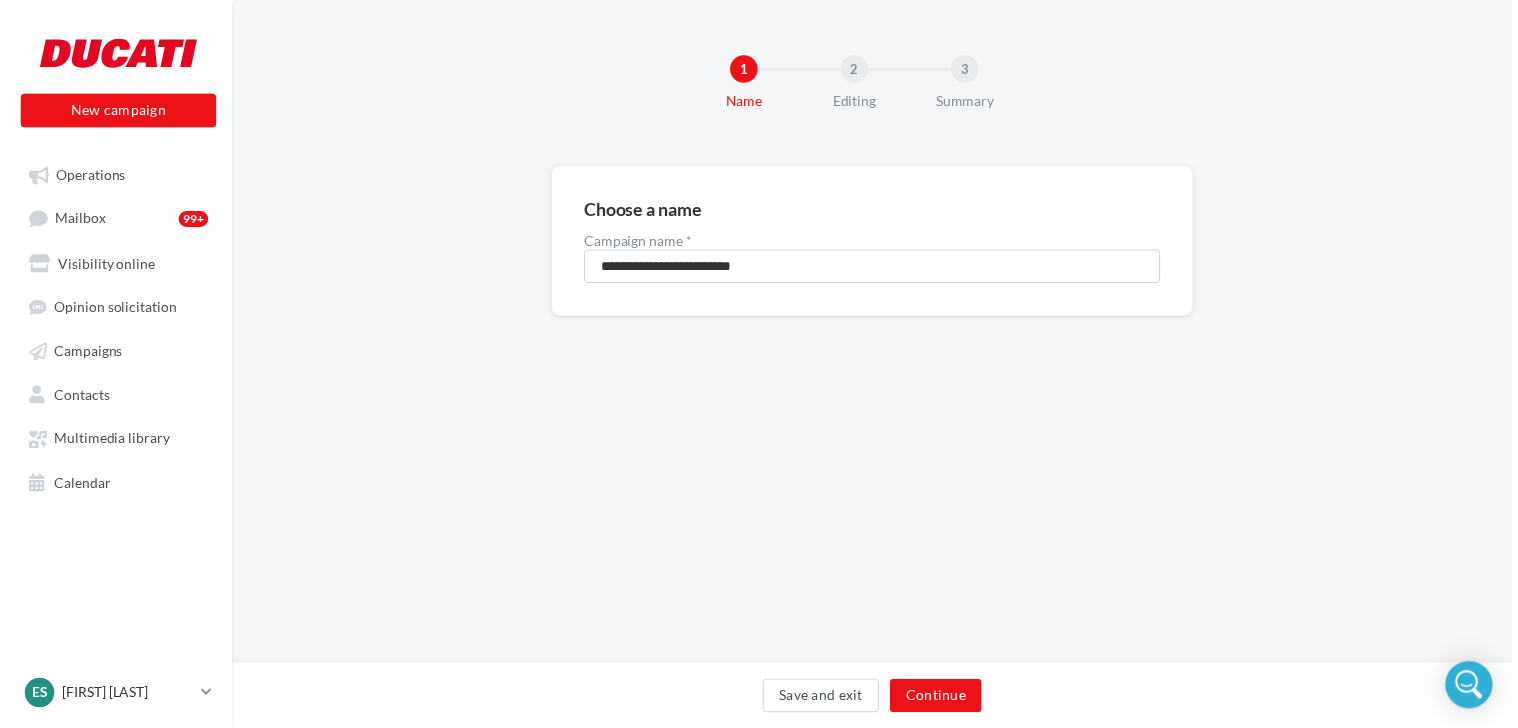 scroll, scrollTop: 0, scrollLeft: 0, axis: both 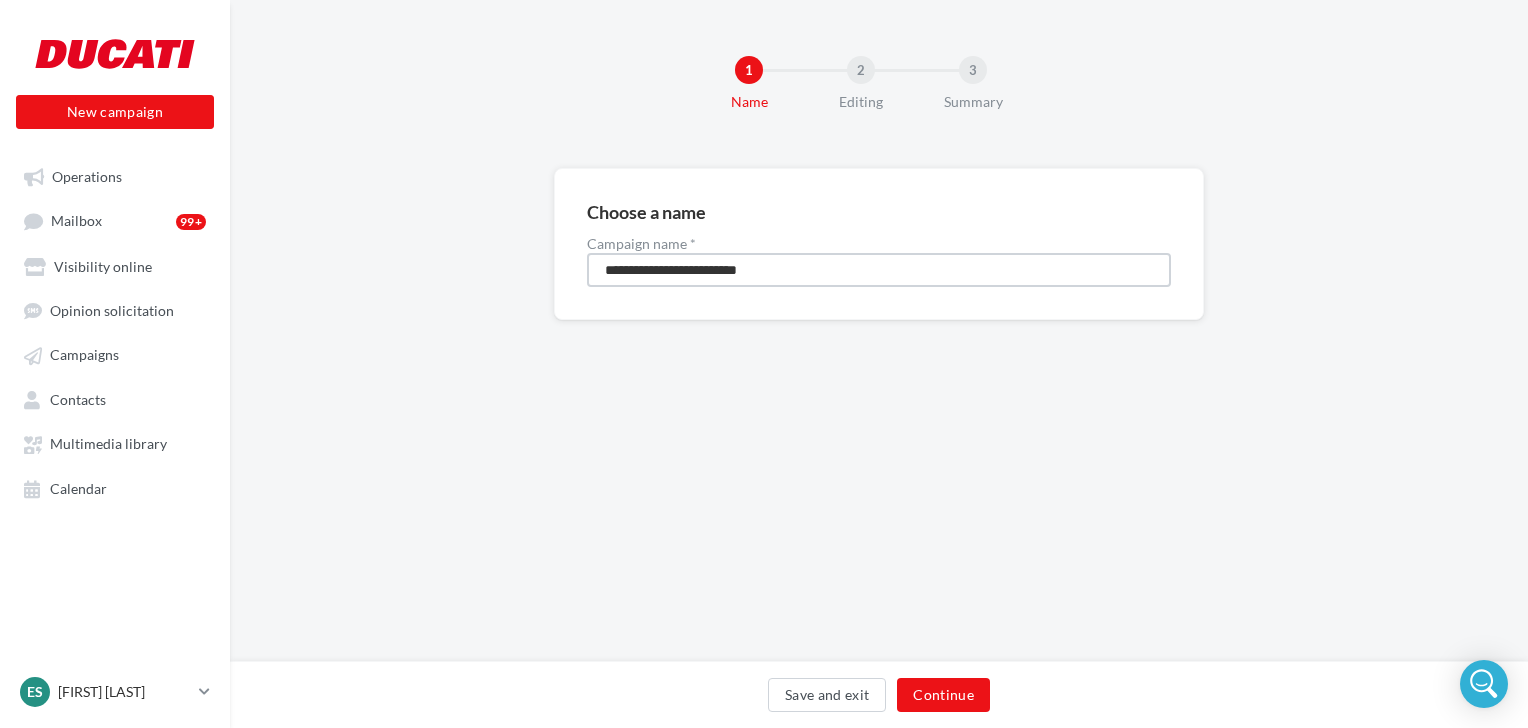 click on "**********" at bounding box center (879, 270) 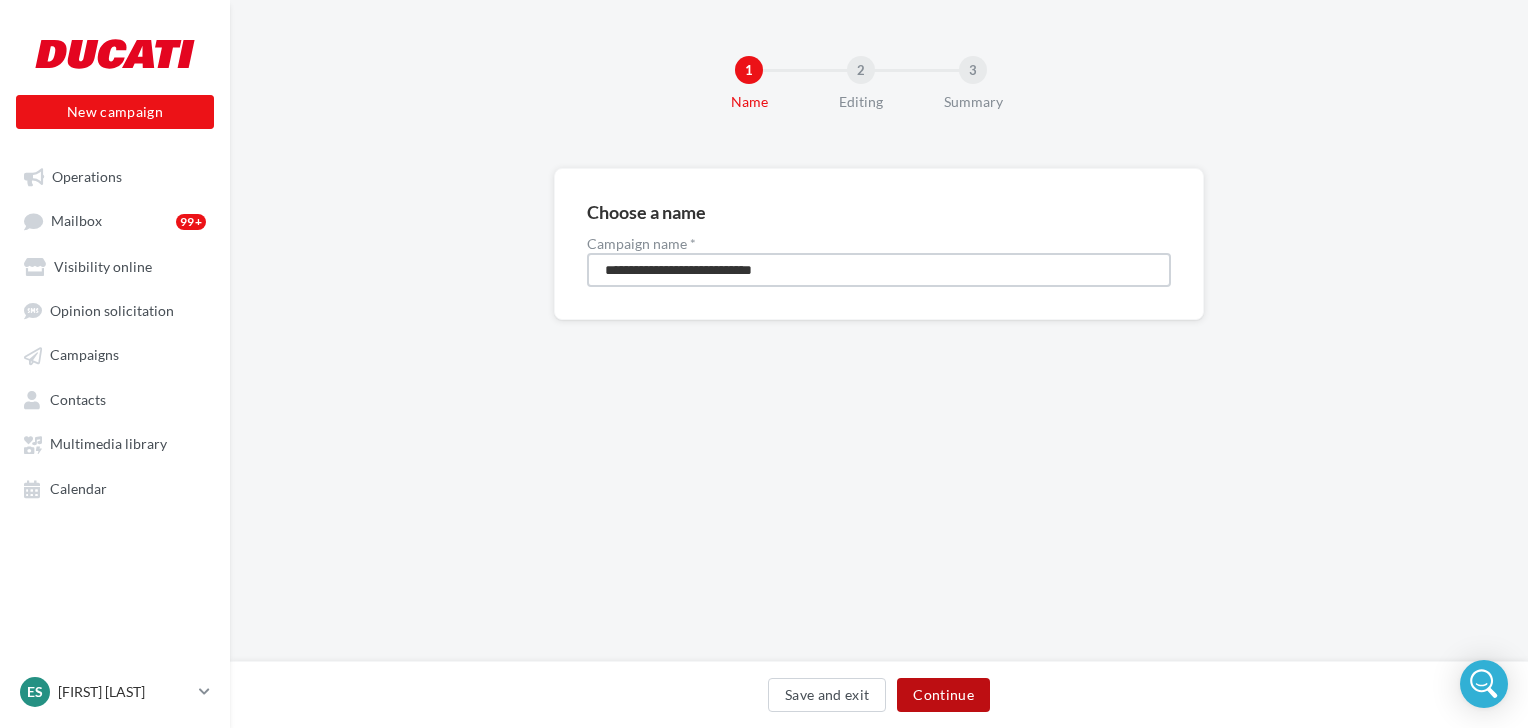 type on "**********" 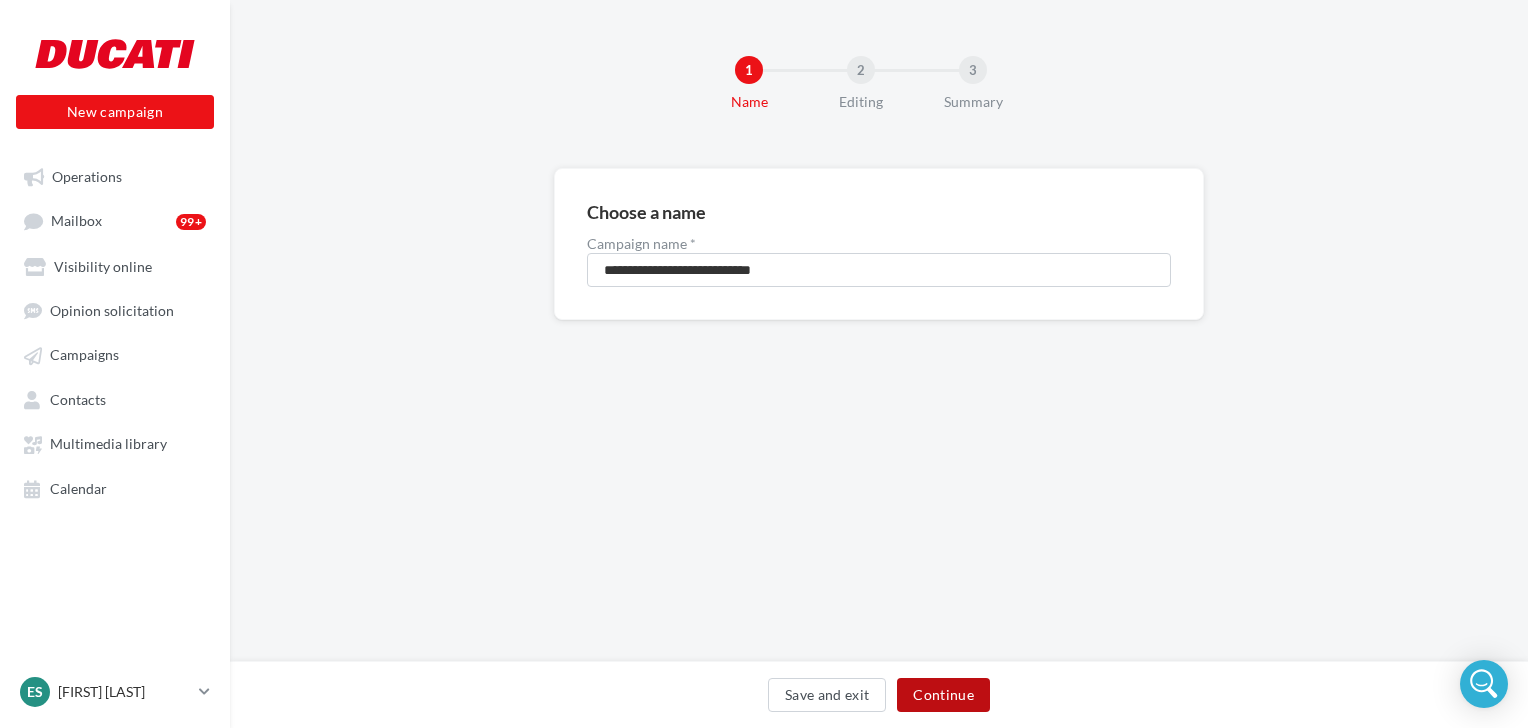 click on "Continue" at bounding box center (943, 695) 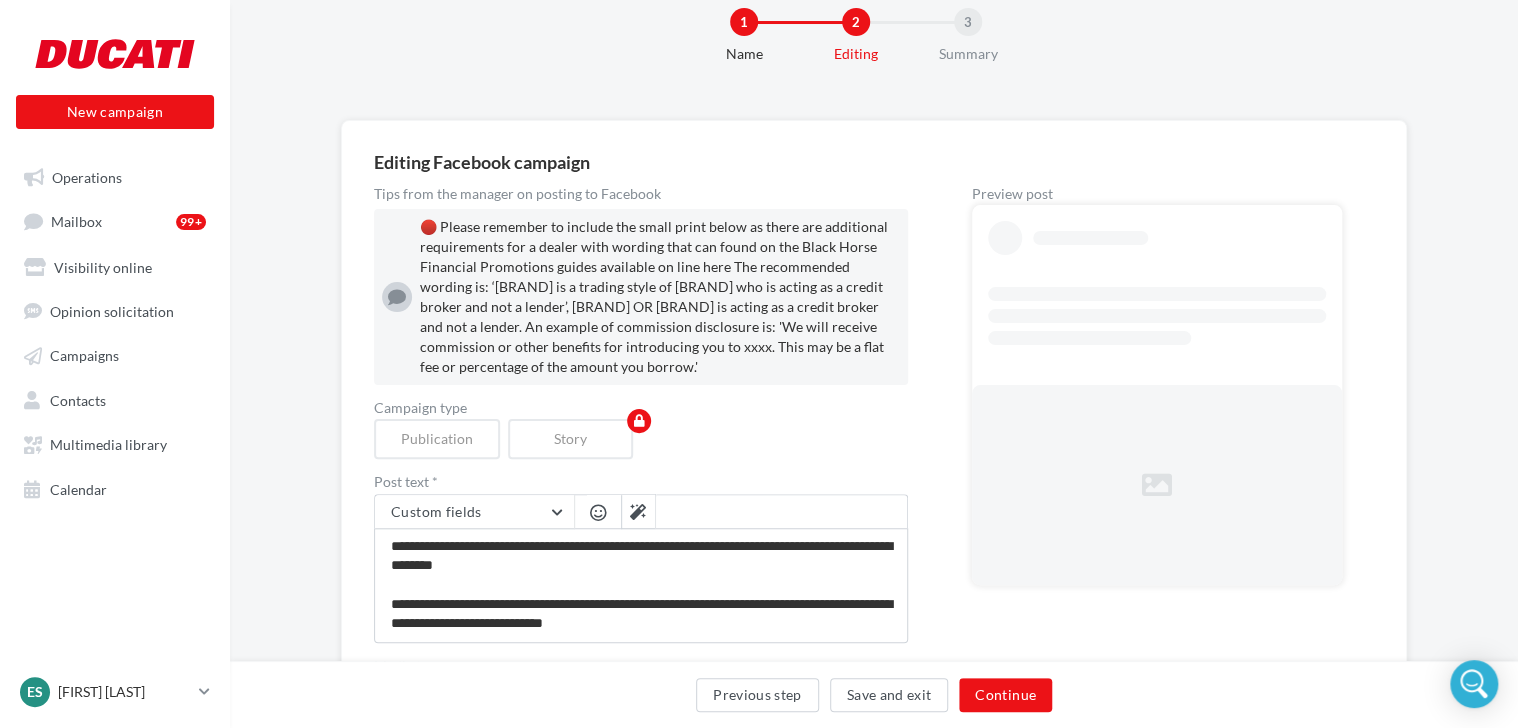 scroll, scrollTop: 300, scrollLeft: 0, axis: vertical 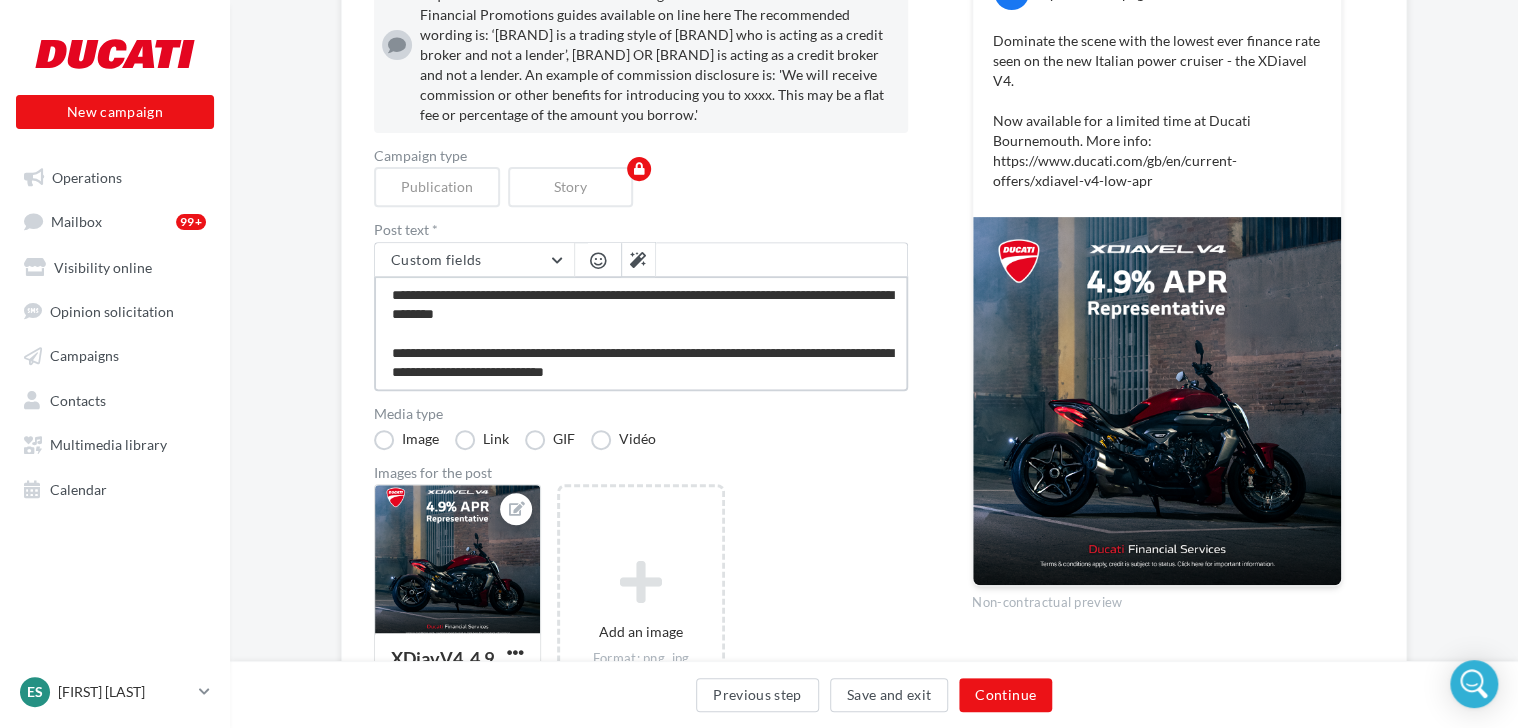 click on "**********" at bounding box center [641, 333] 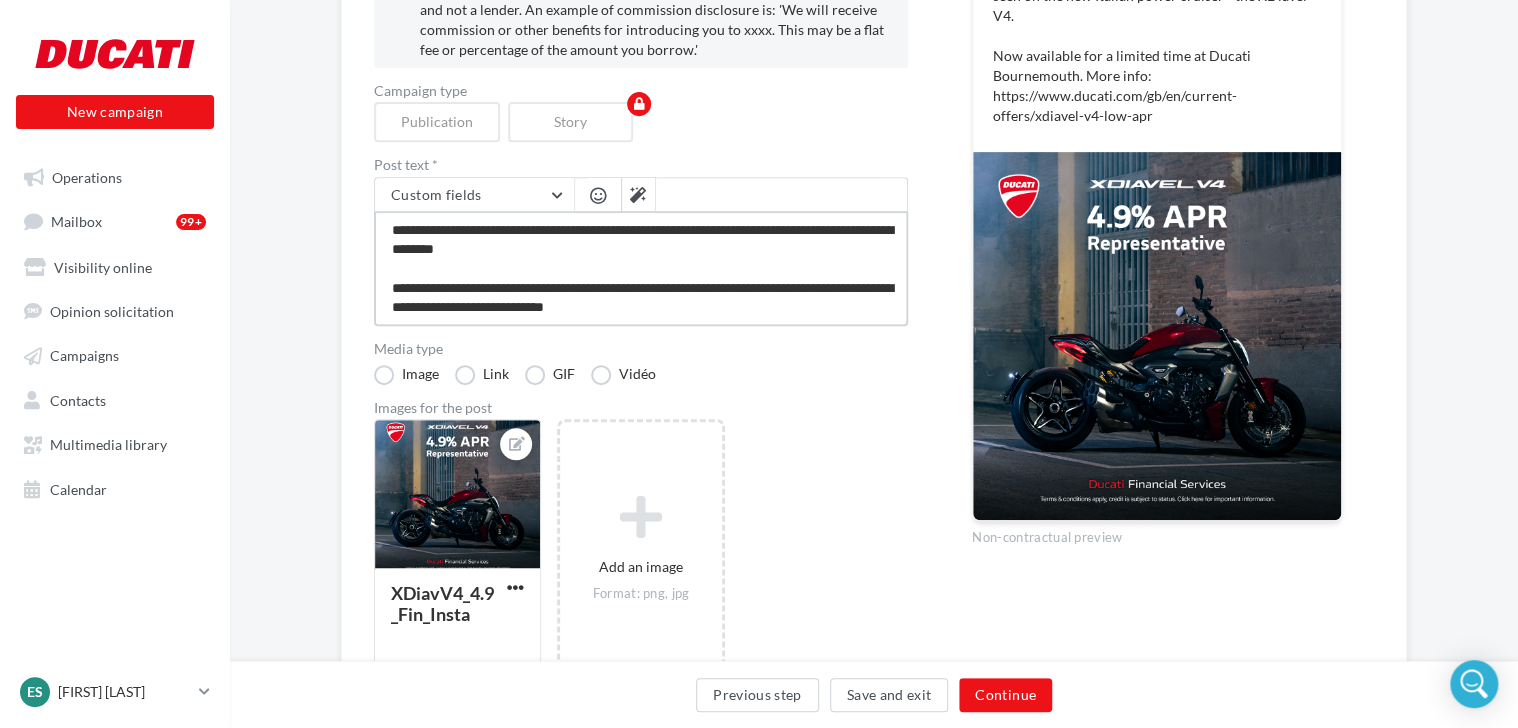 scroll, scrollTop: 279, scrollLeft: 0, axis: vertical 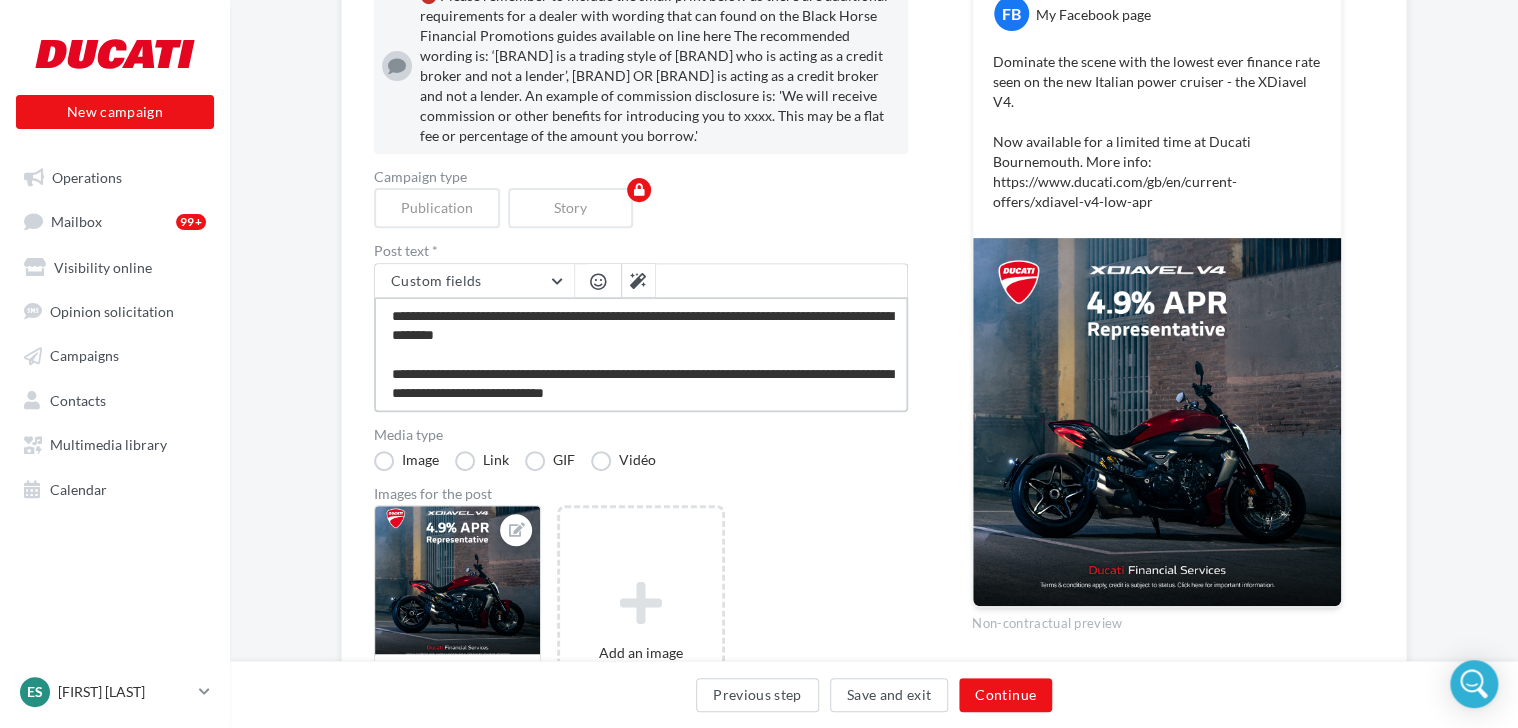 click on "**********" at bounding box center [641, 354] 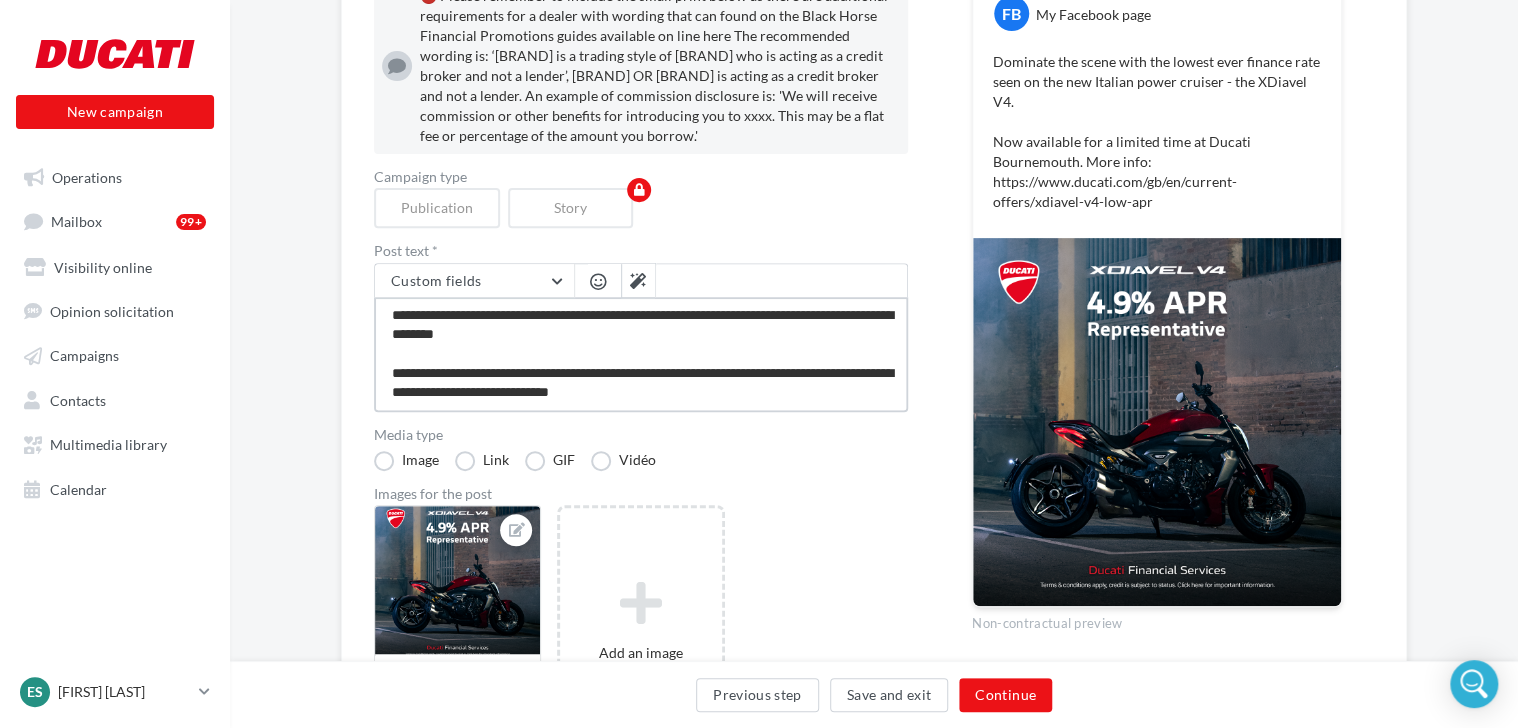 type on "**********" 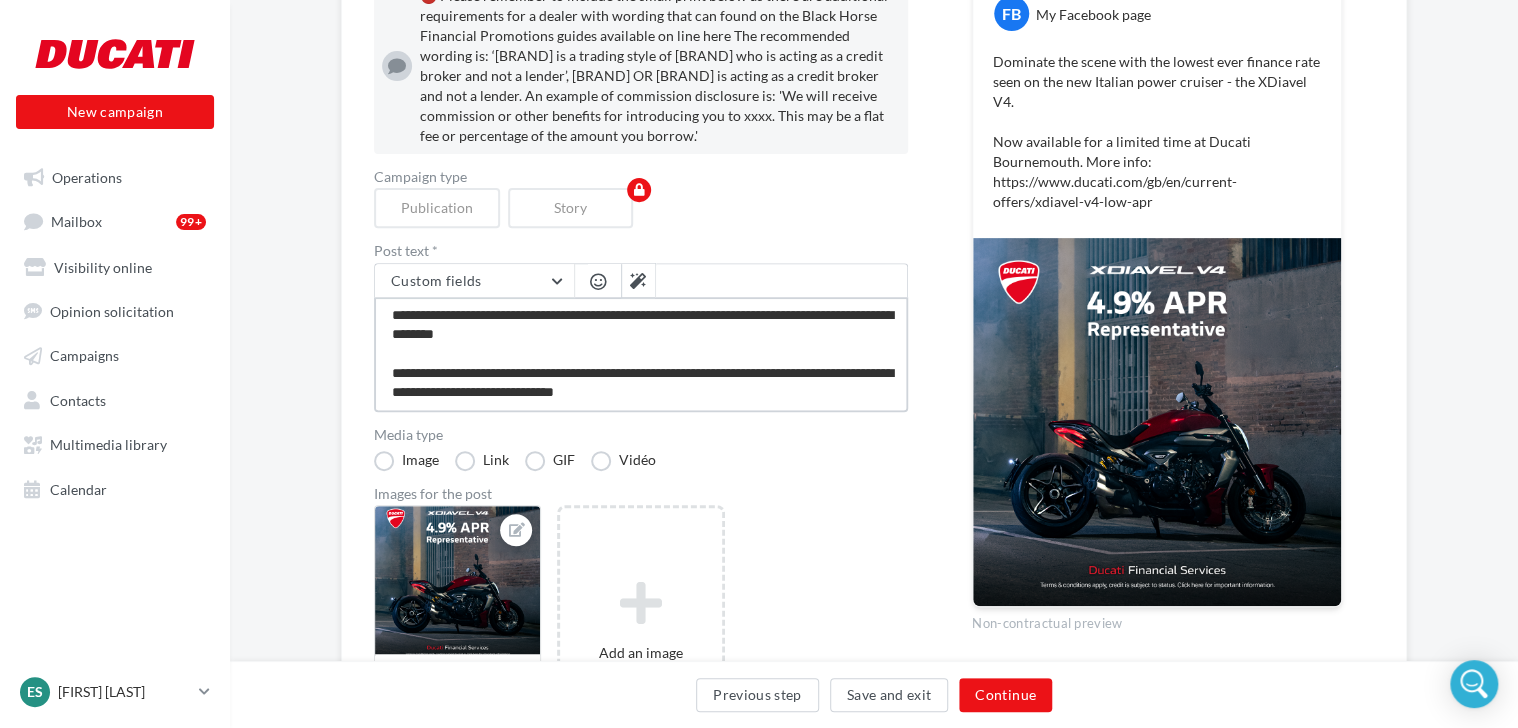 scroll, scrollTop: 30, scrollLeft: 0, axis: vertical 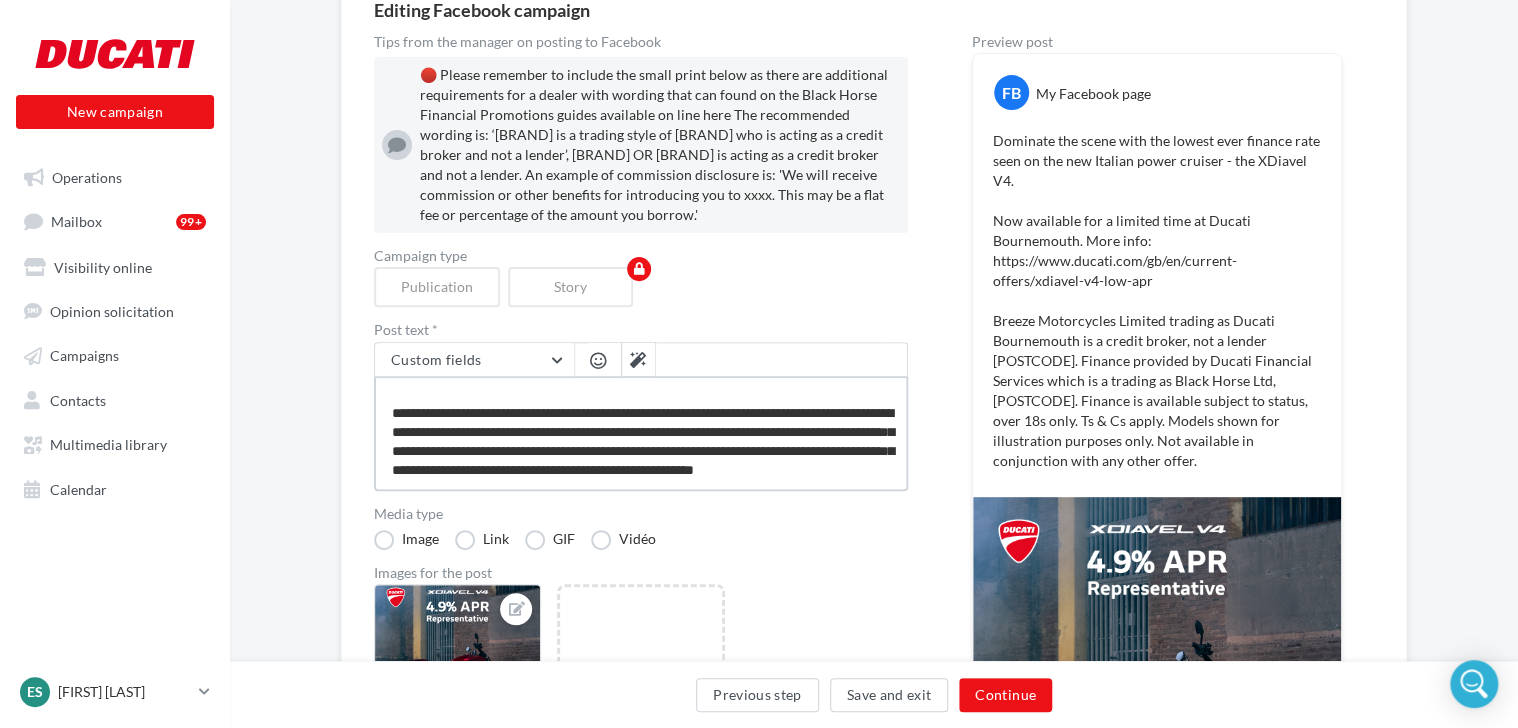type on "**********" 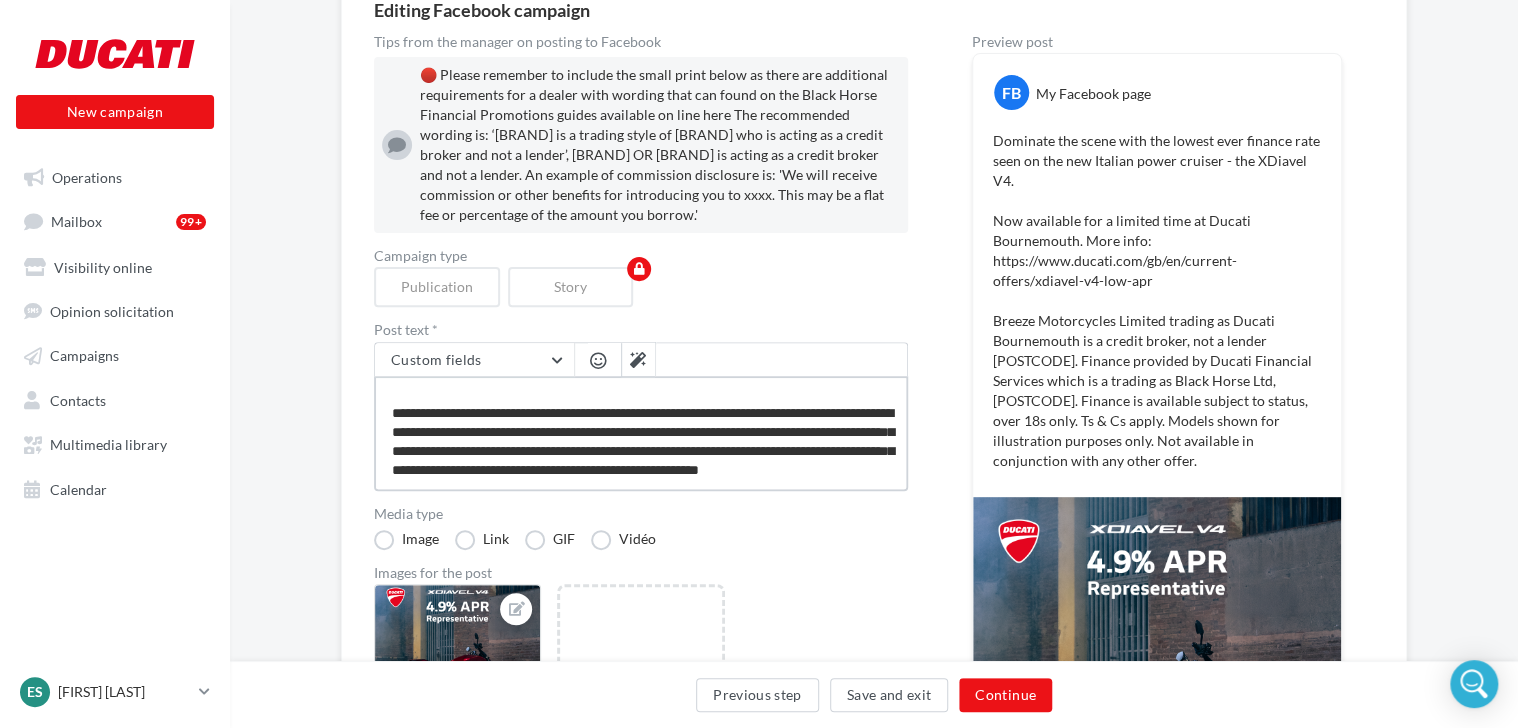 type on "**********" 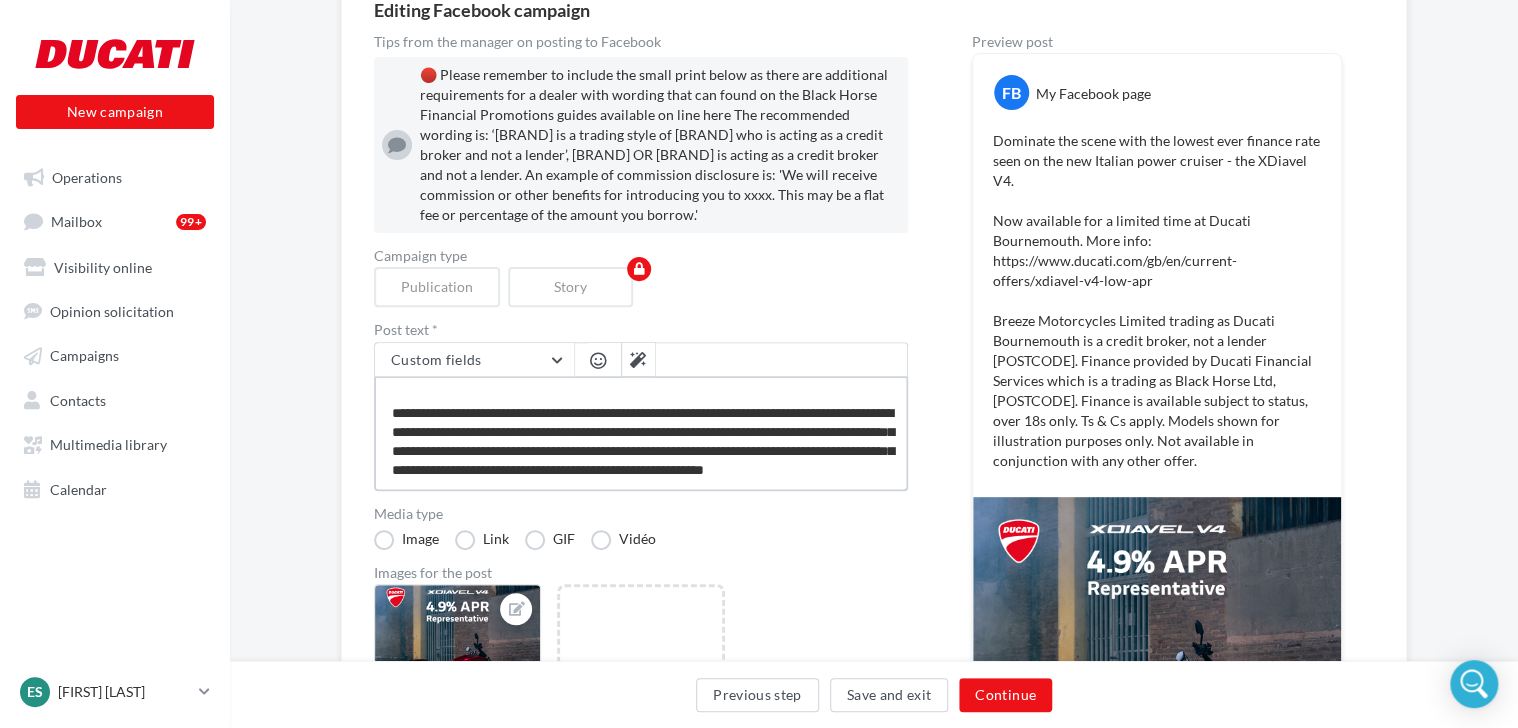 paste on "**********" 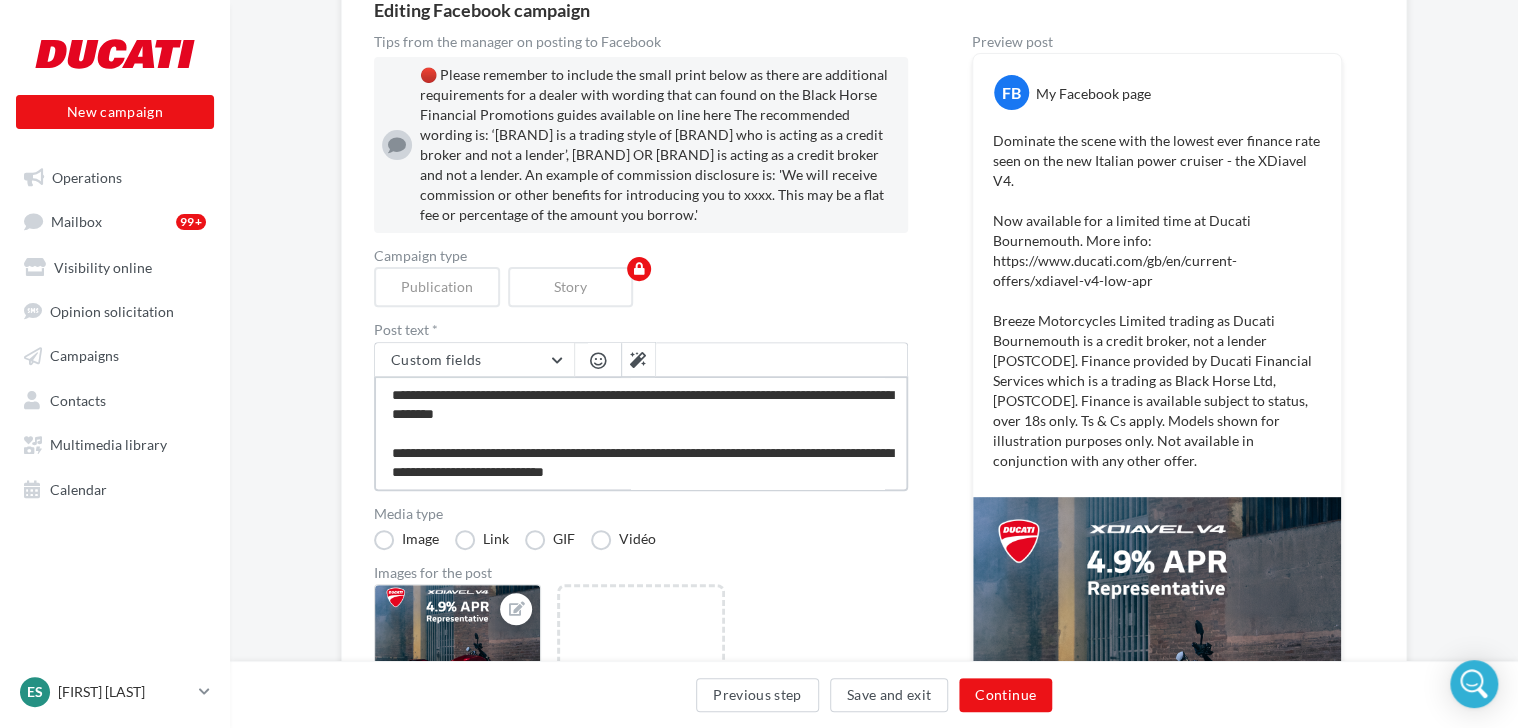 scroll, scrollTop: 0, scrollLeft: 0, axis: both 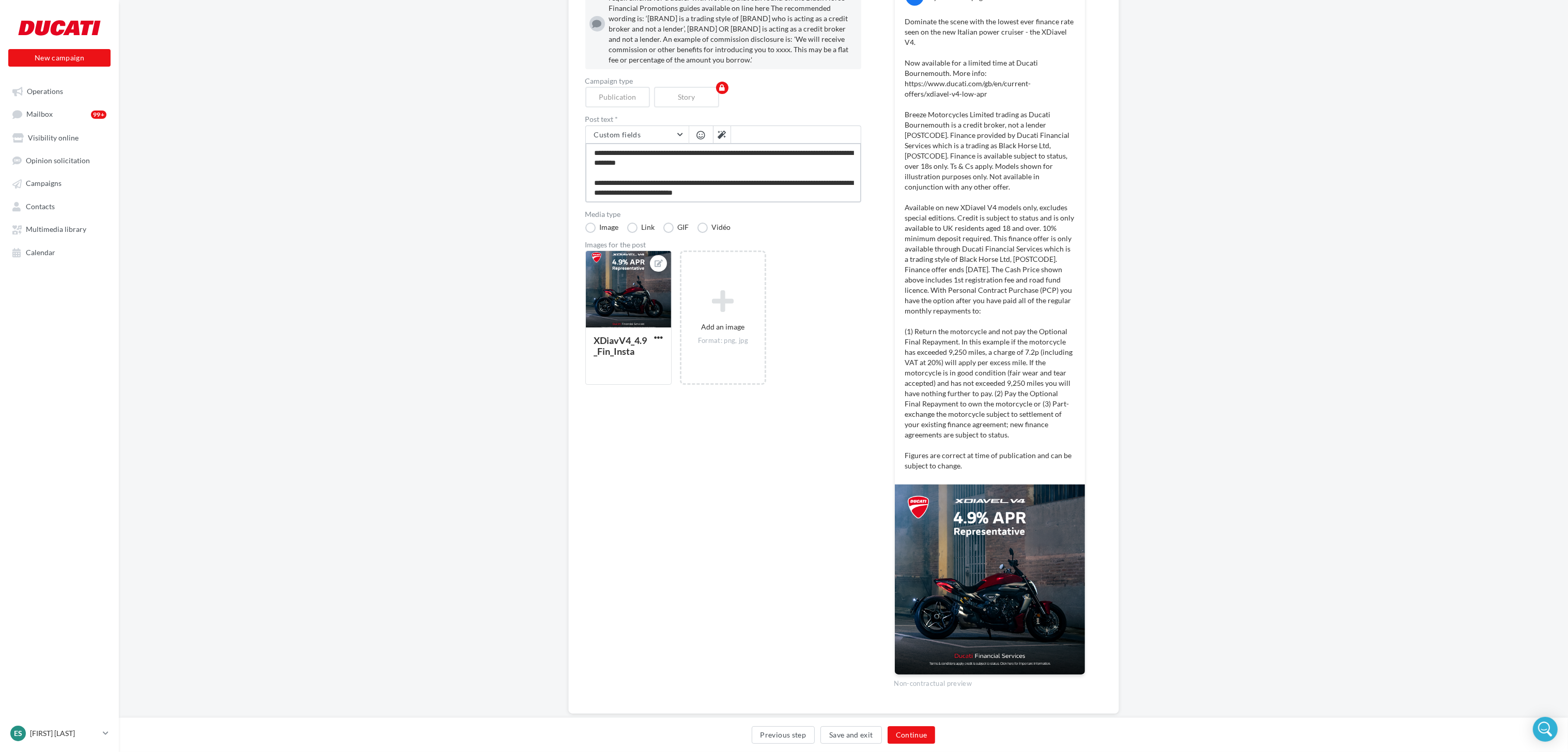 type on "**********" 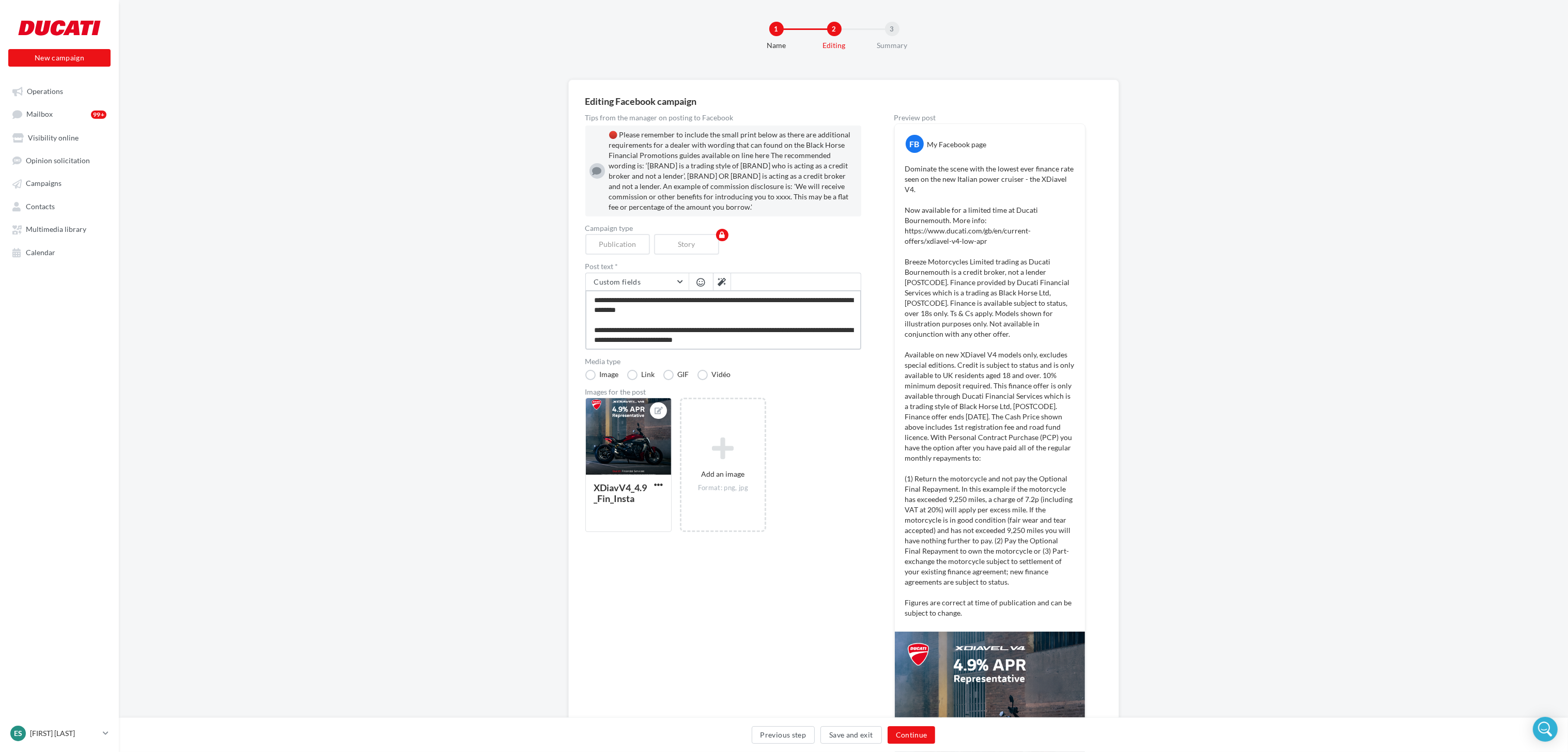 scroll, scrollTop: 0, scrollLeft: 0, axis: both 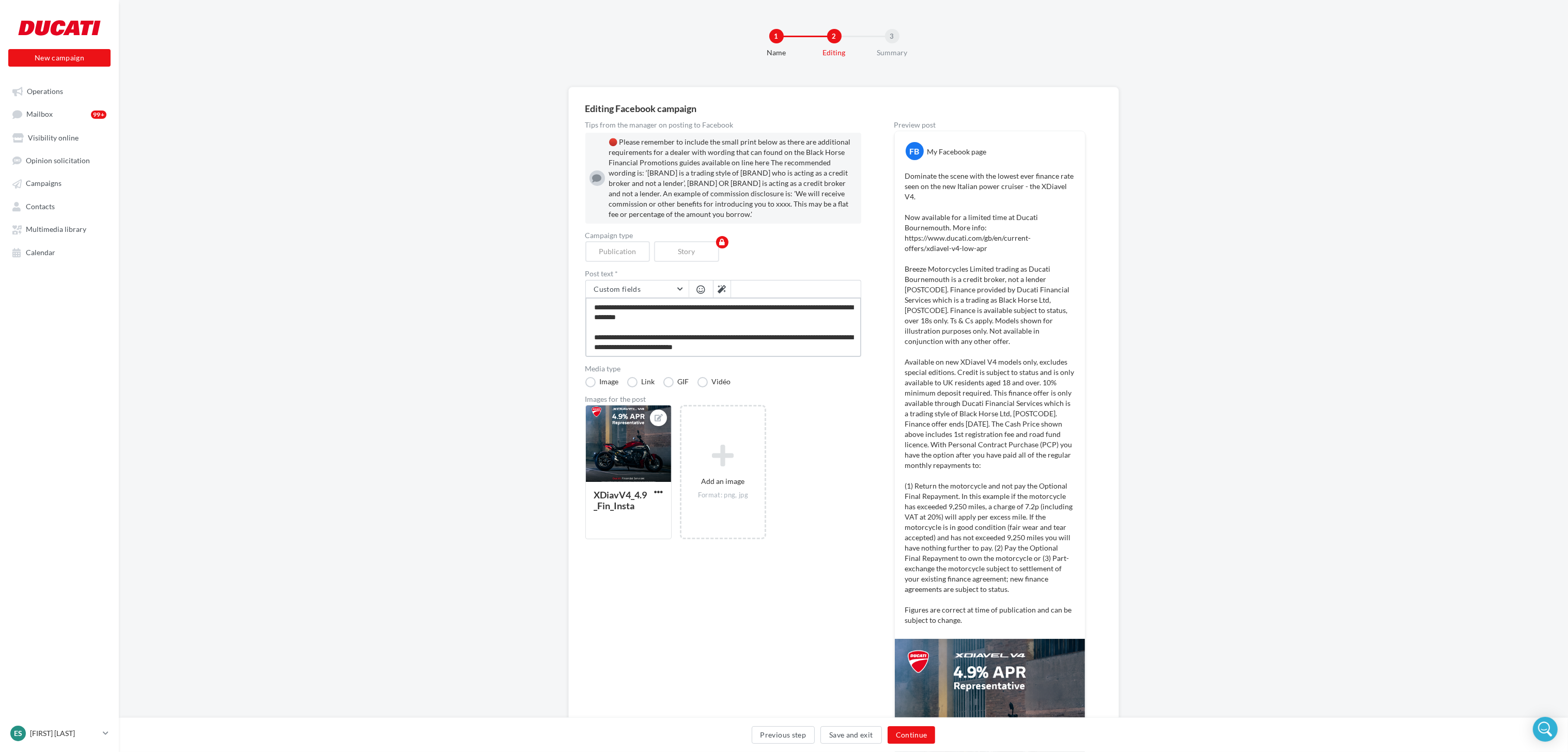 click at bounding box center [723, 327] 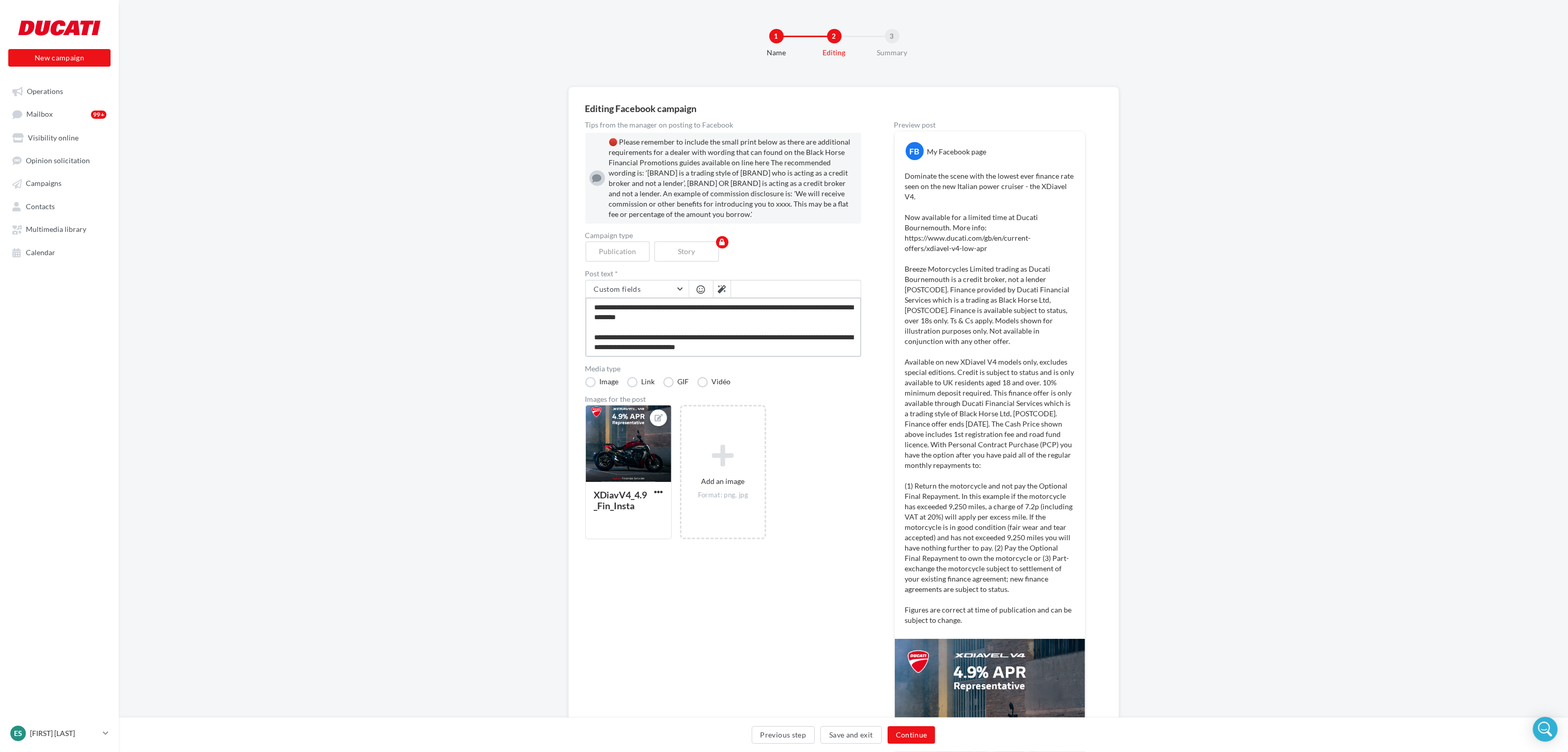 type on "**********" 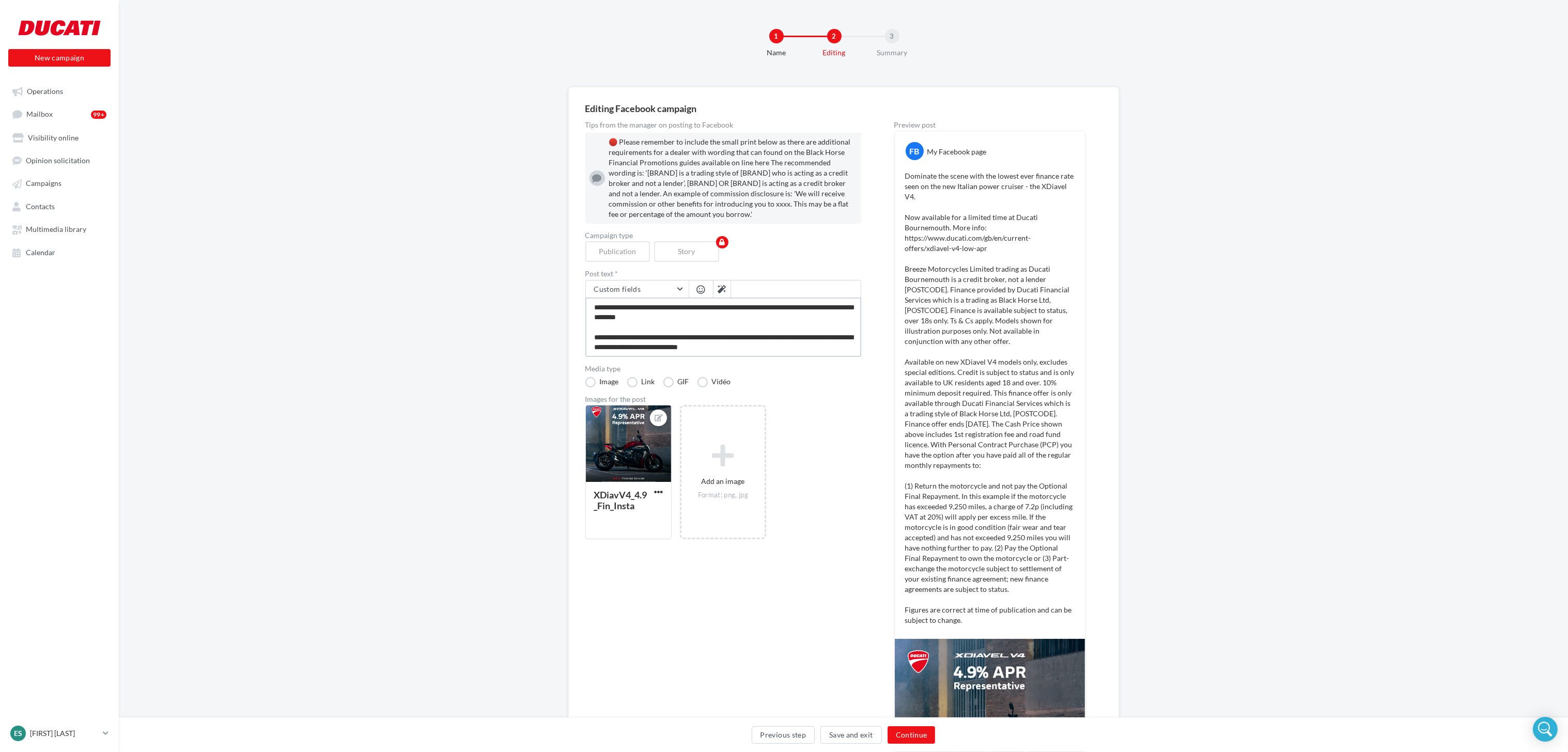 type on "**********" 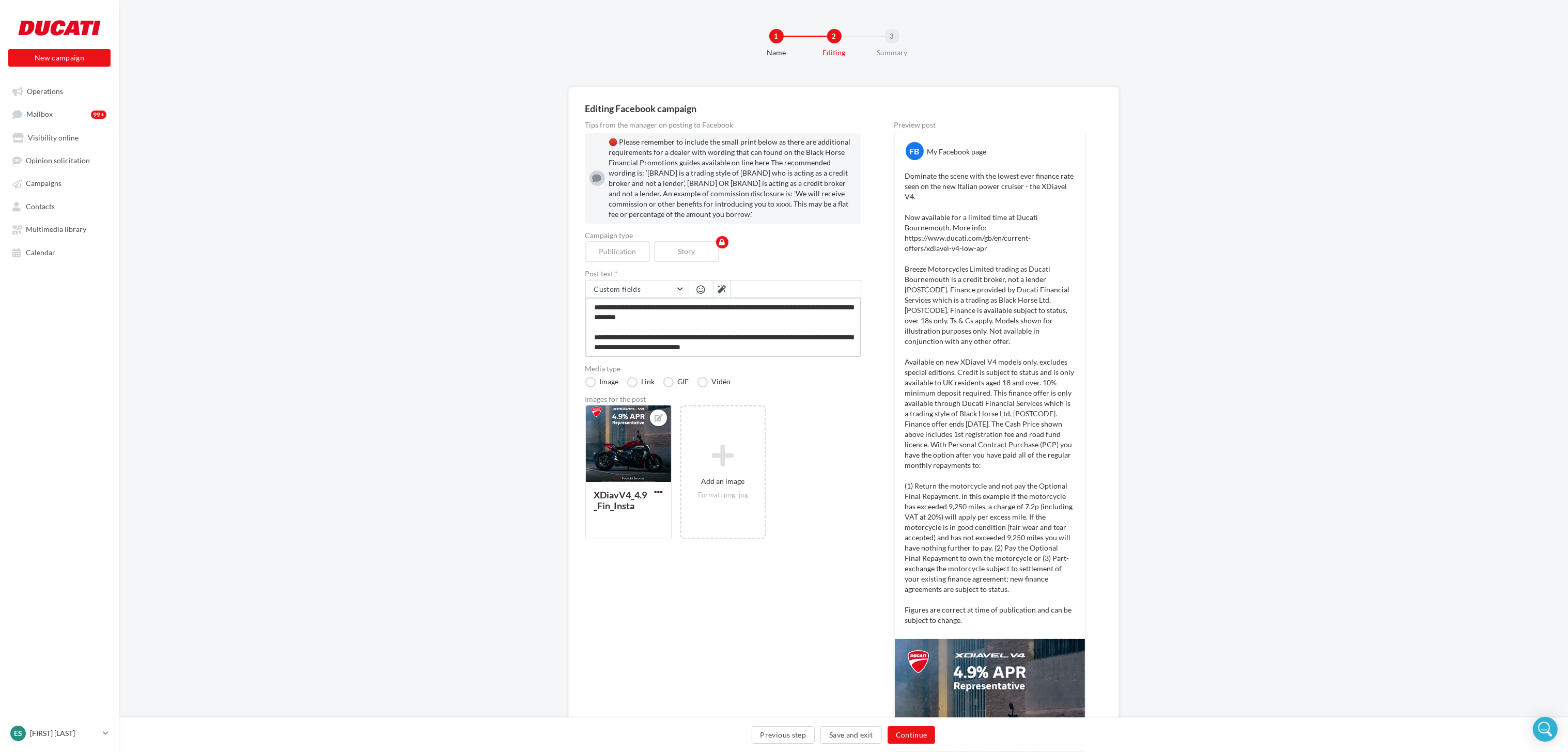 type on "**********" 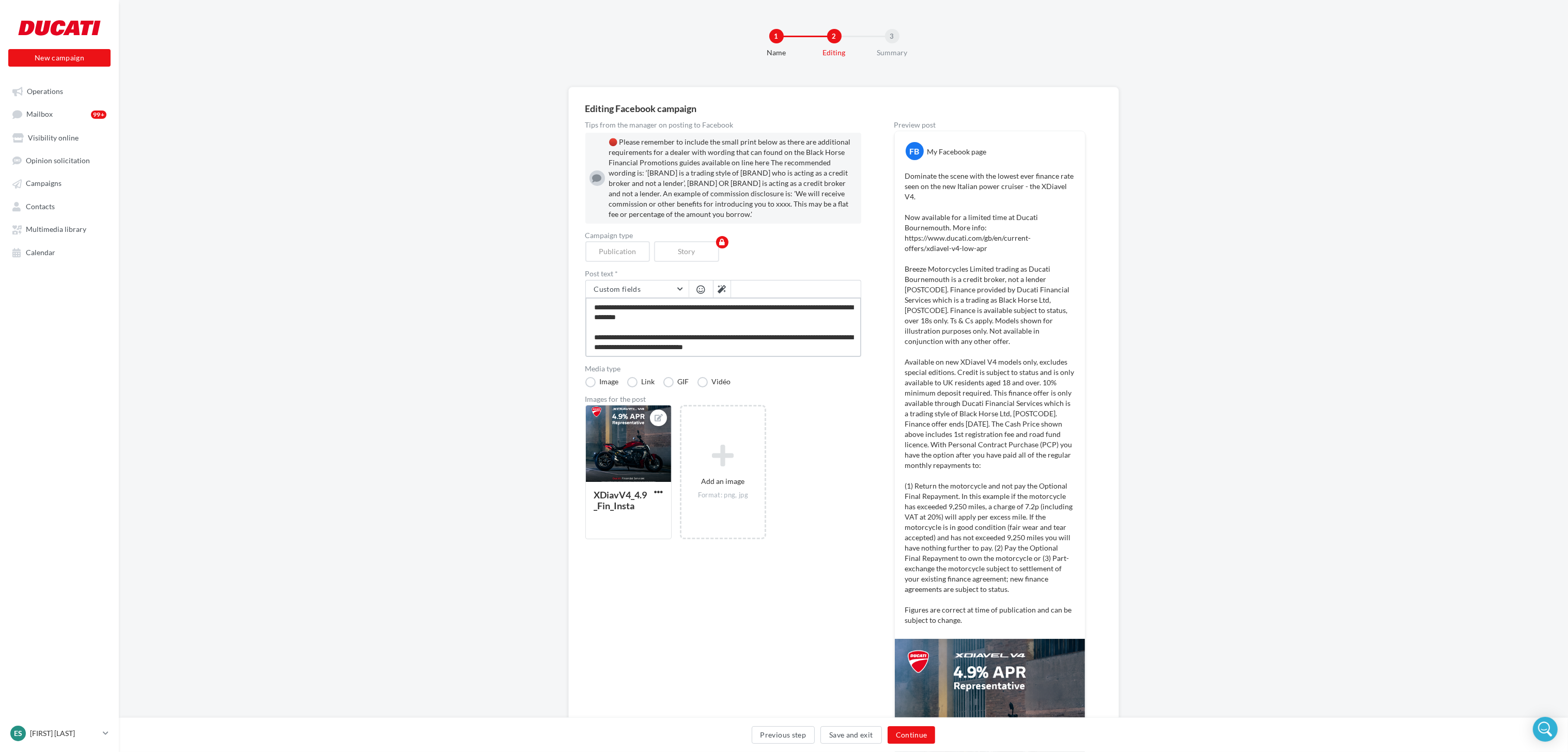 type on "**********" 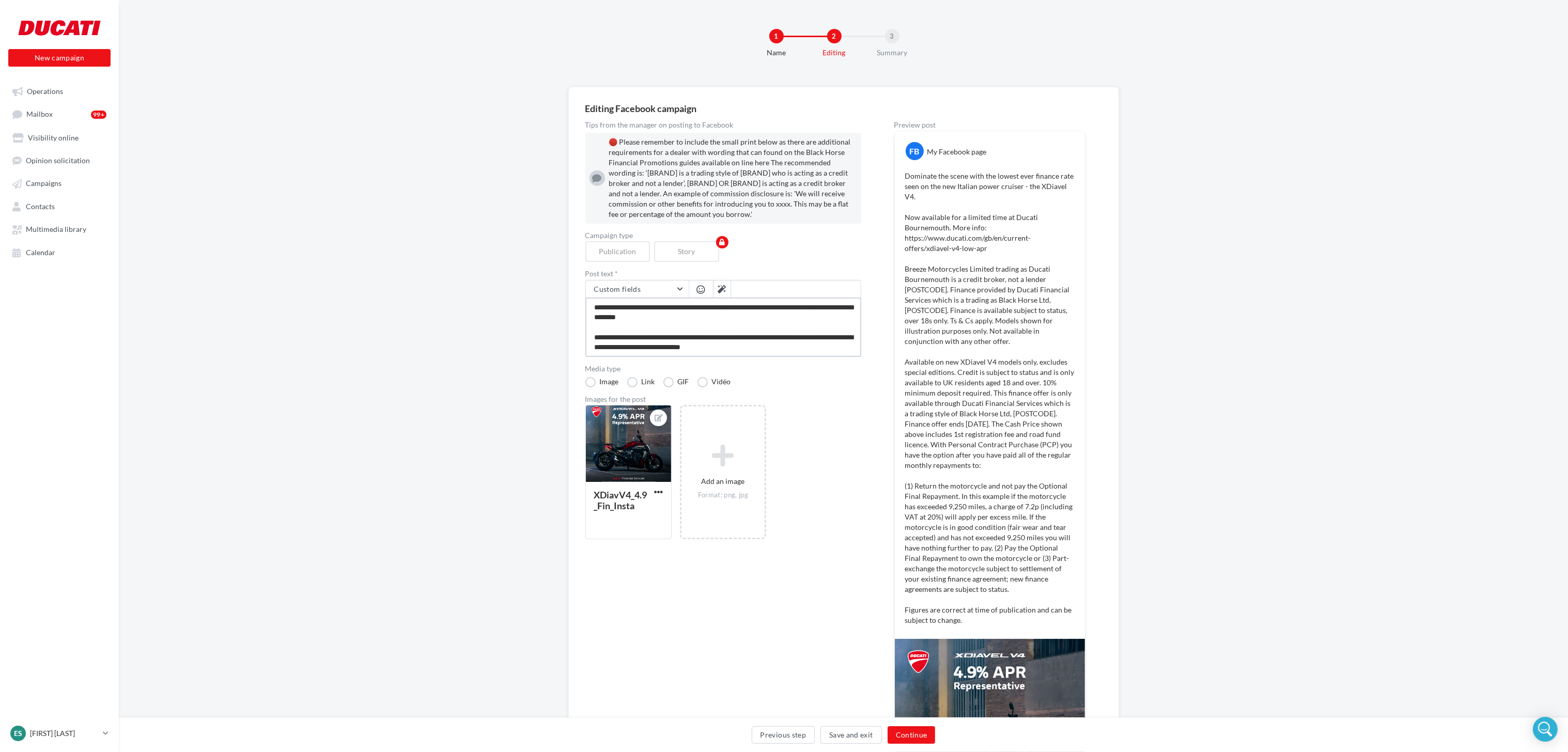 type on "**********" 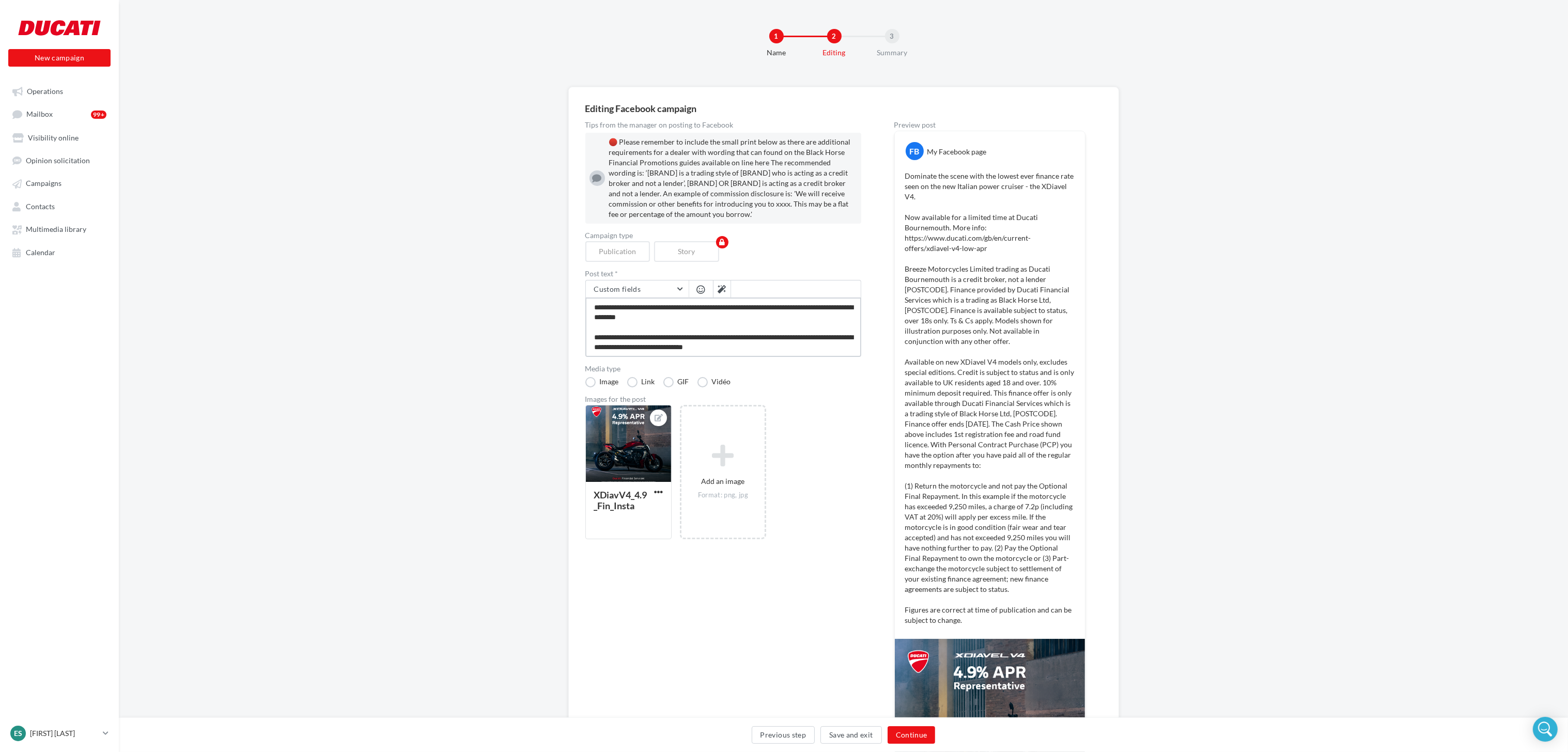 click at bounding box center (723, 327) 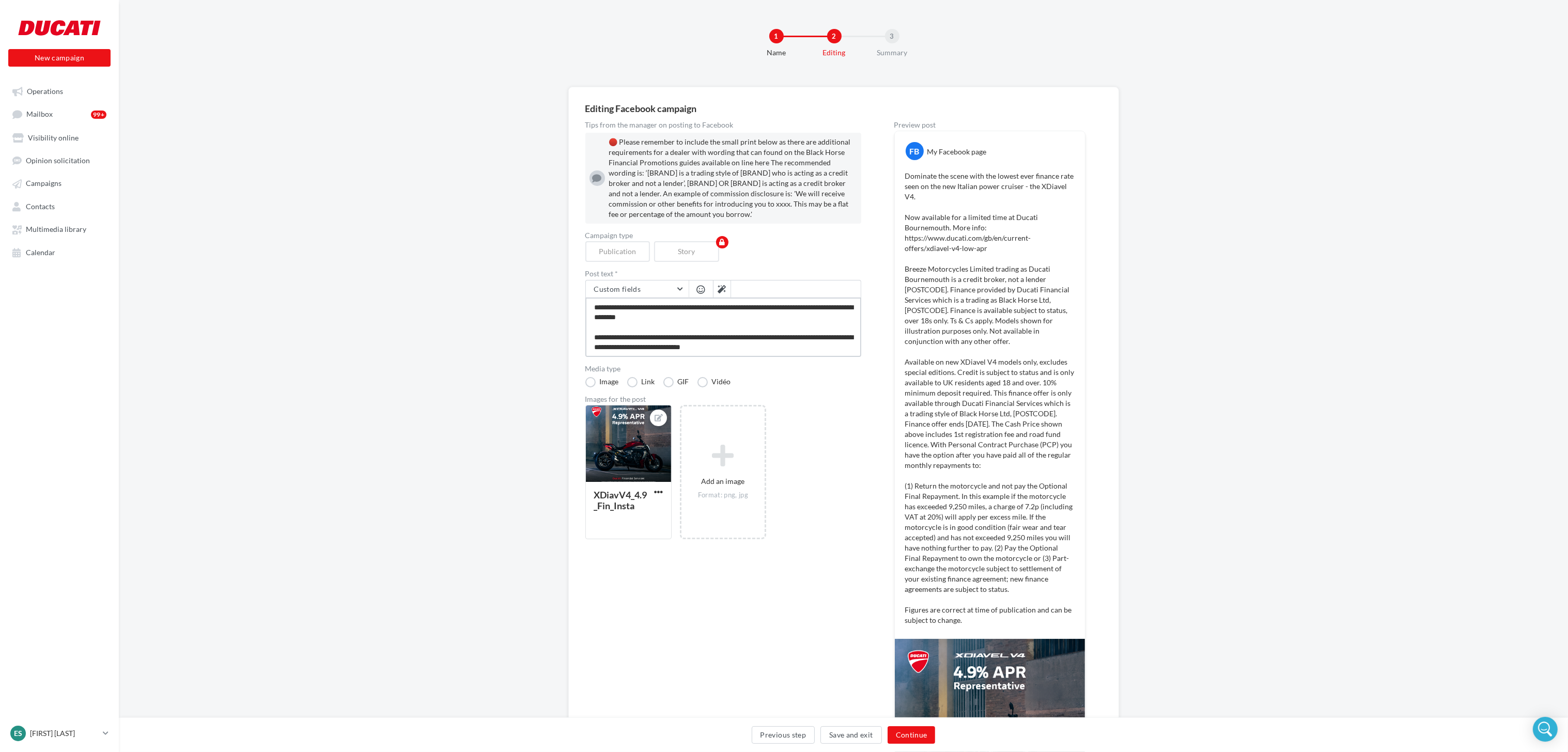 type on "**********" 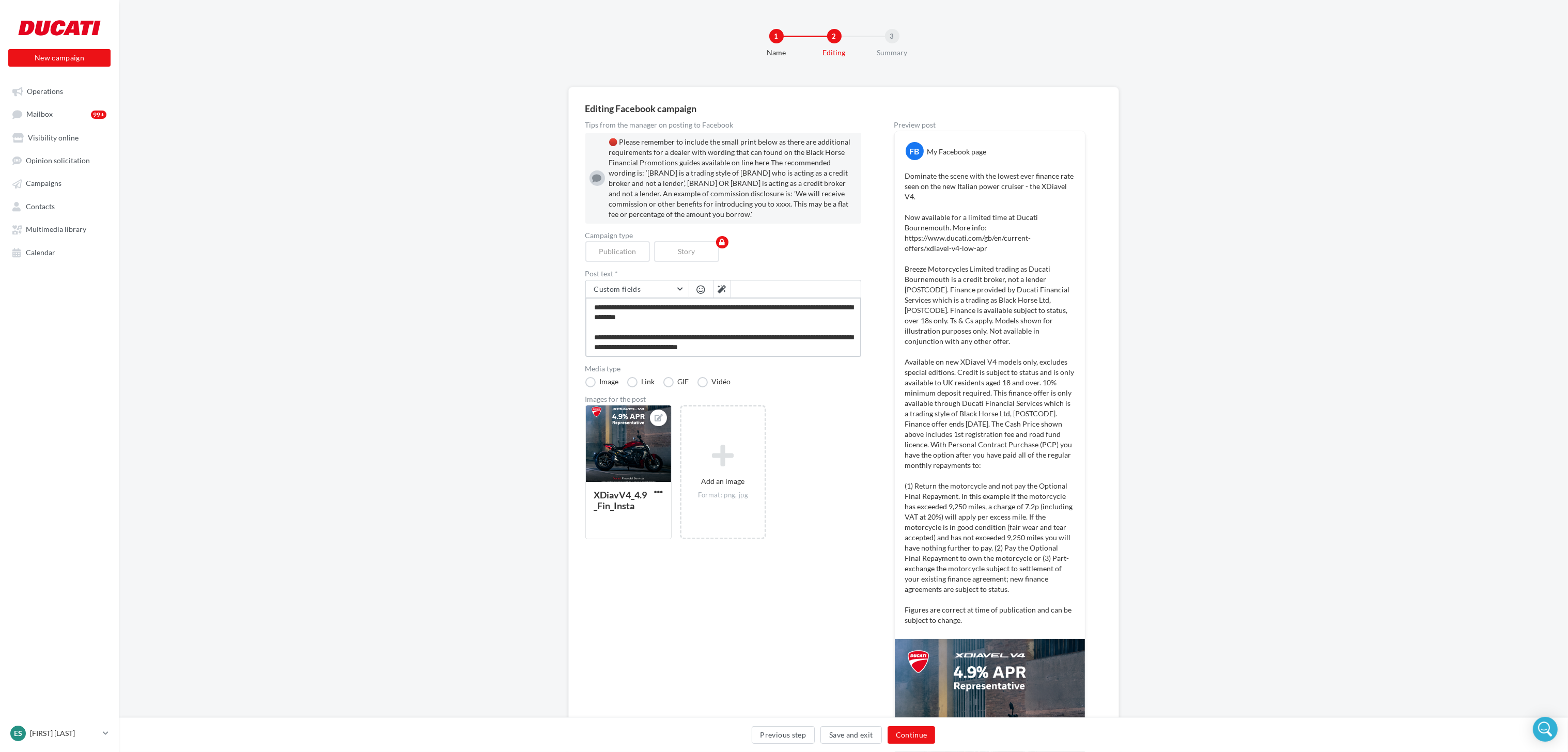 type on "**********" 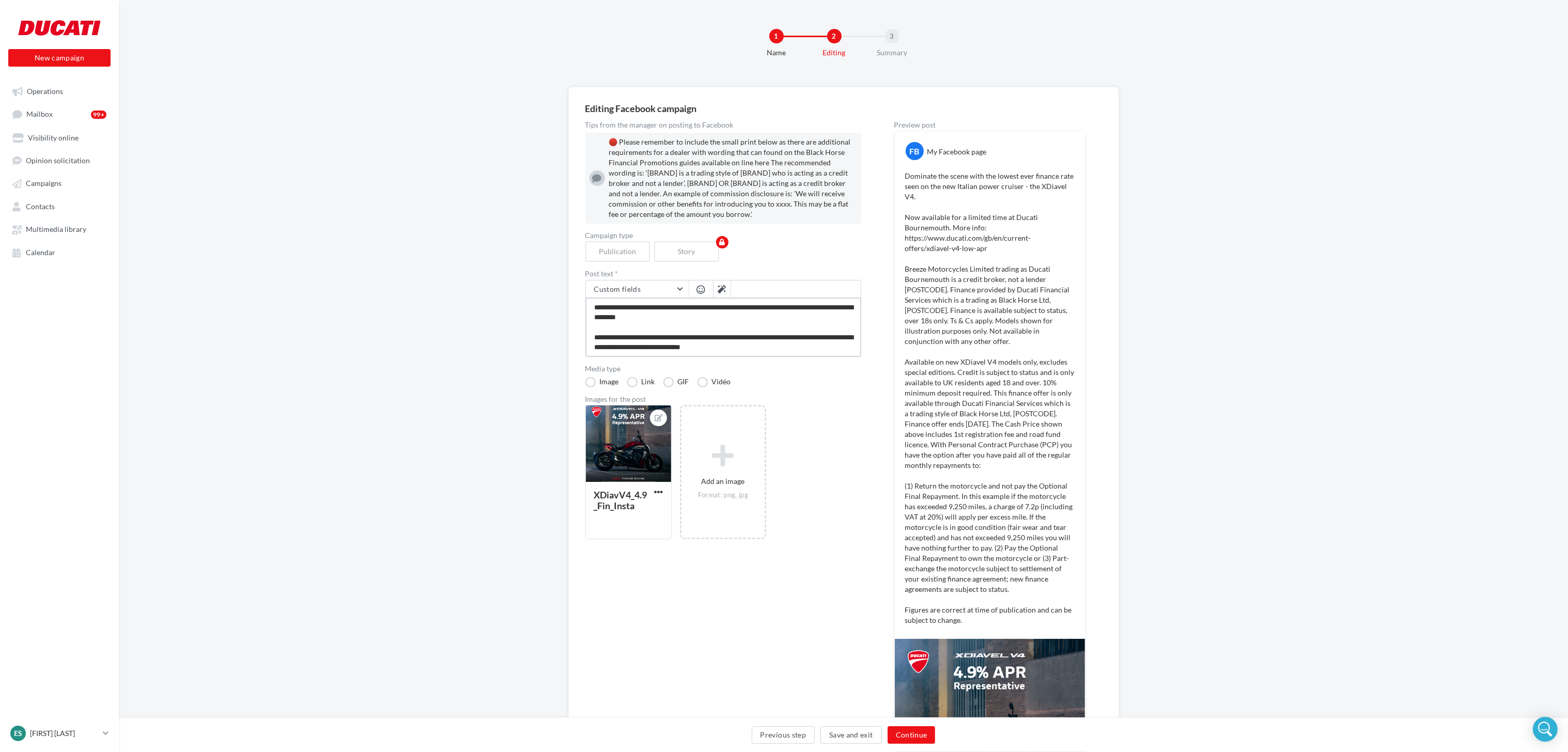type on "**********" 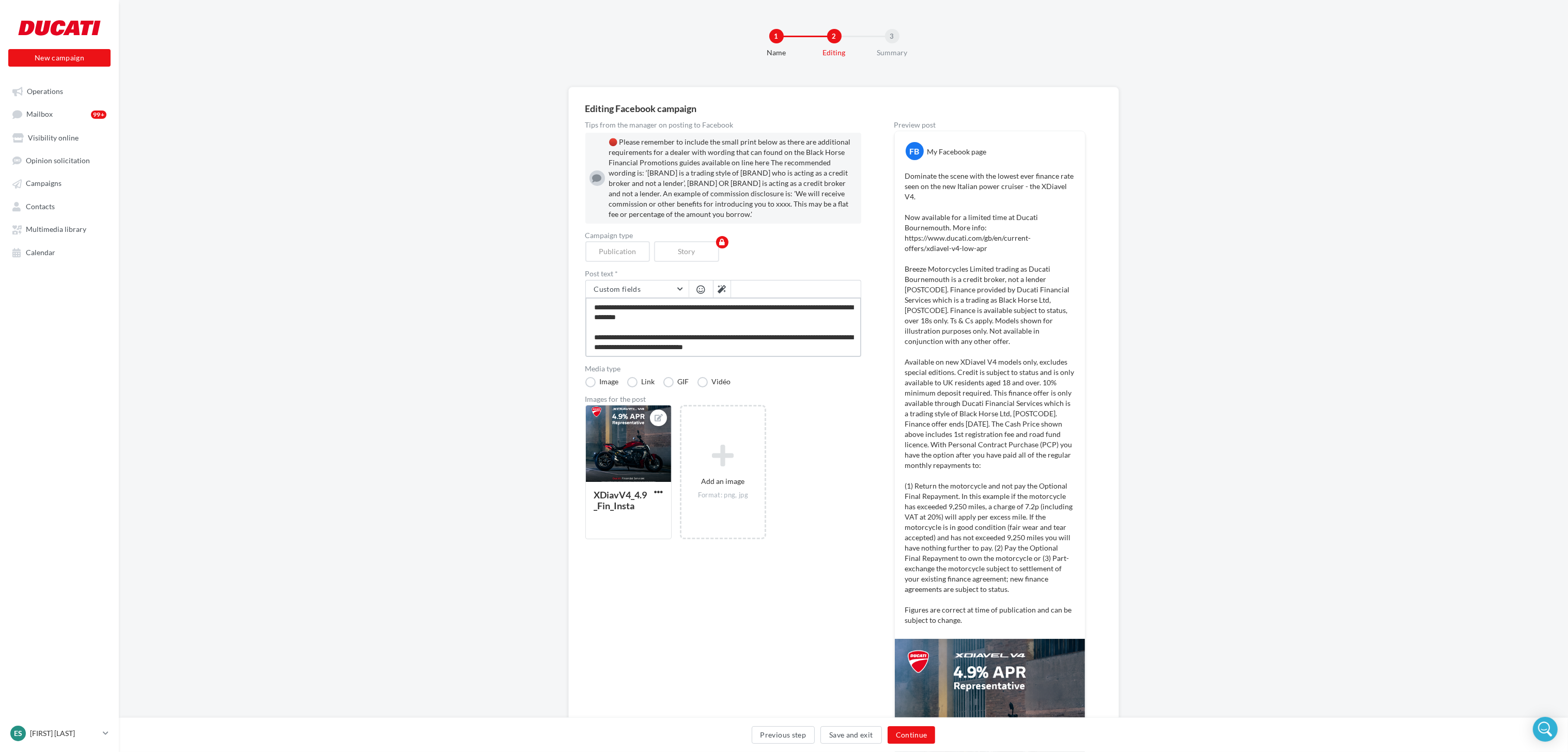 type on "**********" 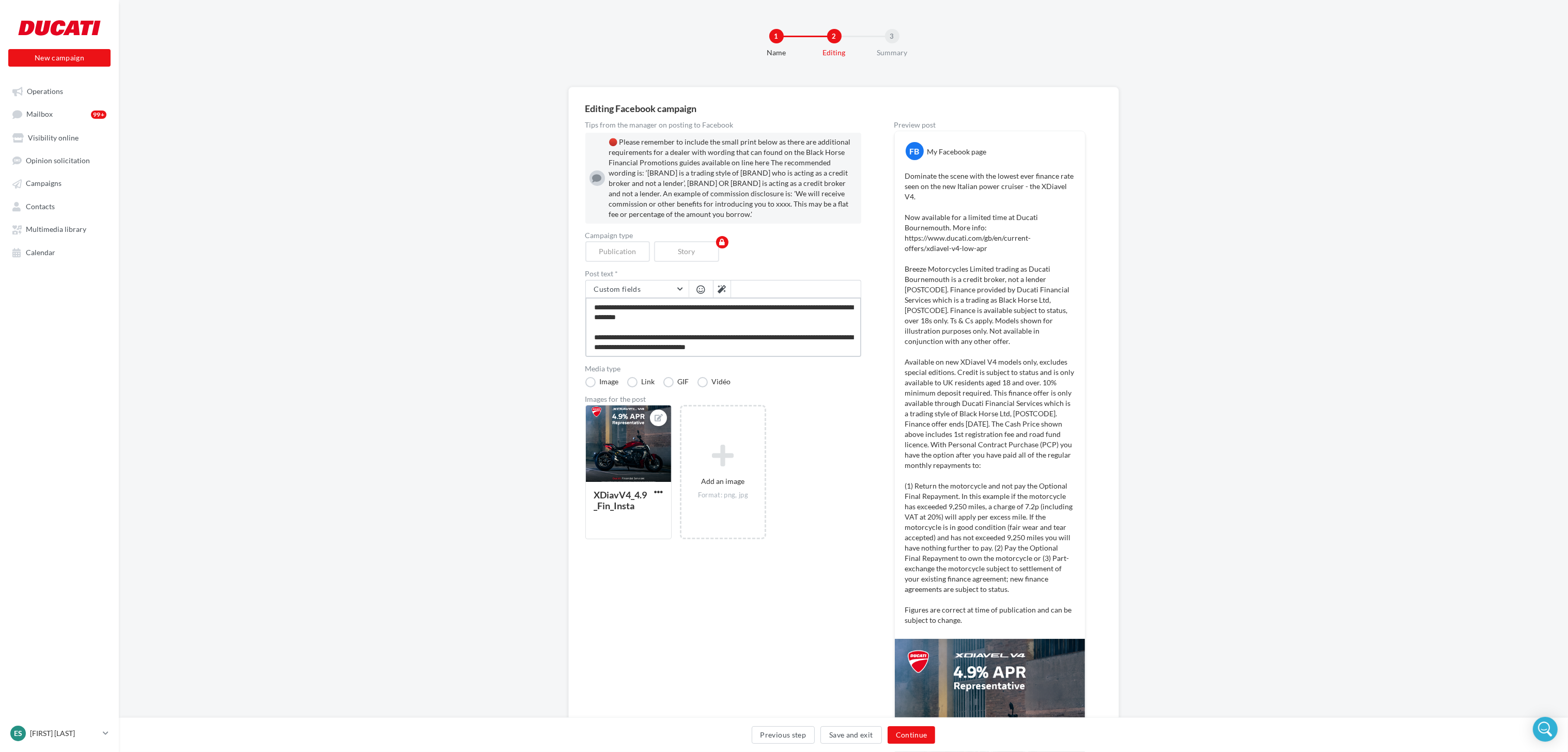 type on "**********" 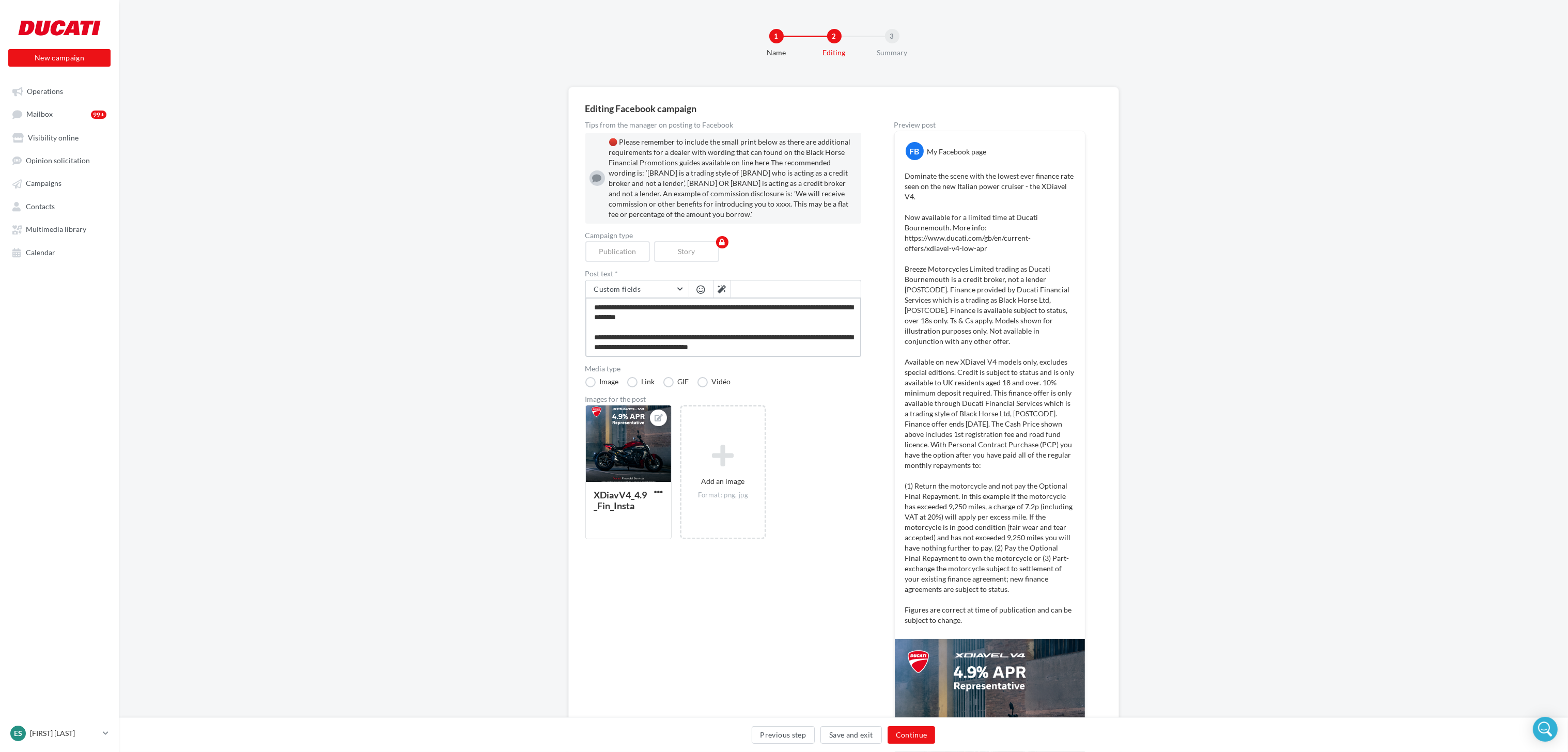 type on "**********" 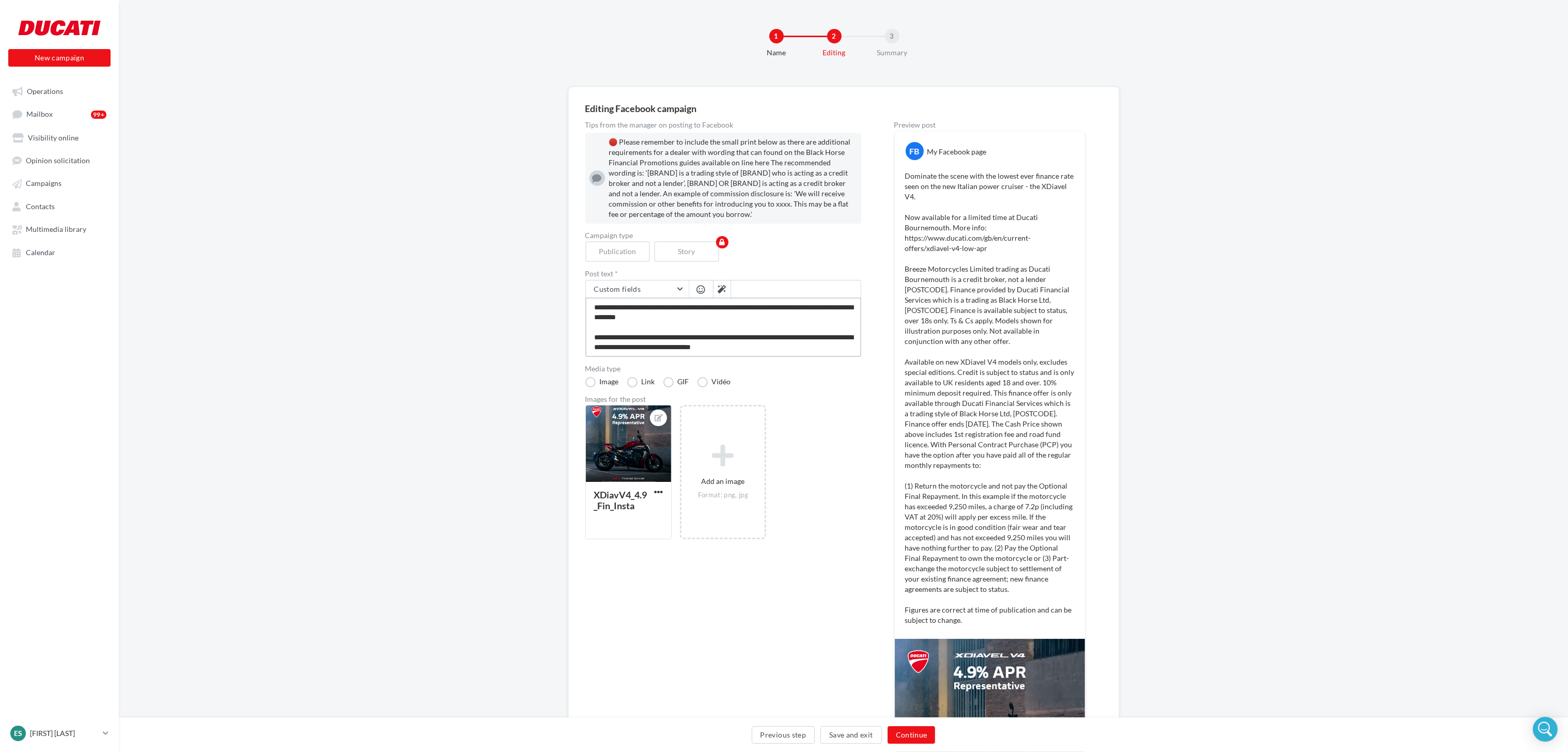 type on "**********" 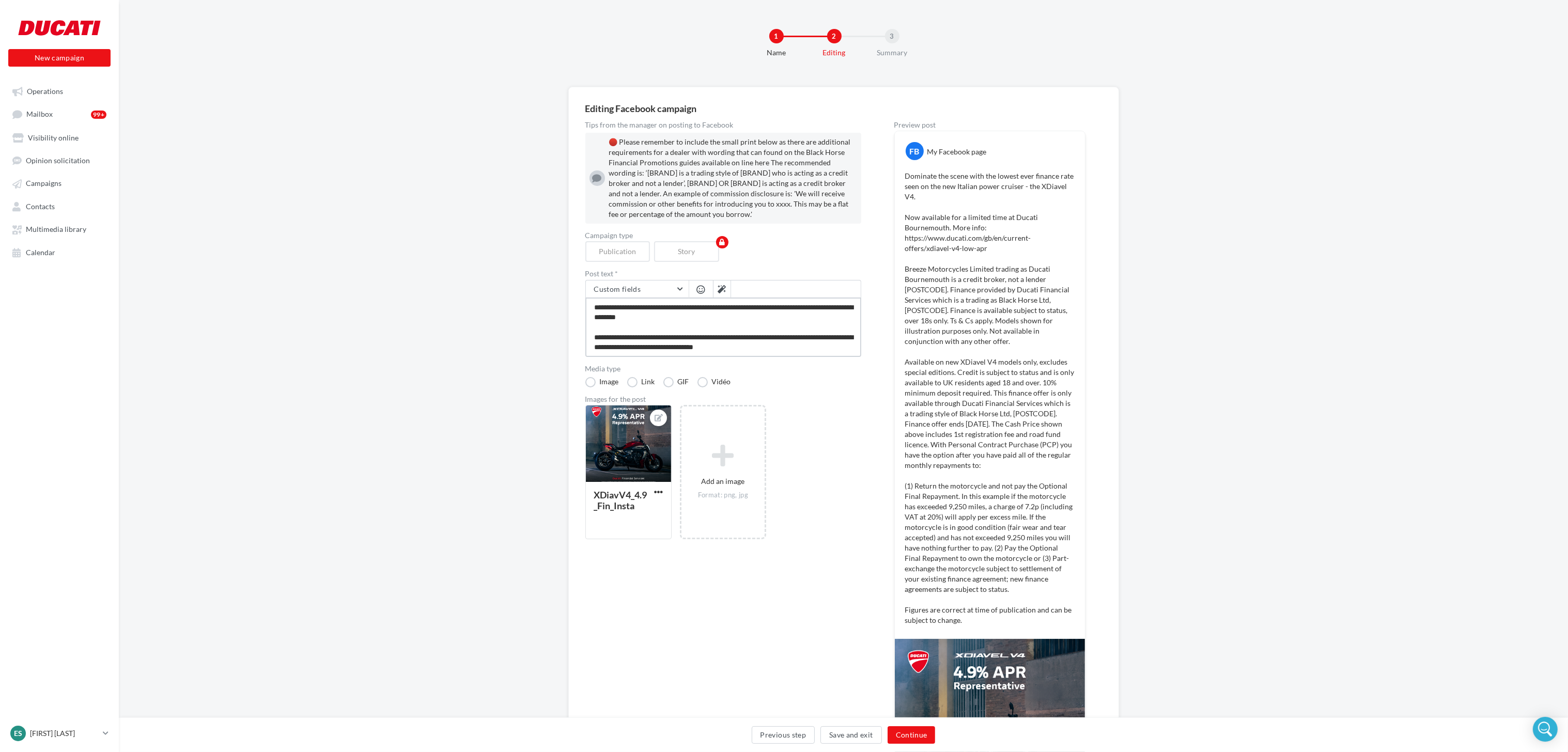 type on "**********" 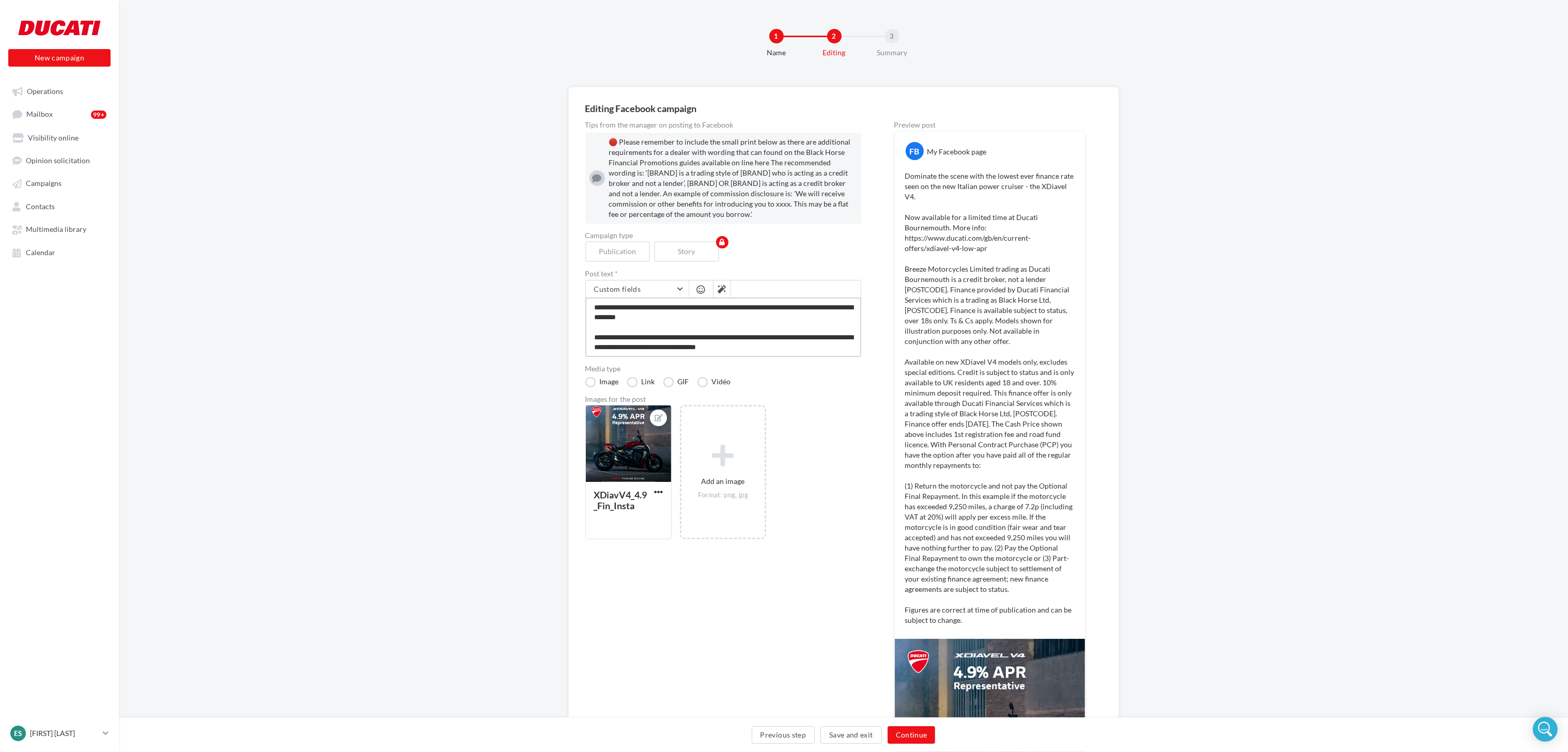 type on "**********" 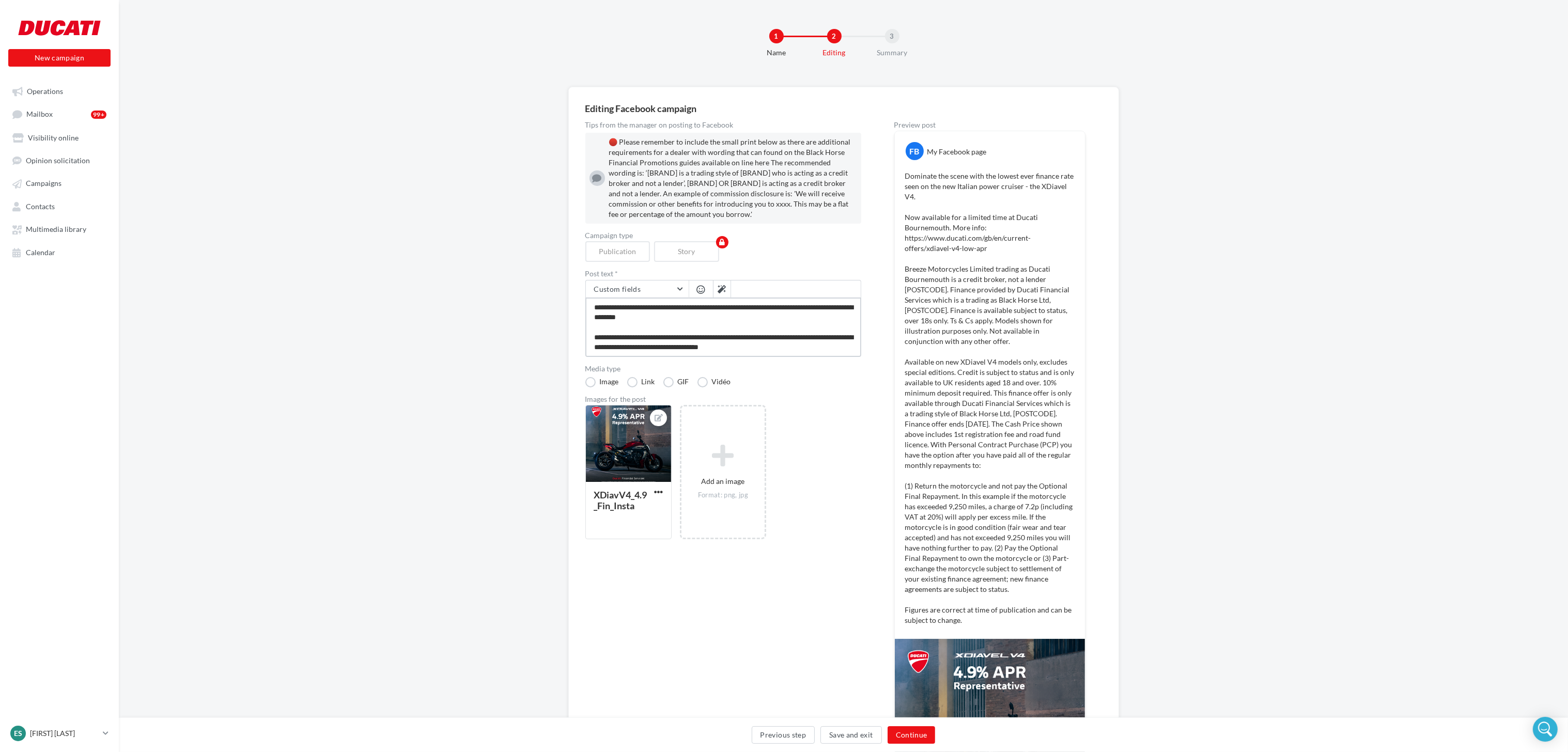 type on "**********" 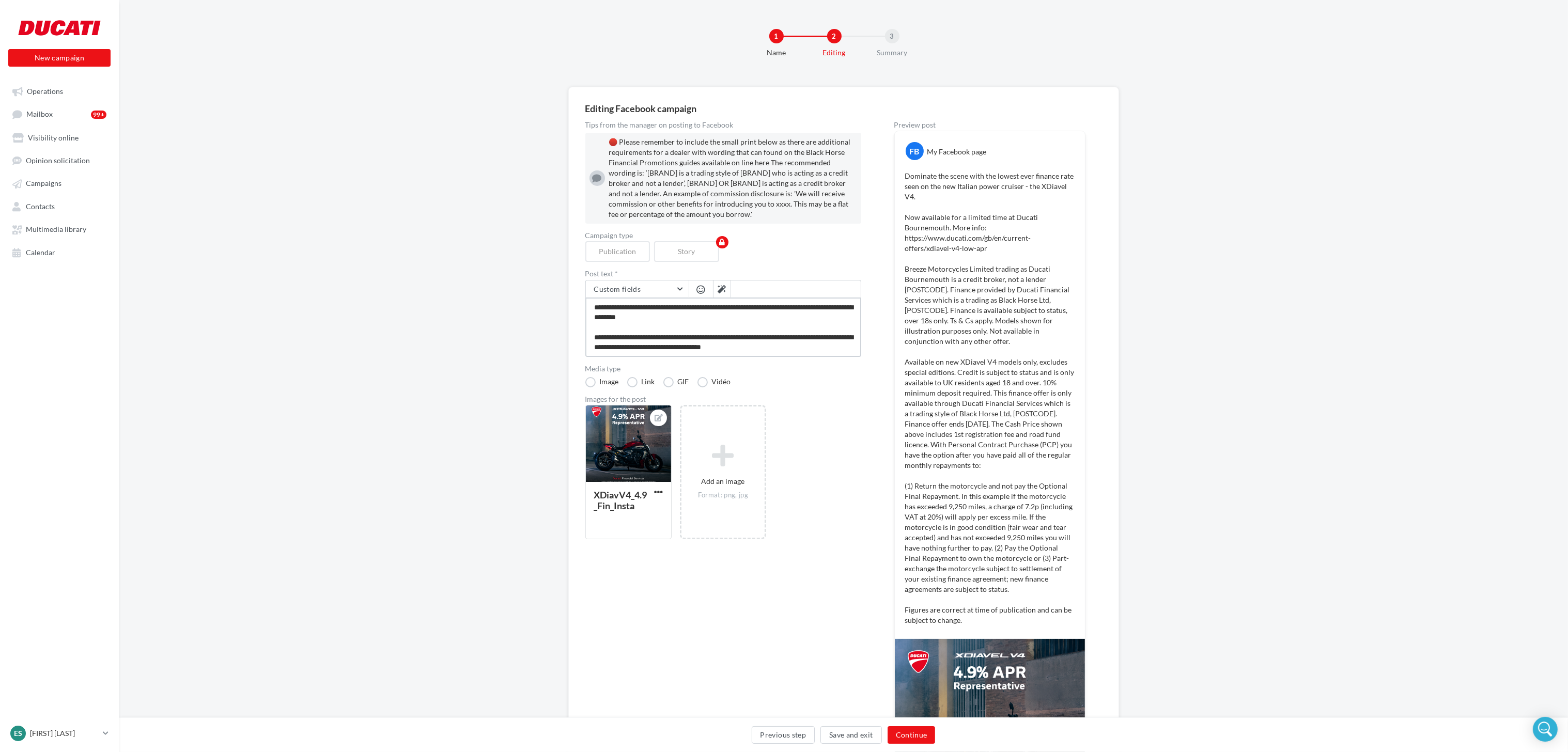 type on "**********" 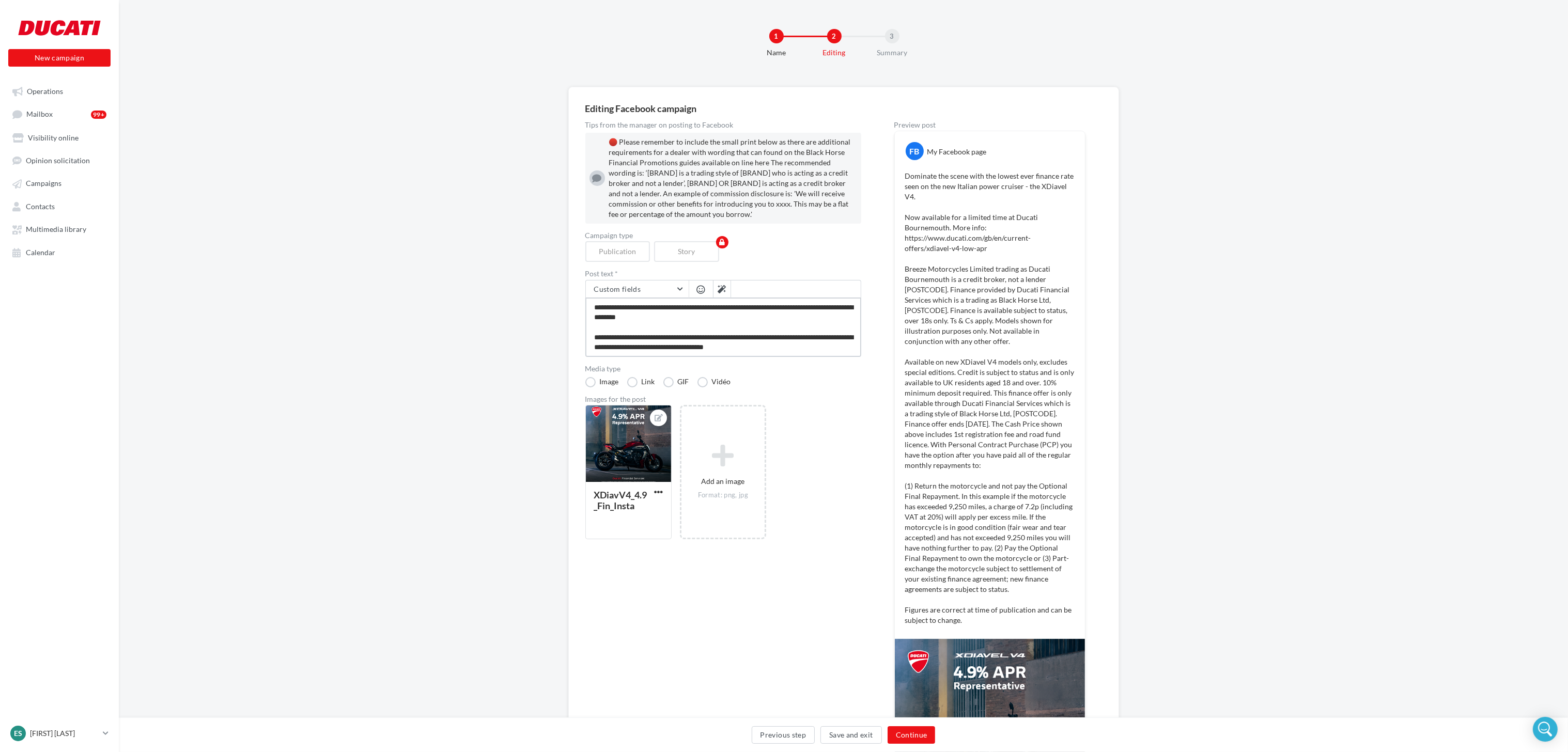 type on "**********" 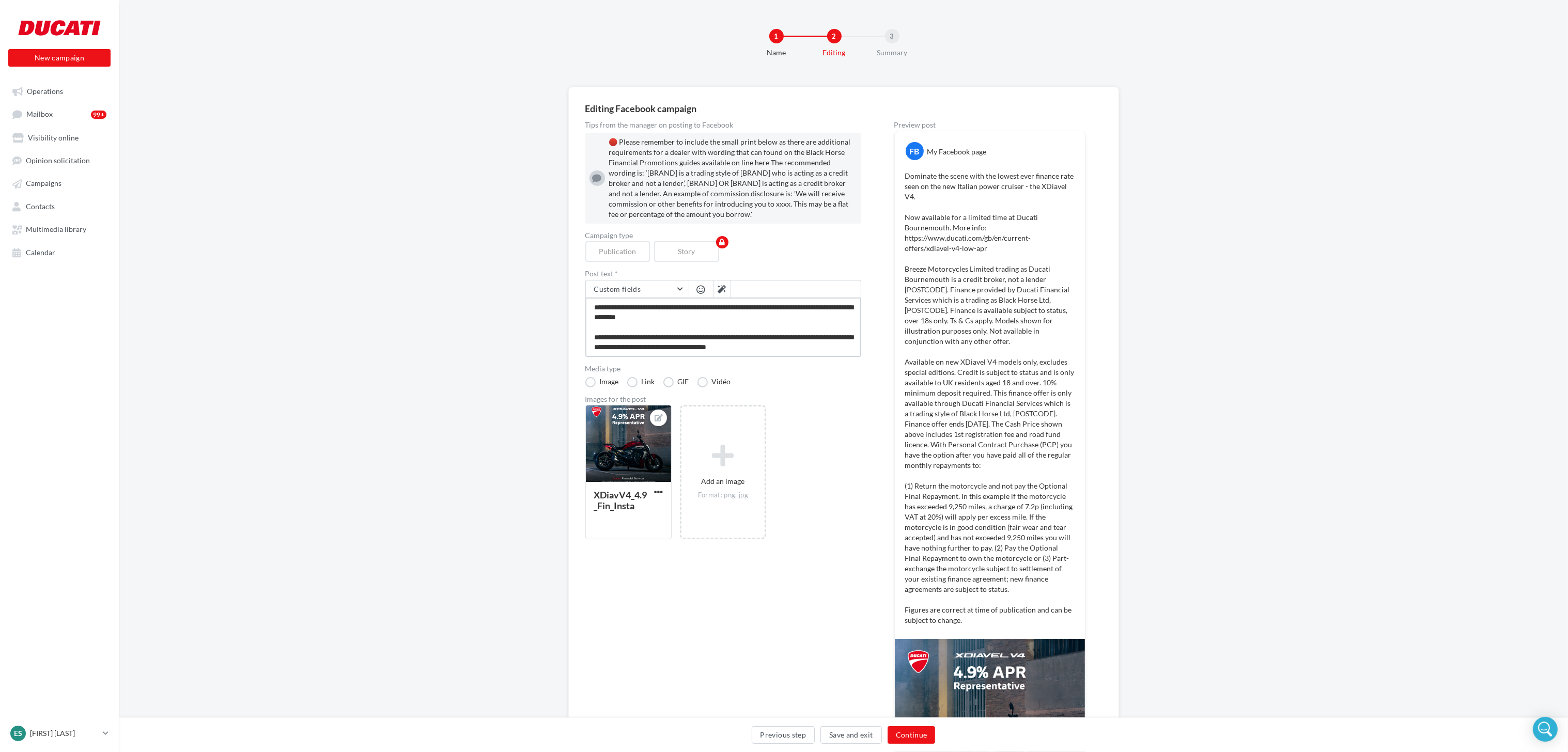 type on "**********" 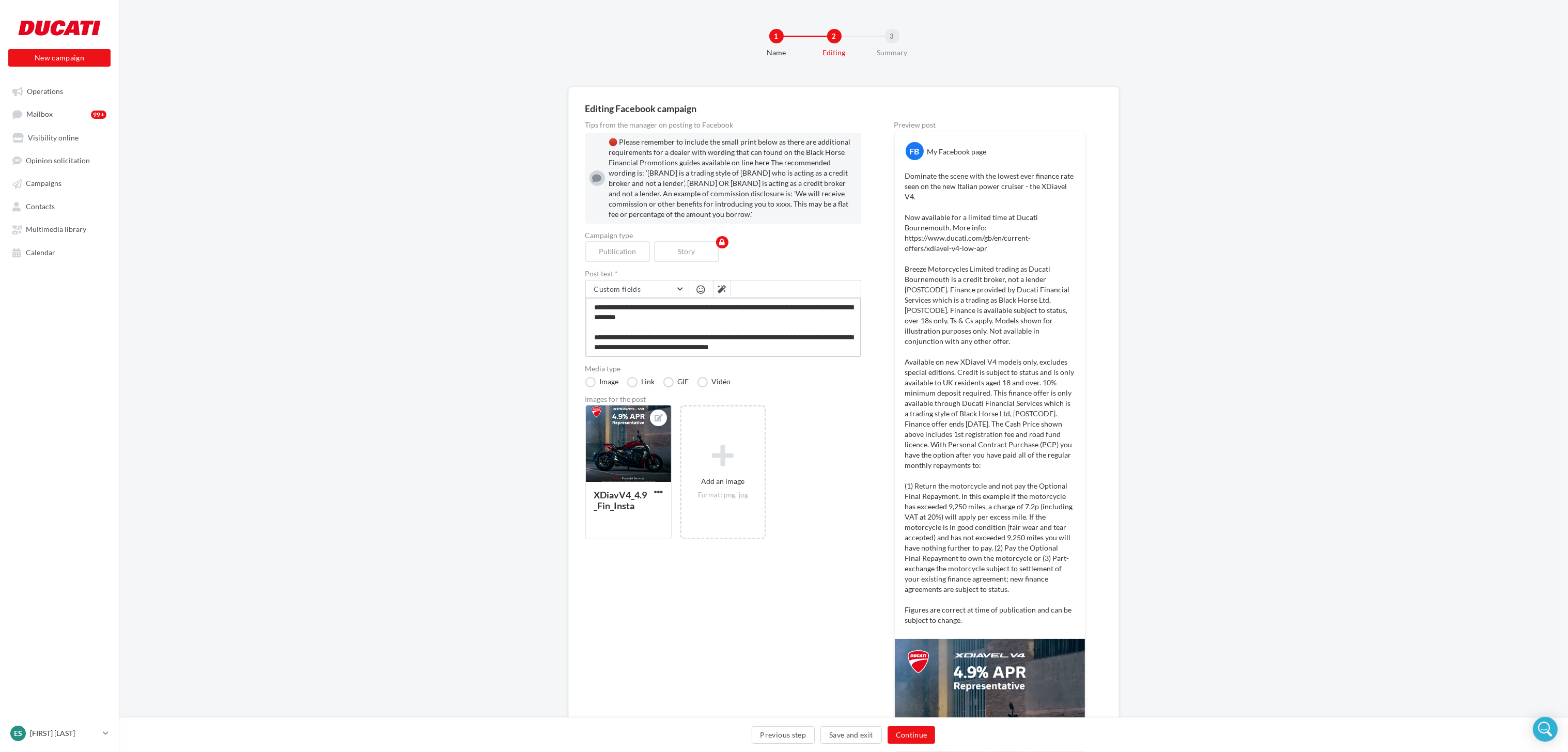 type on "**********" 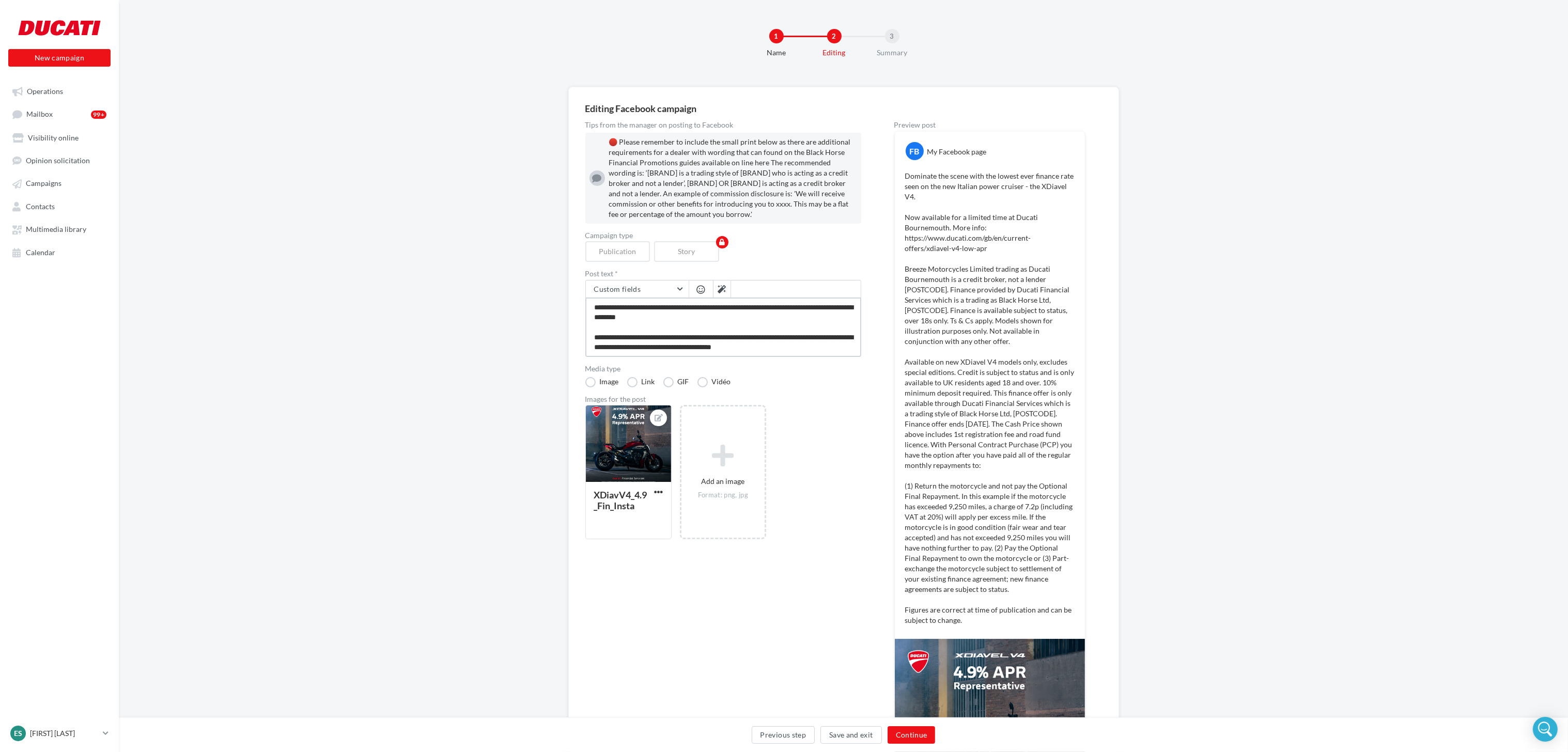 type on "**********" 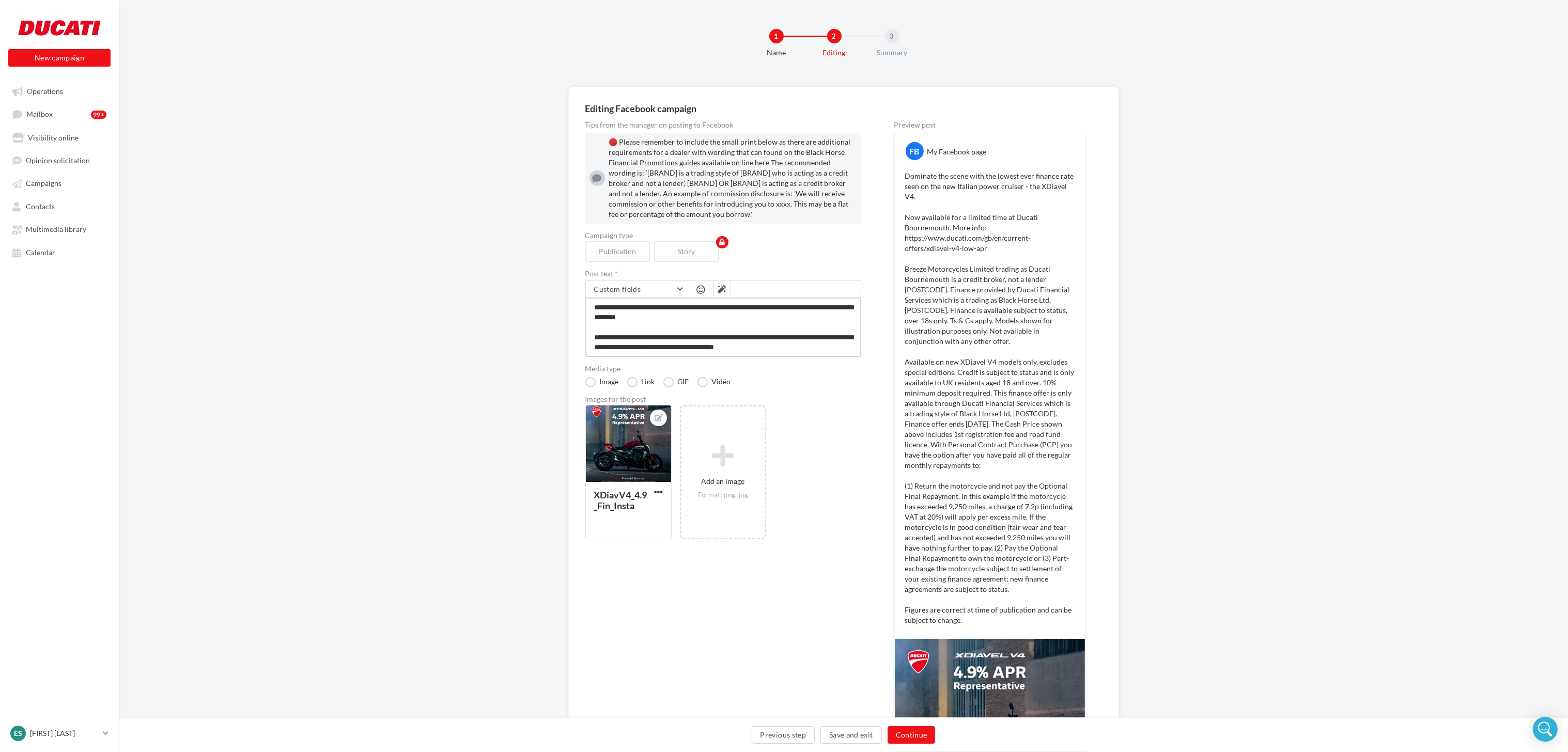 type on "**********" 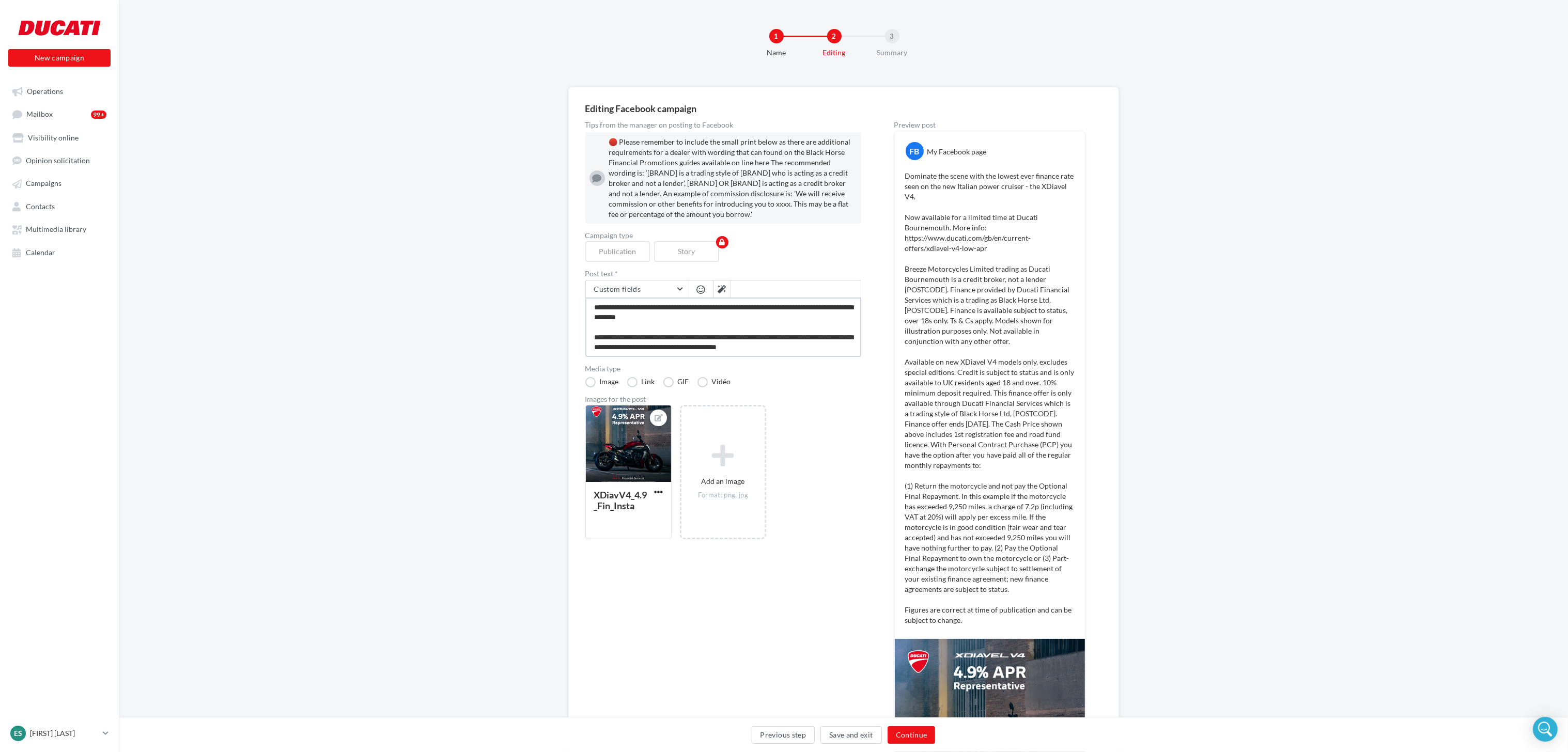 type on "**********" 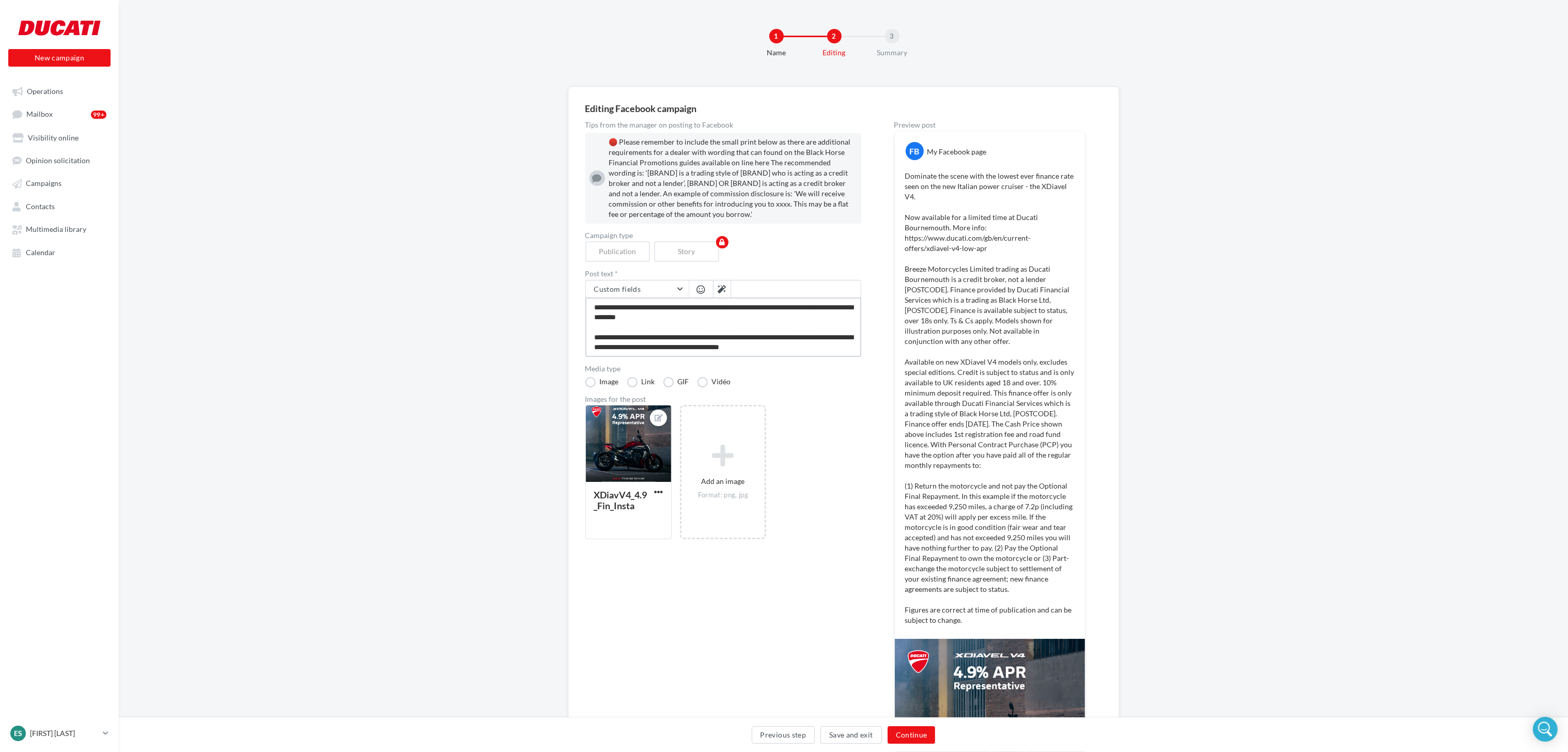 type on "**********" 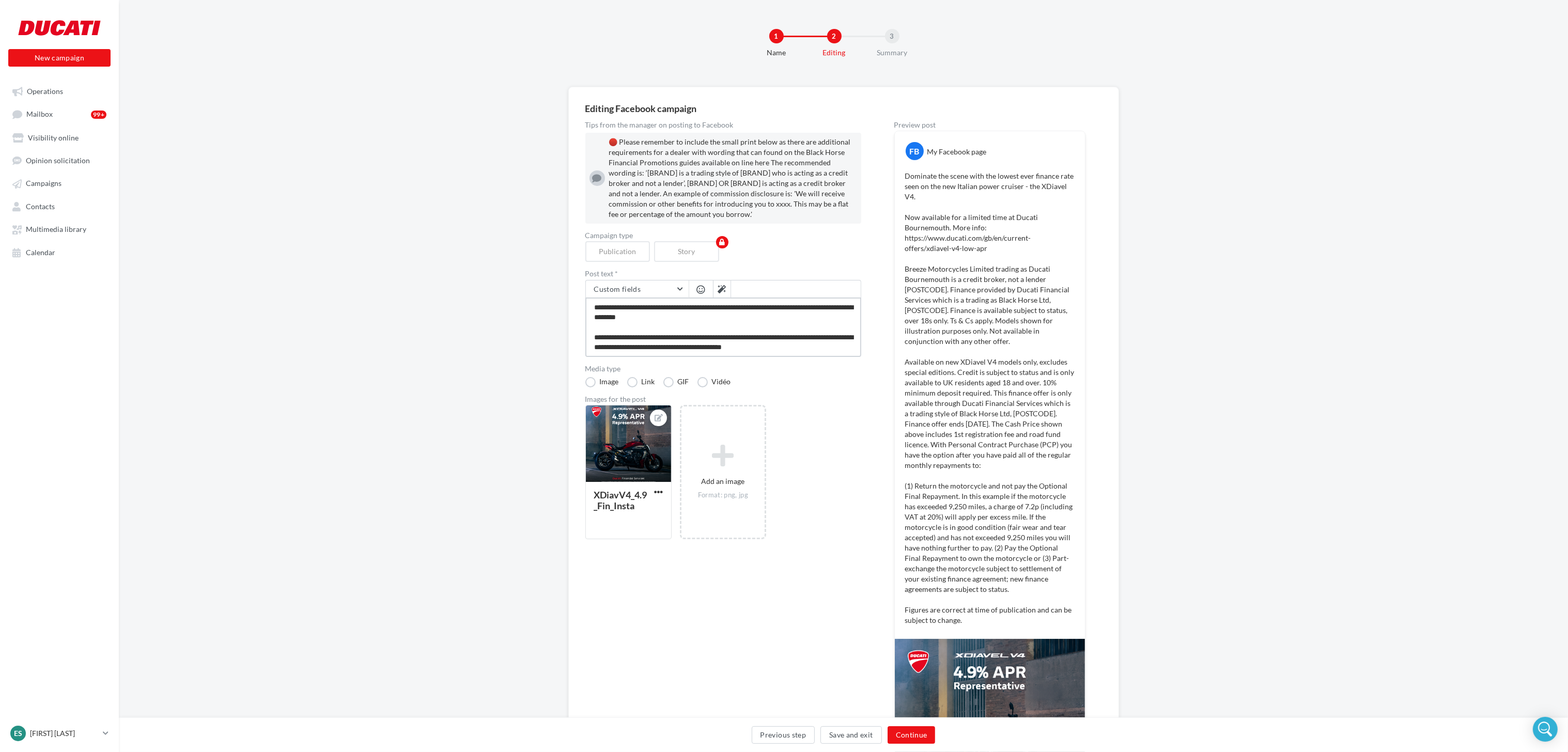 type on "**********" 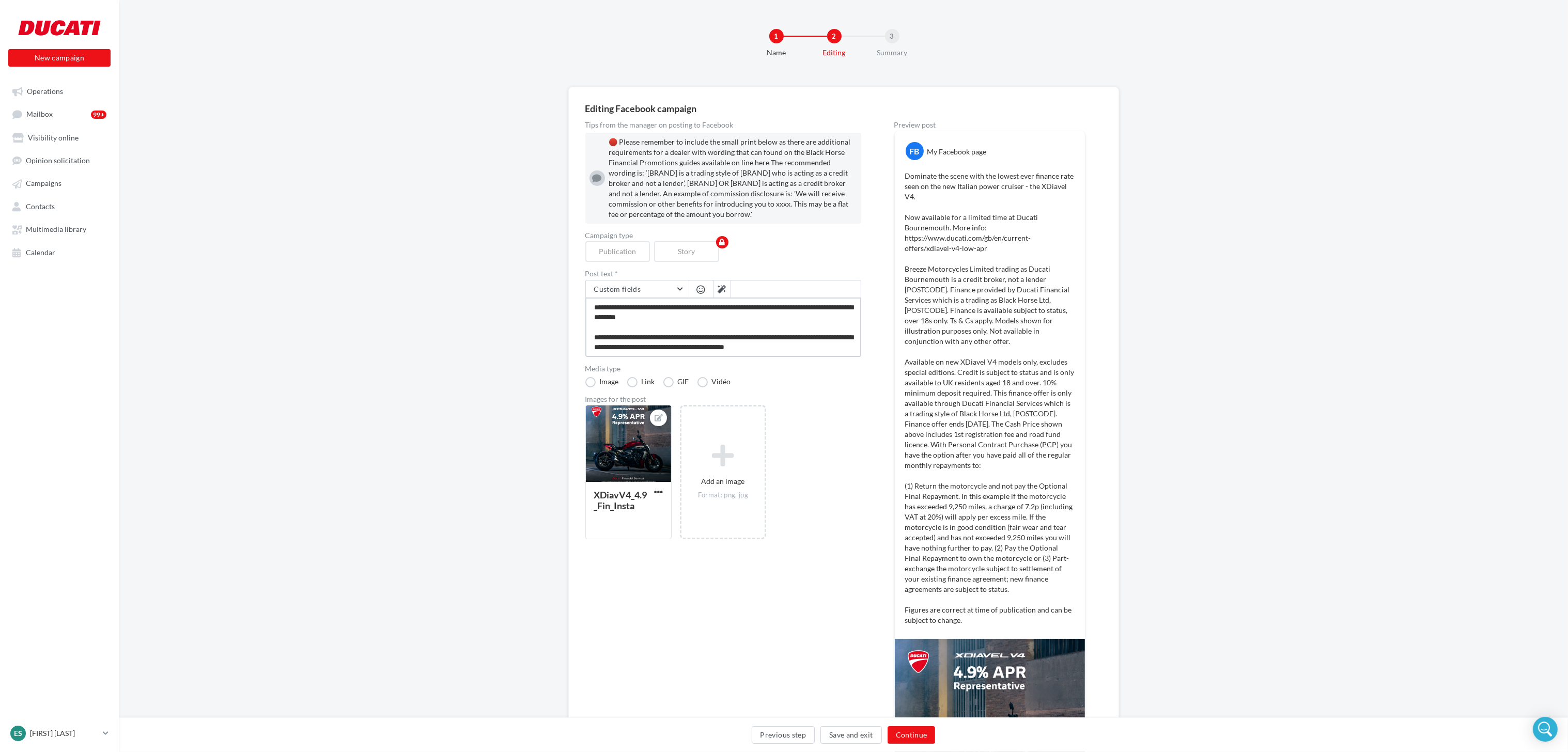 type on "**********" 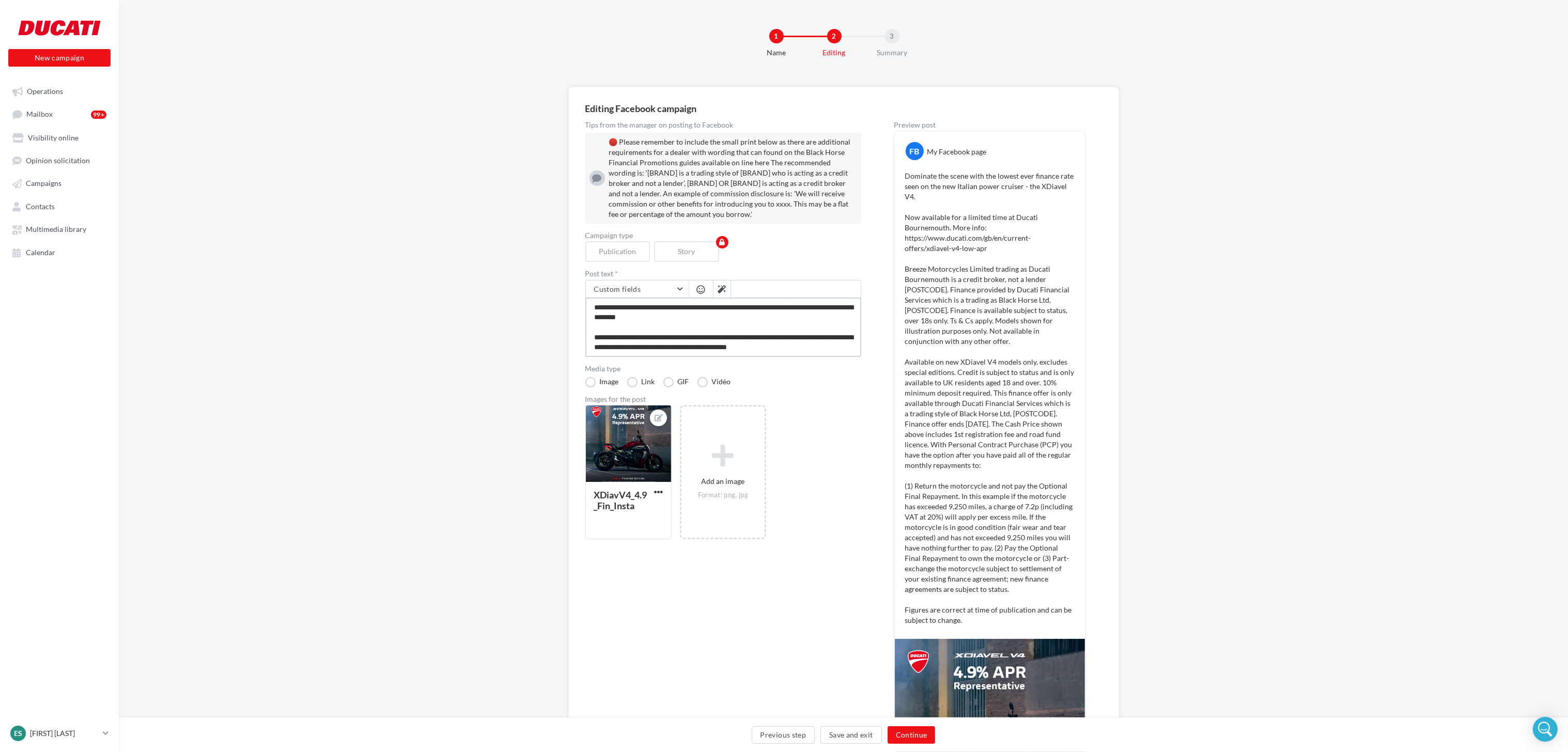 type on "**********" 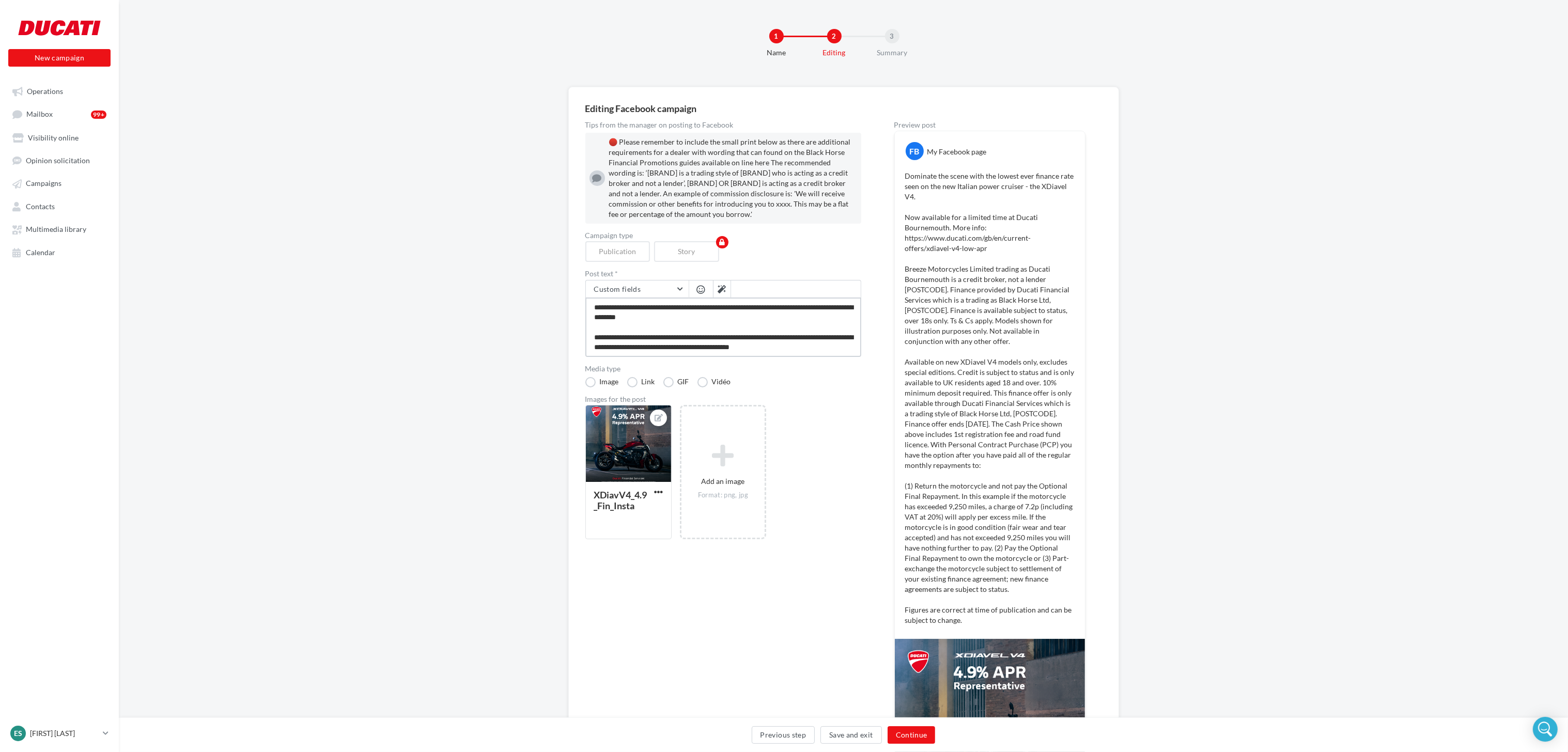 type on "**********" 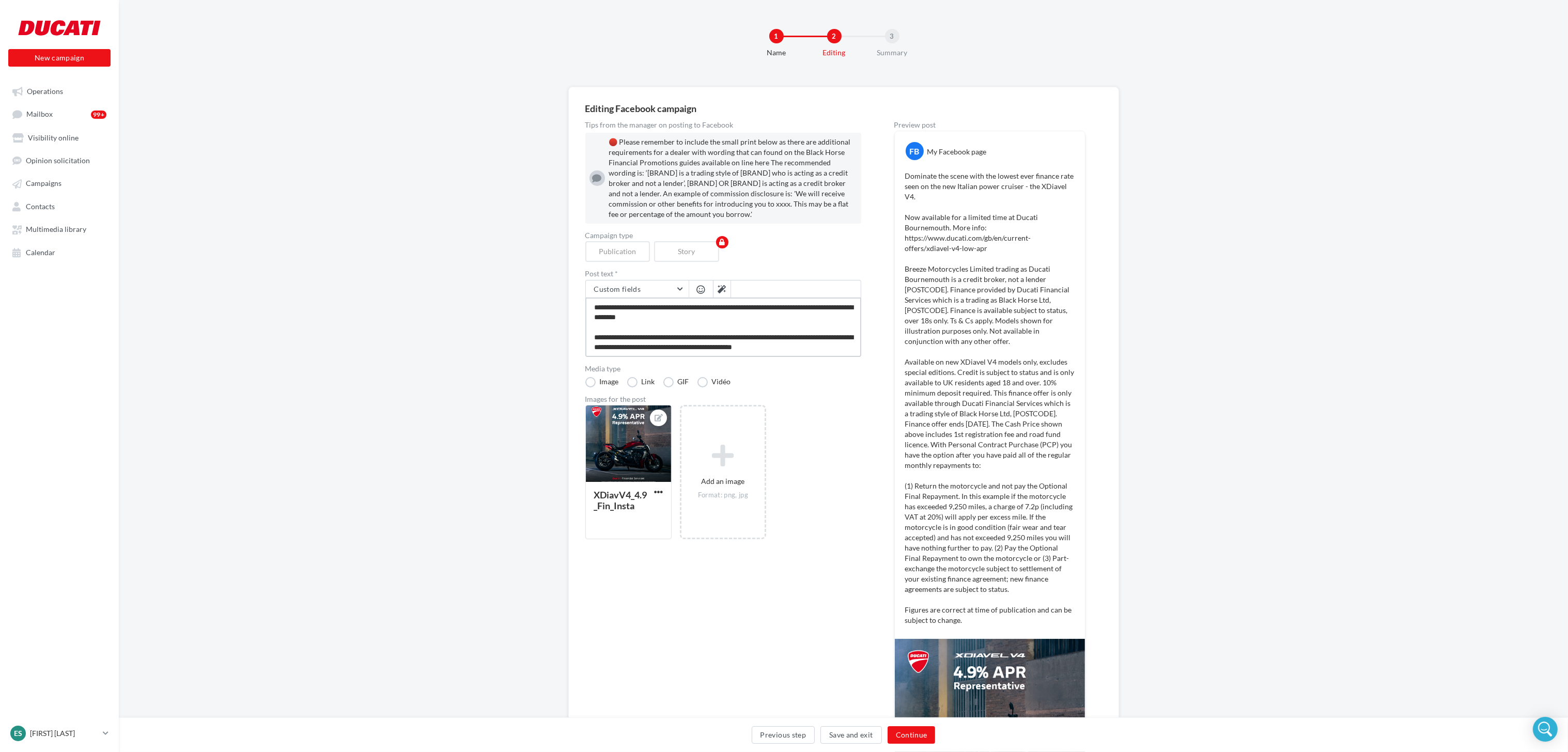 type on "**********" 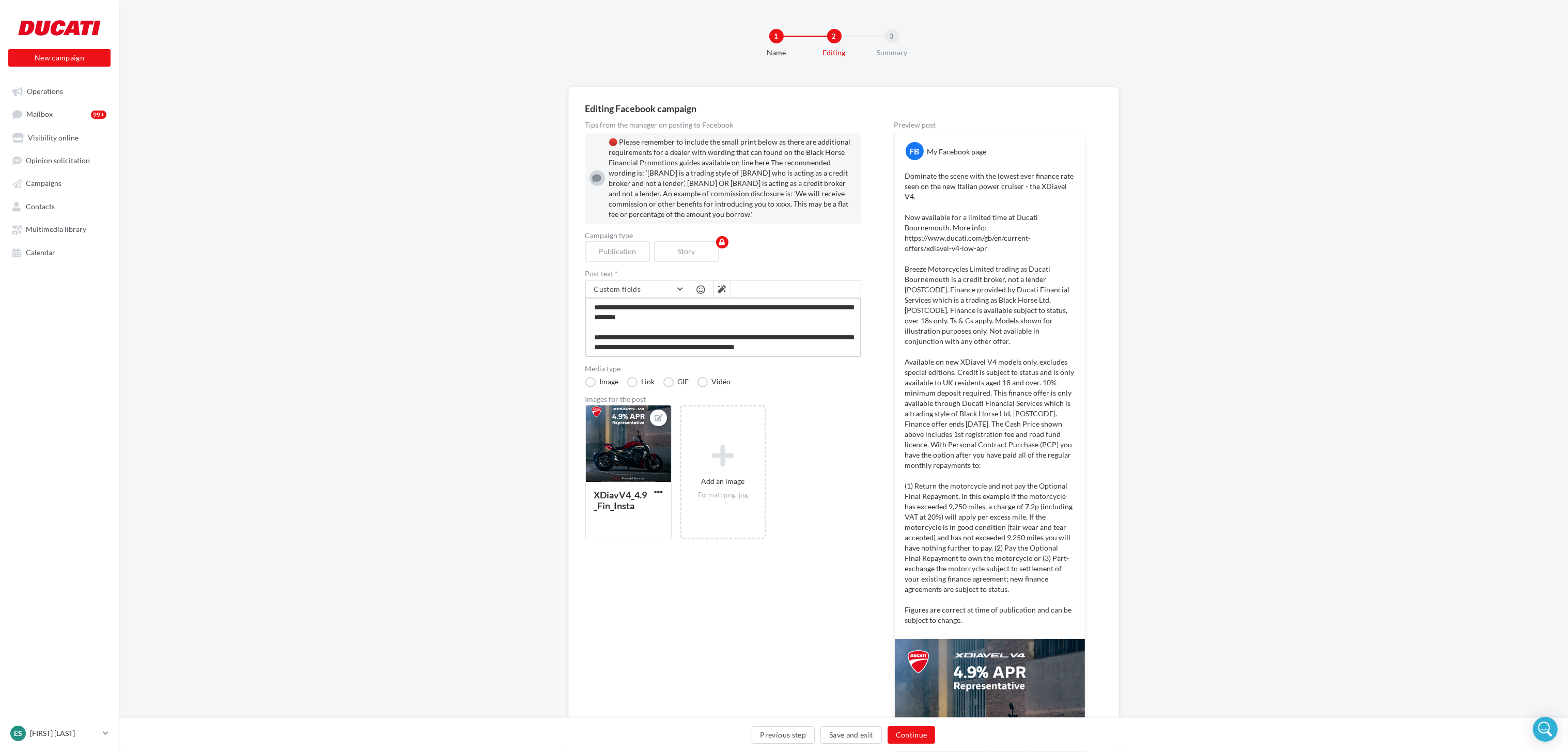 type on "**********" 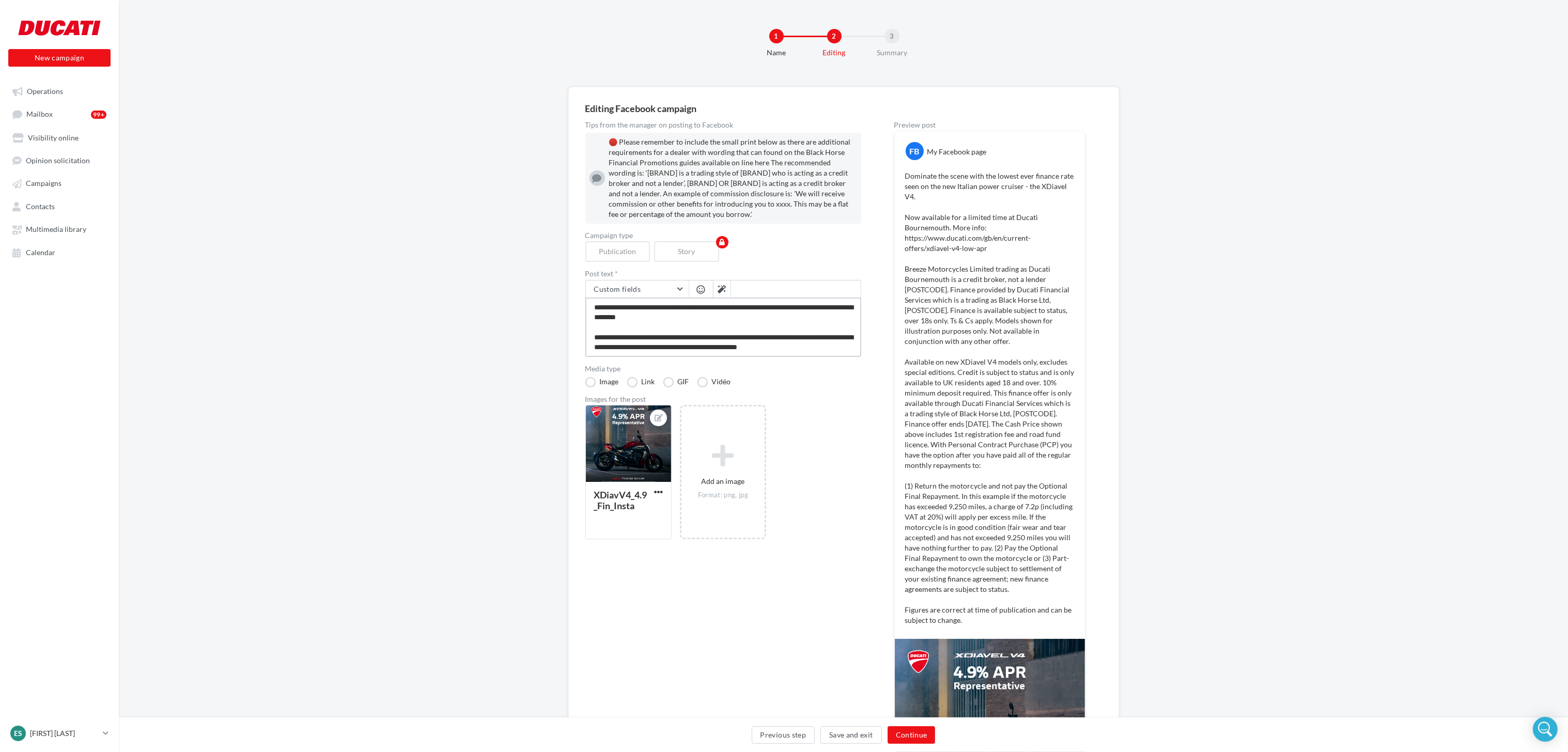 type on "**********" 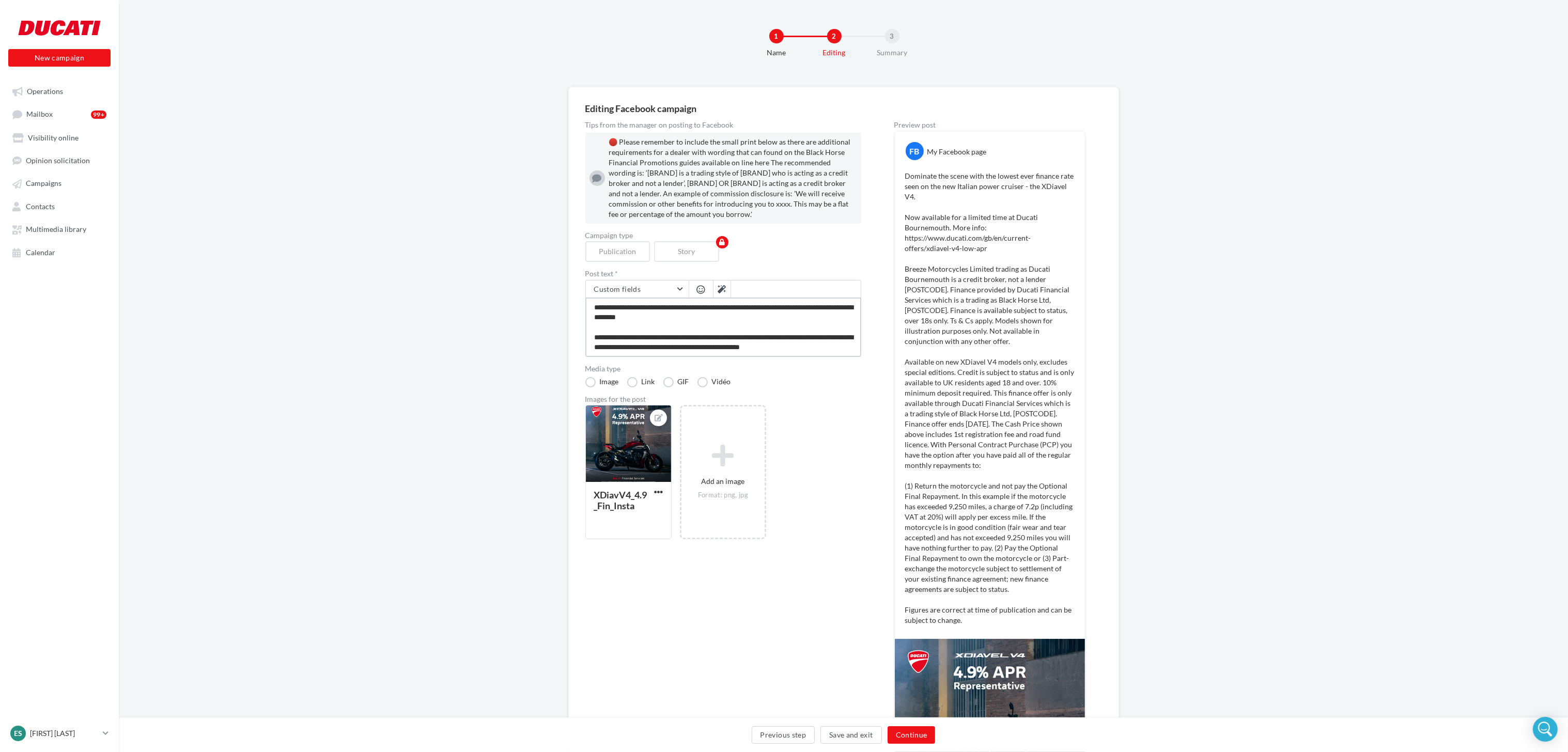 type on "**********" 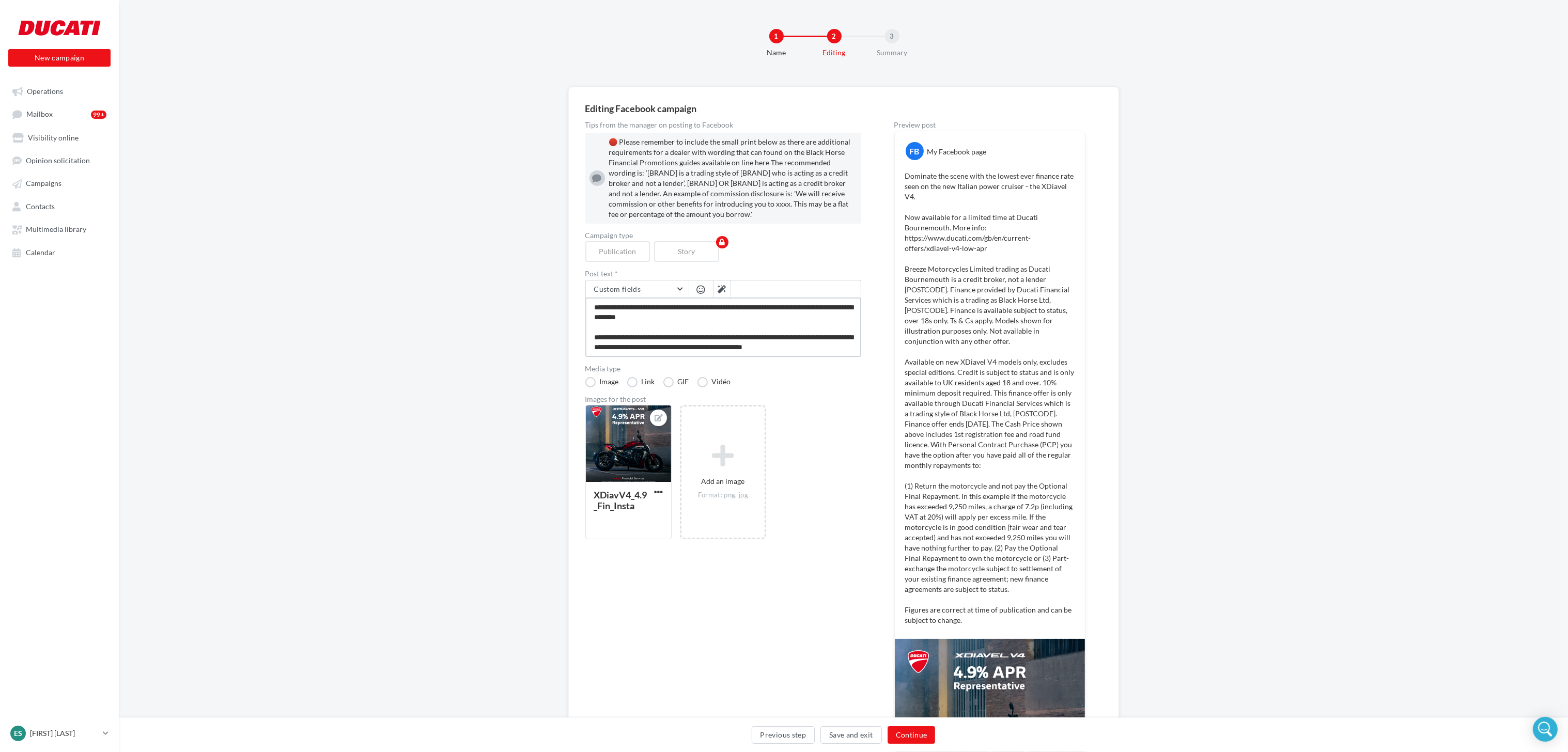 type on "**********" 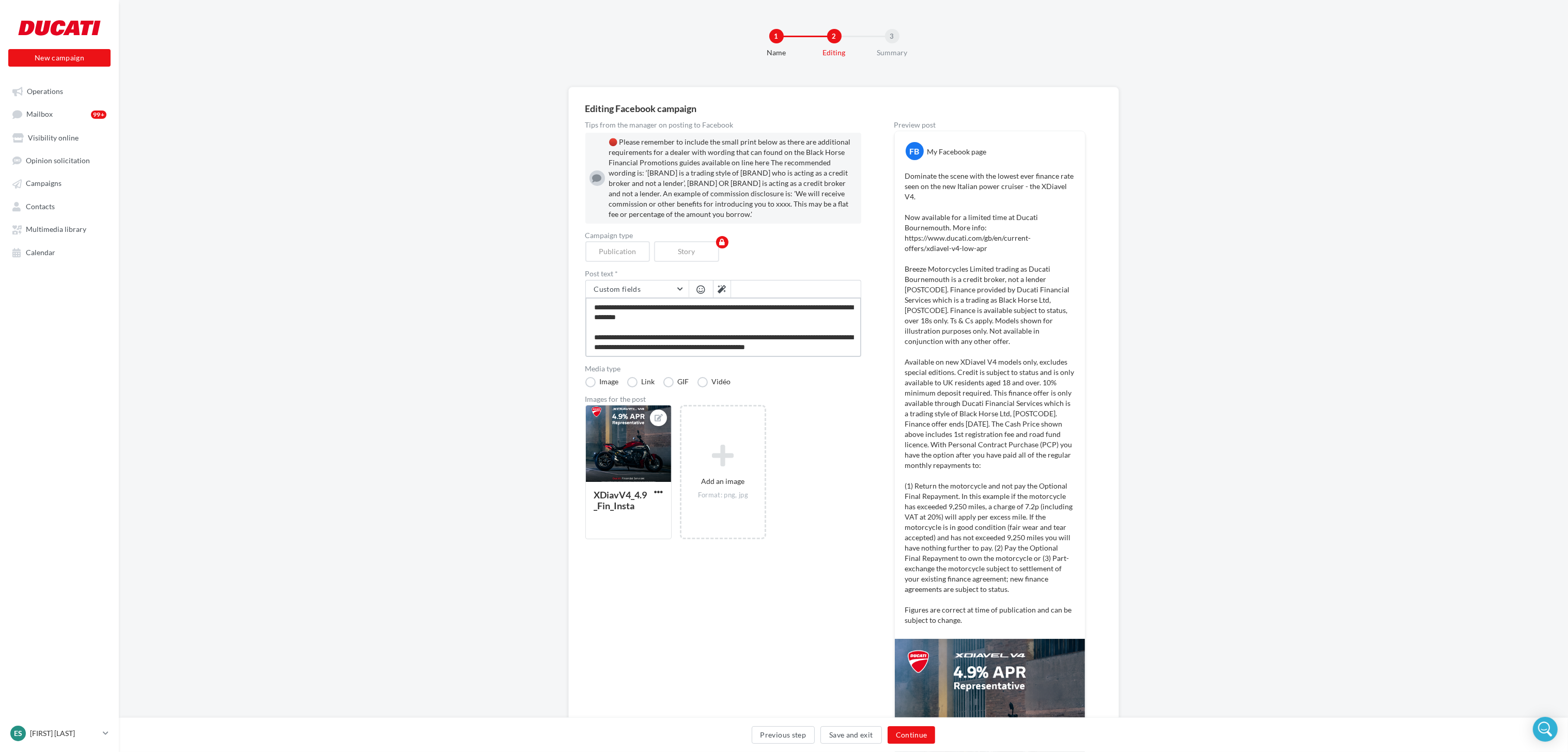 type on "**********" 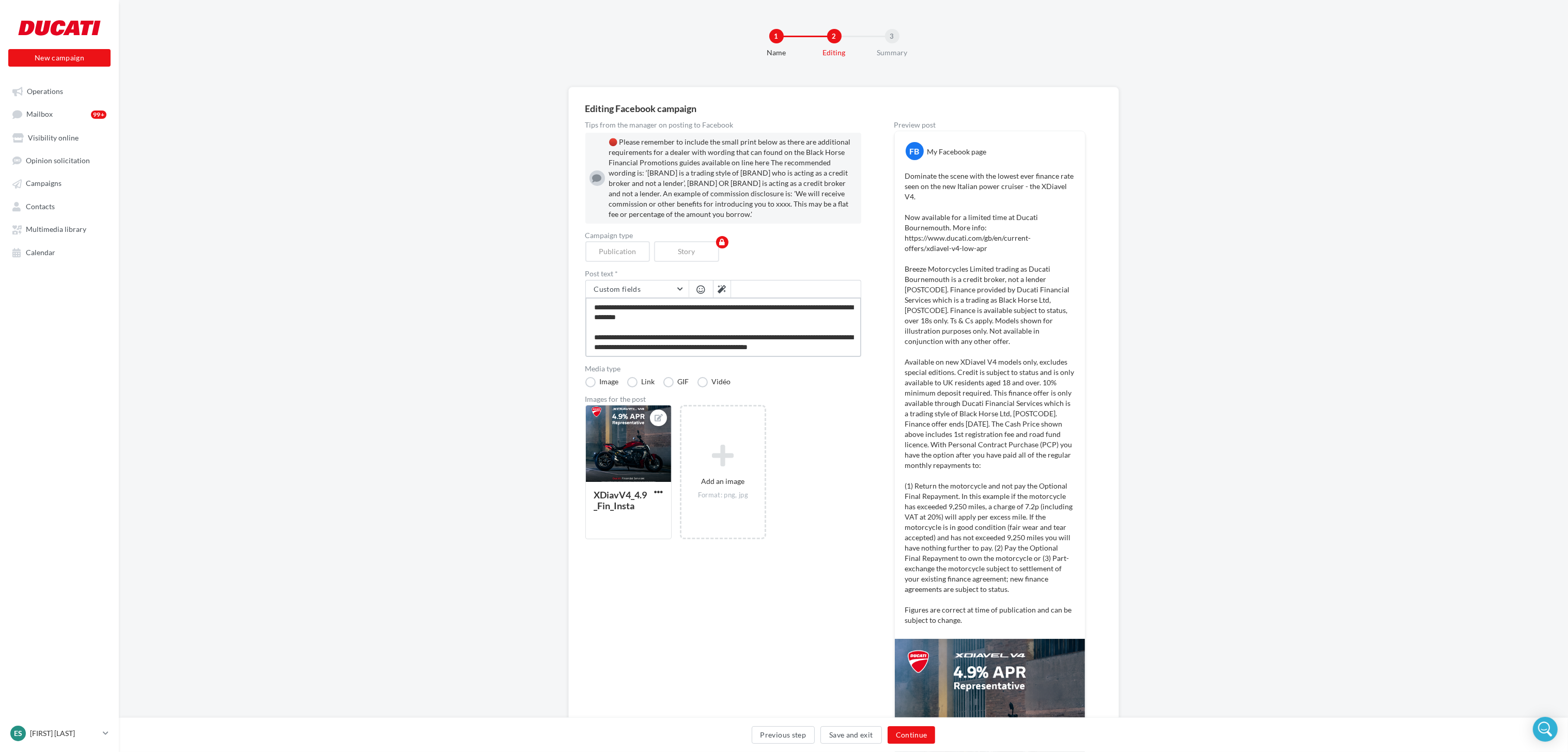type on "**********" 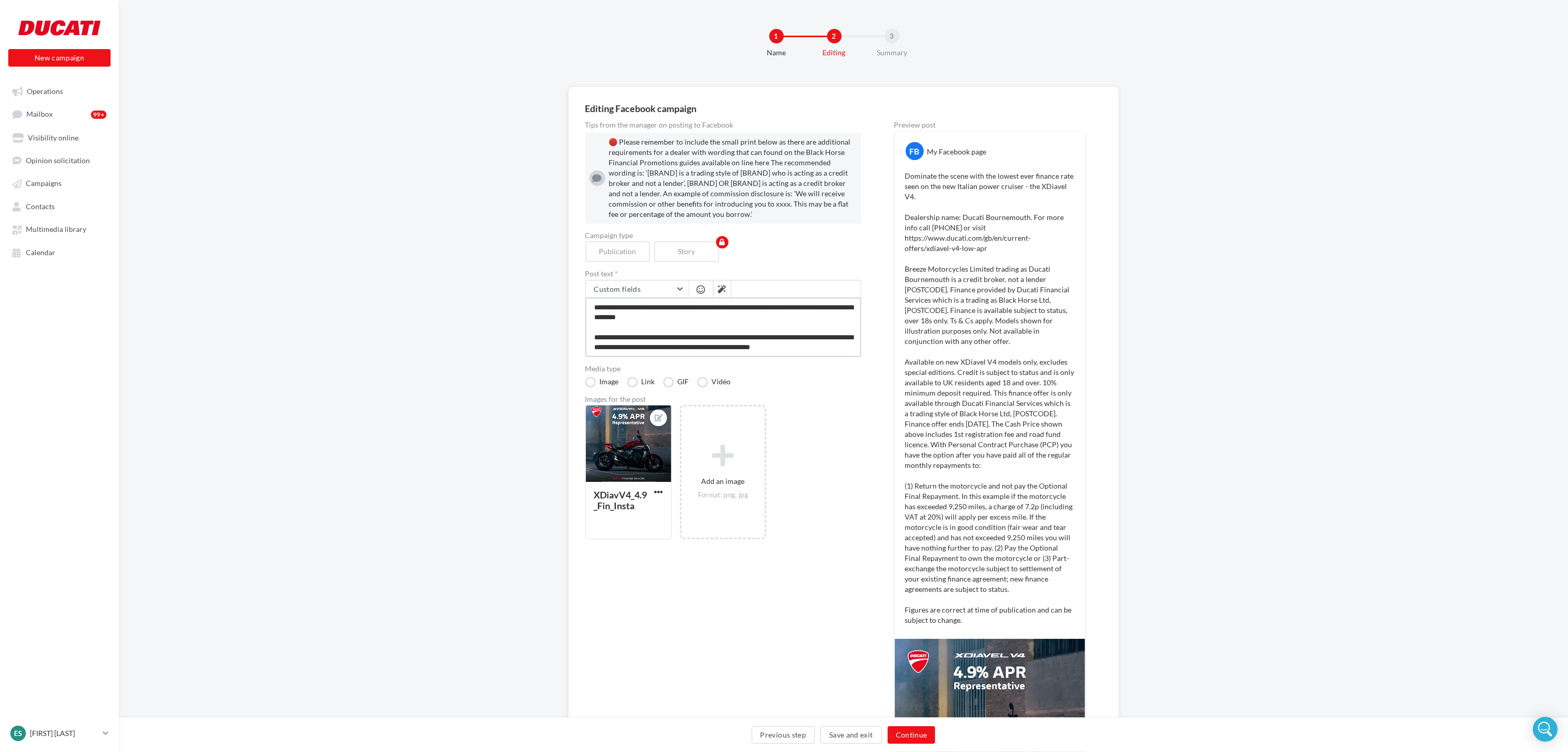scroll, scrollTop: 103, scrollLeft: 0, axis: vertical 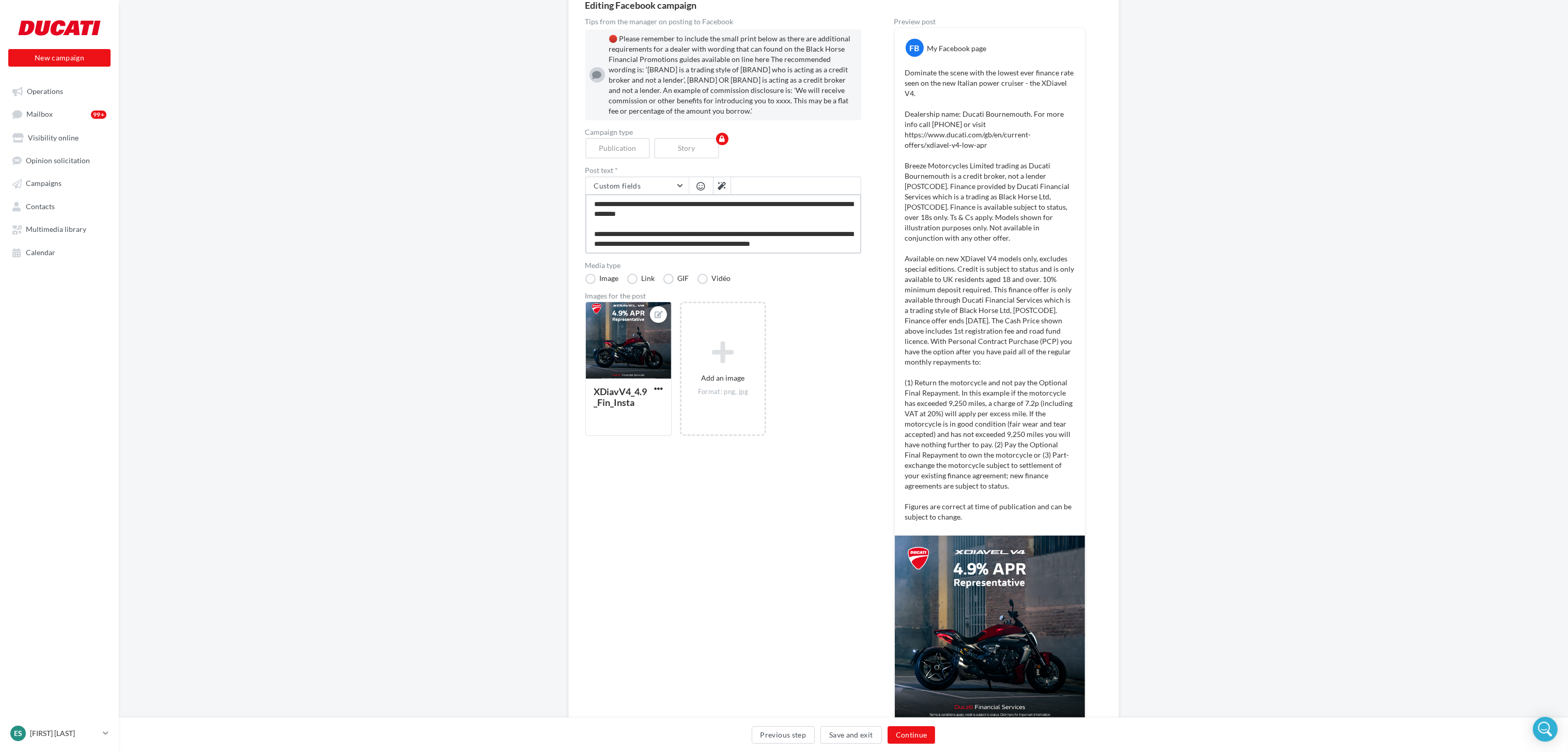 type on "**********" 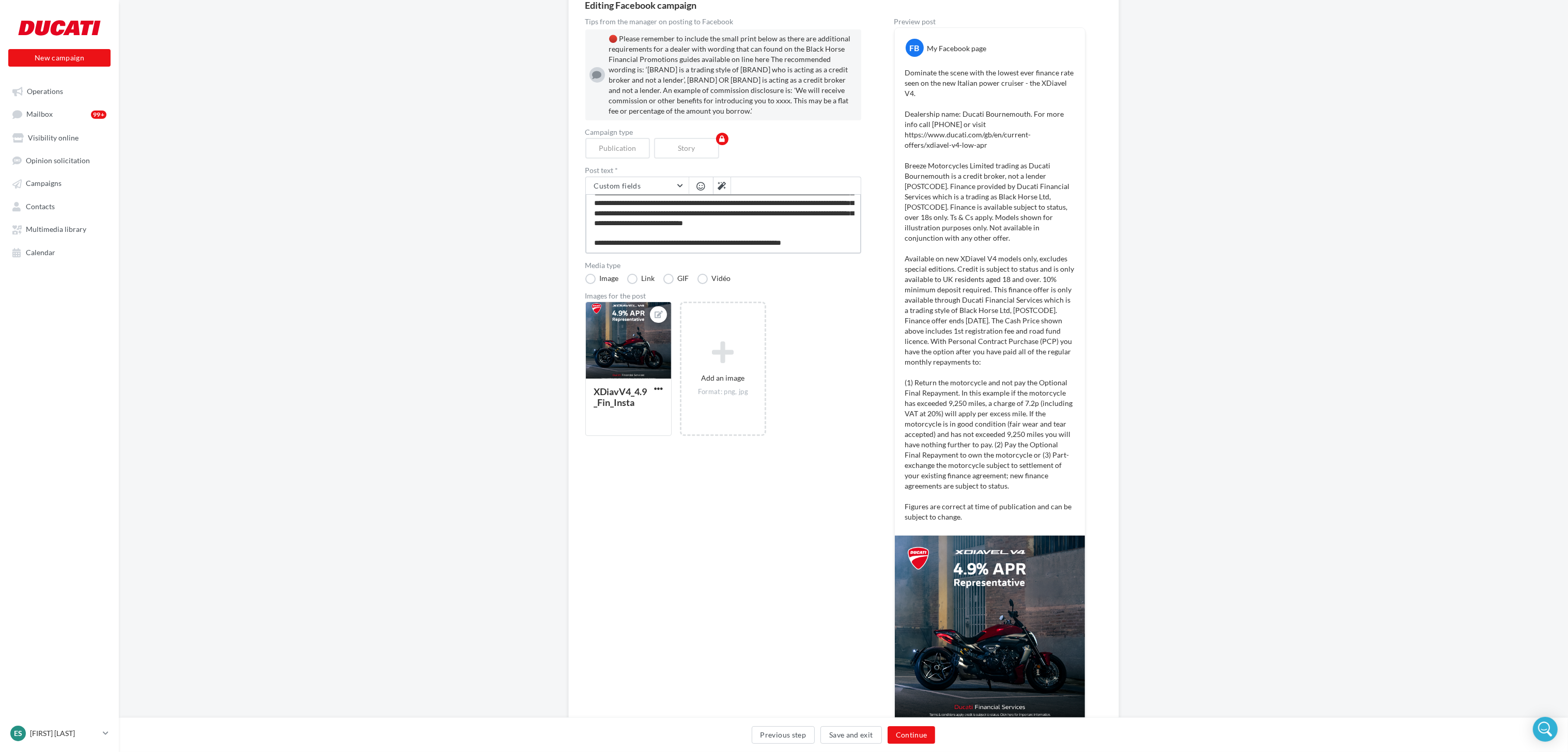 drag, startPoint x: 595, startPoint y: 202, endPoint x: 1000, endPoint y: 314, distance: 420.2011 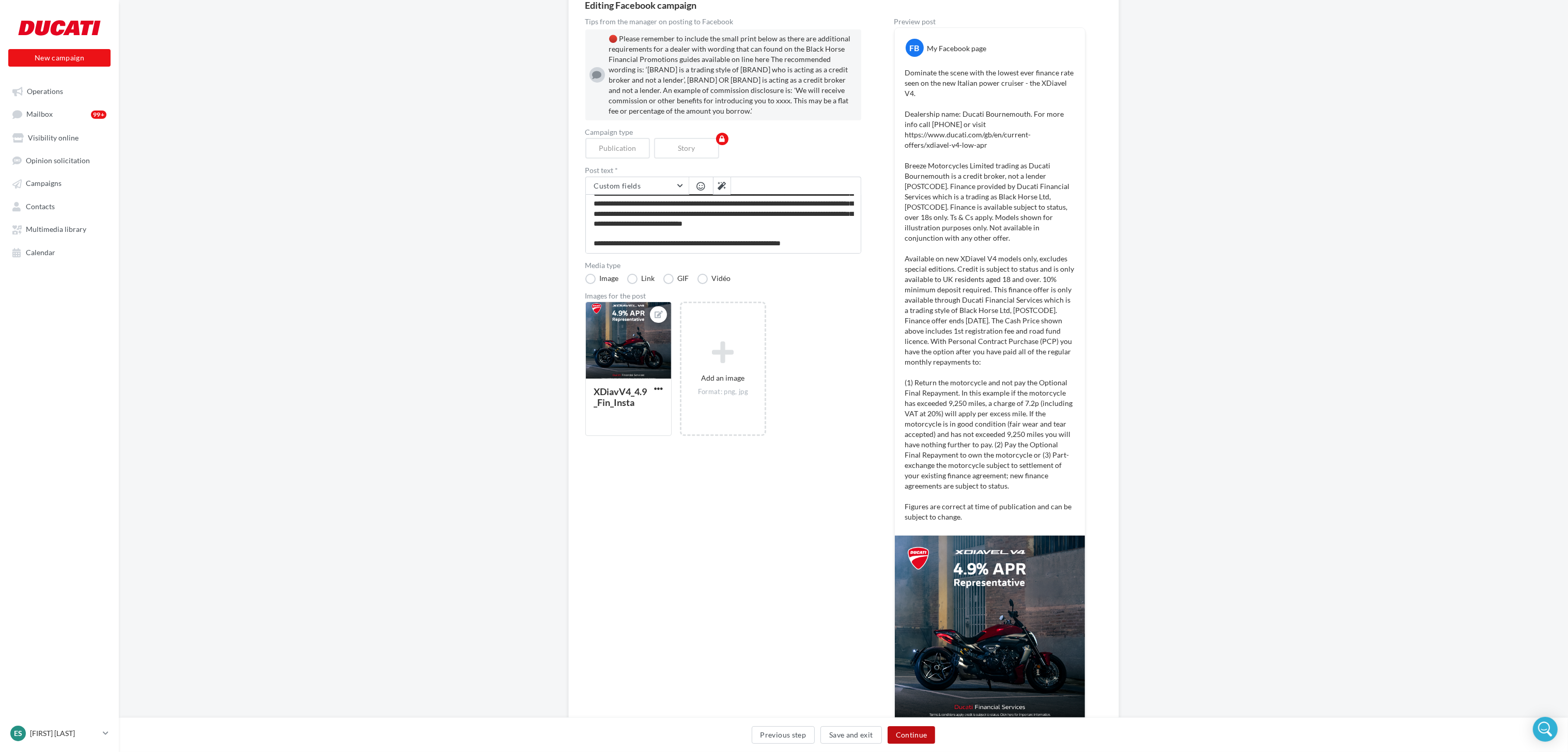 click on "Continue" at bounding box center [911, 735] 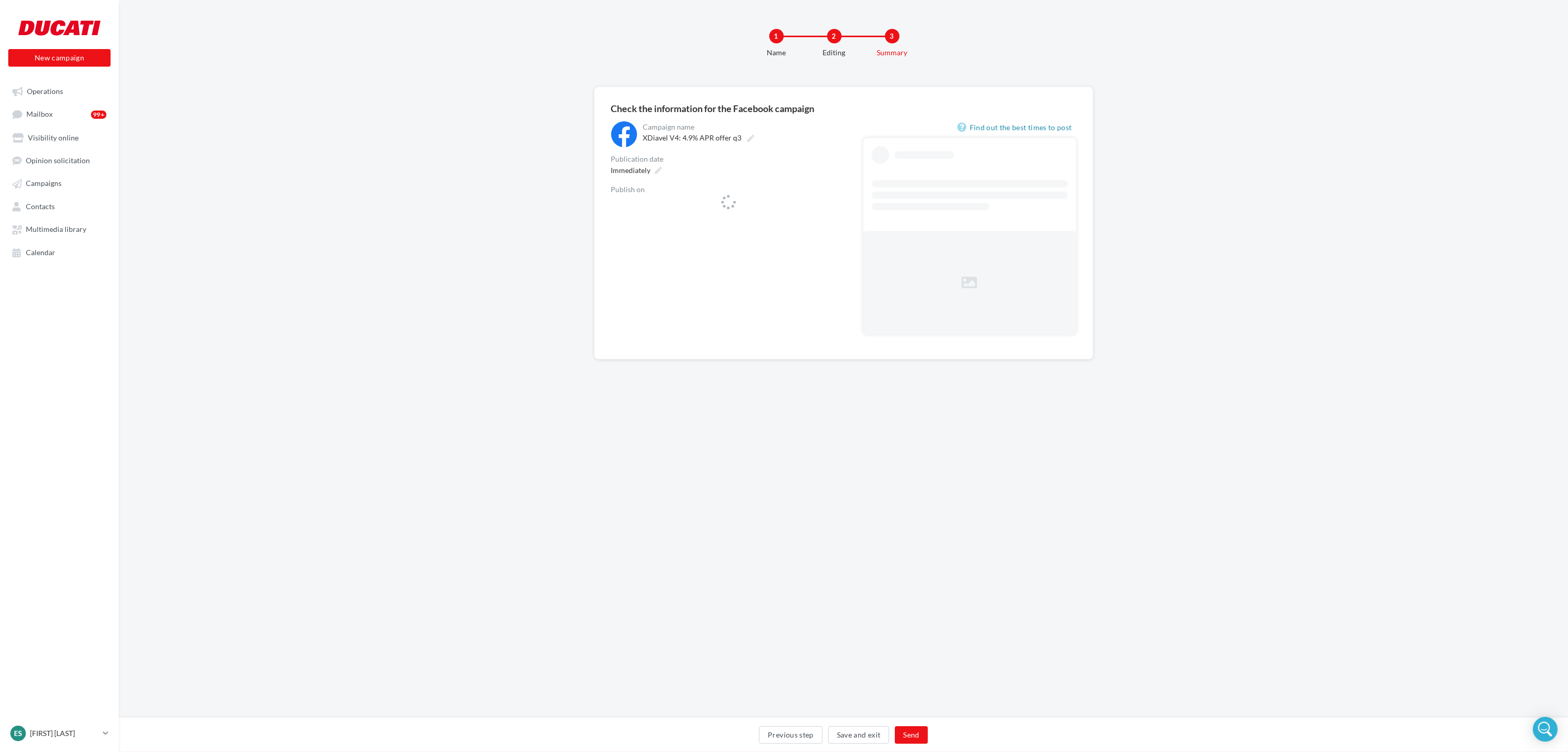 scroll, scrollTop: 5, scrollLeft: 0, axis: vertical 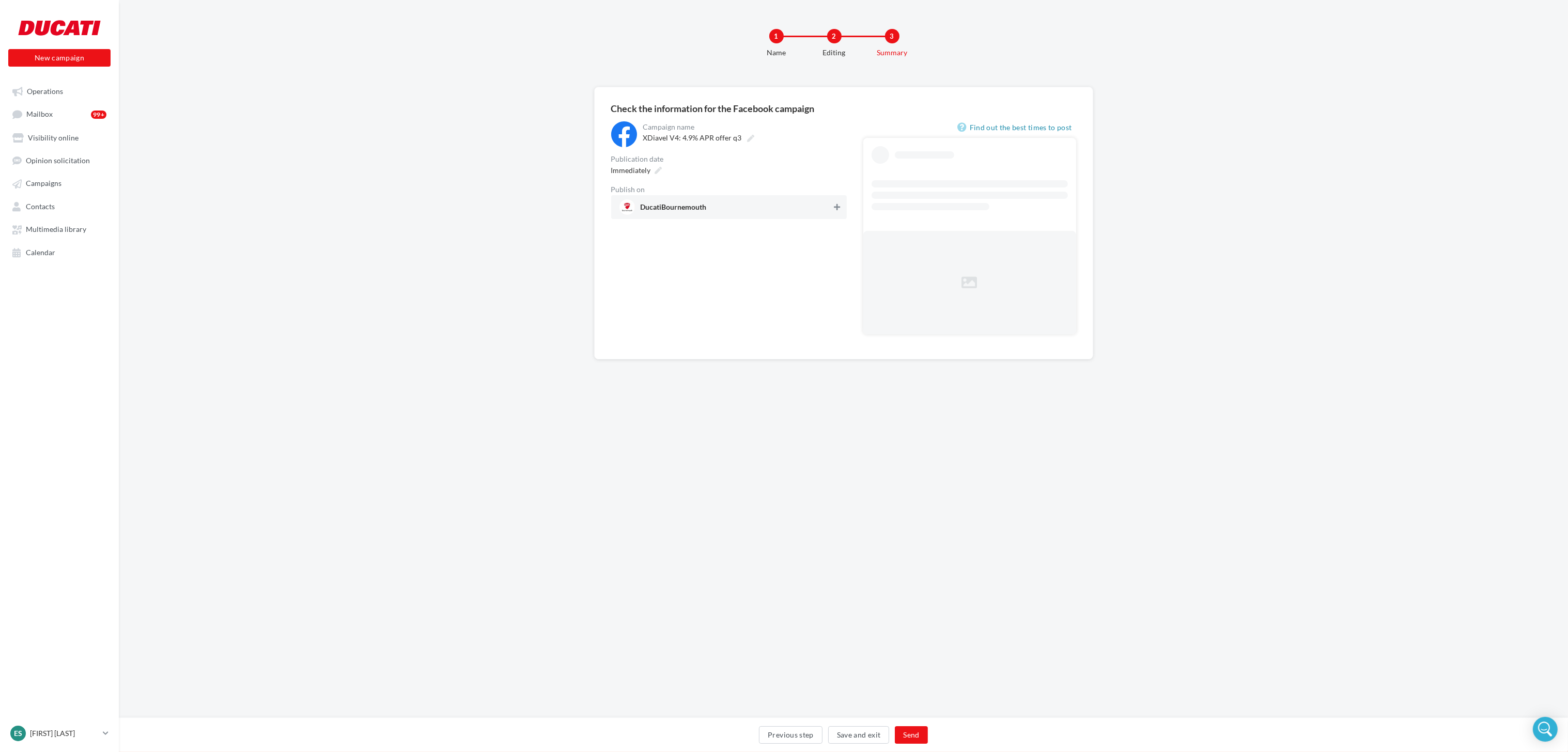 click at bounding box center (837, 207) 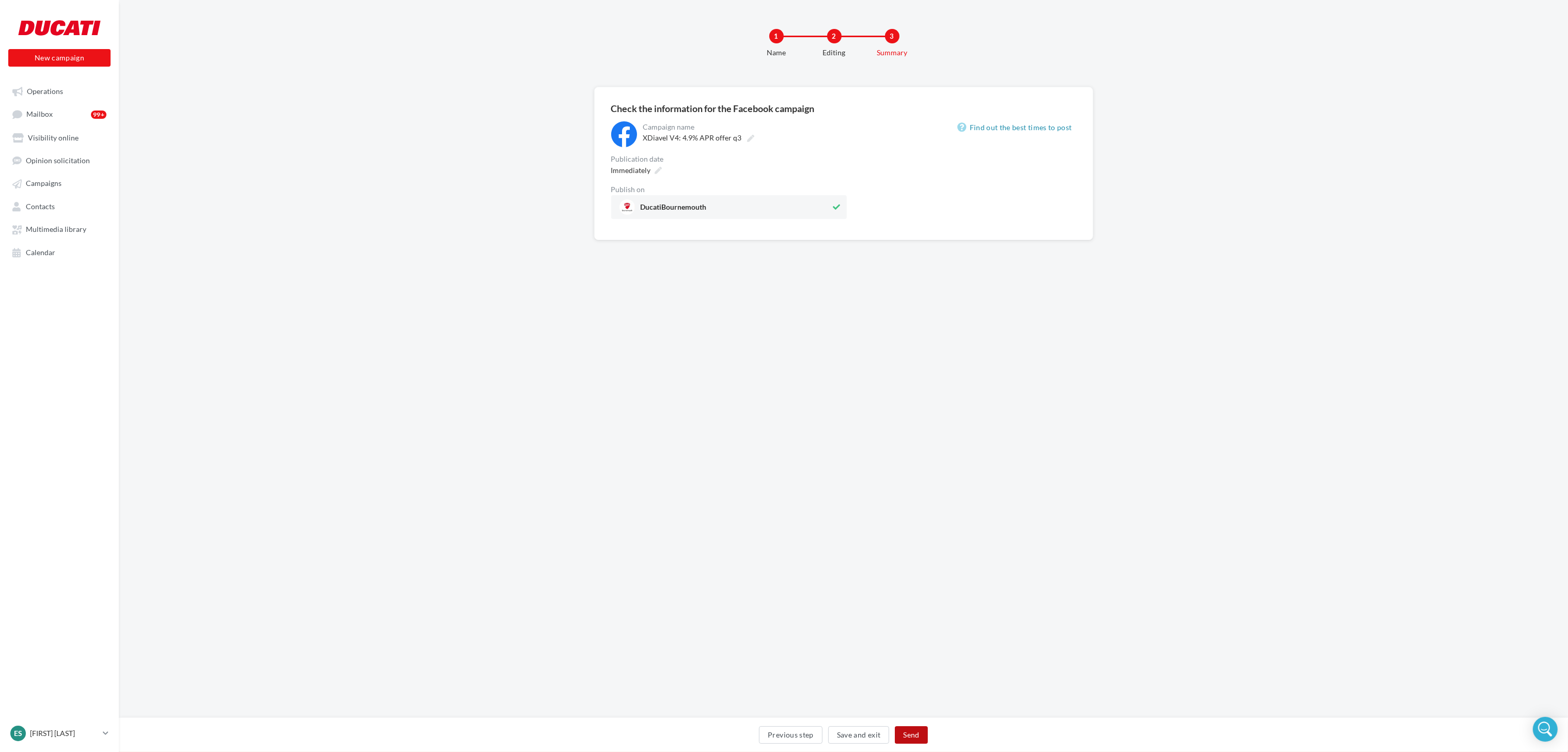 click on "Send" at bounding box center [911, 735] 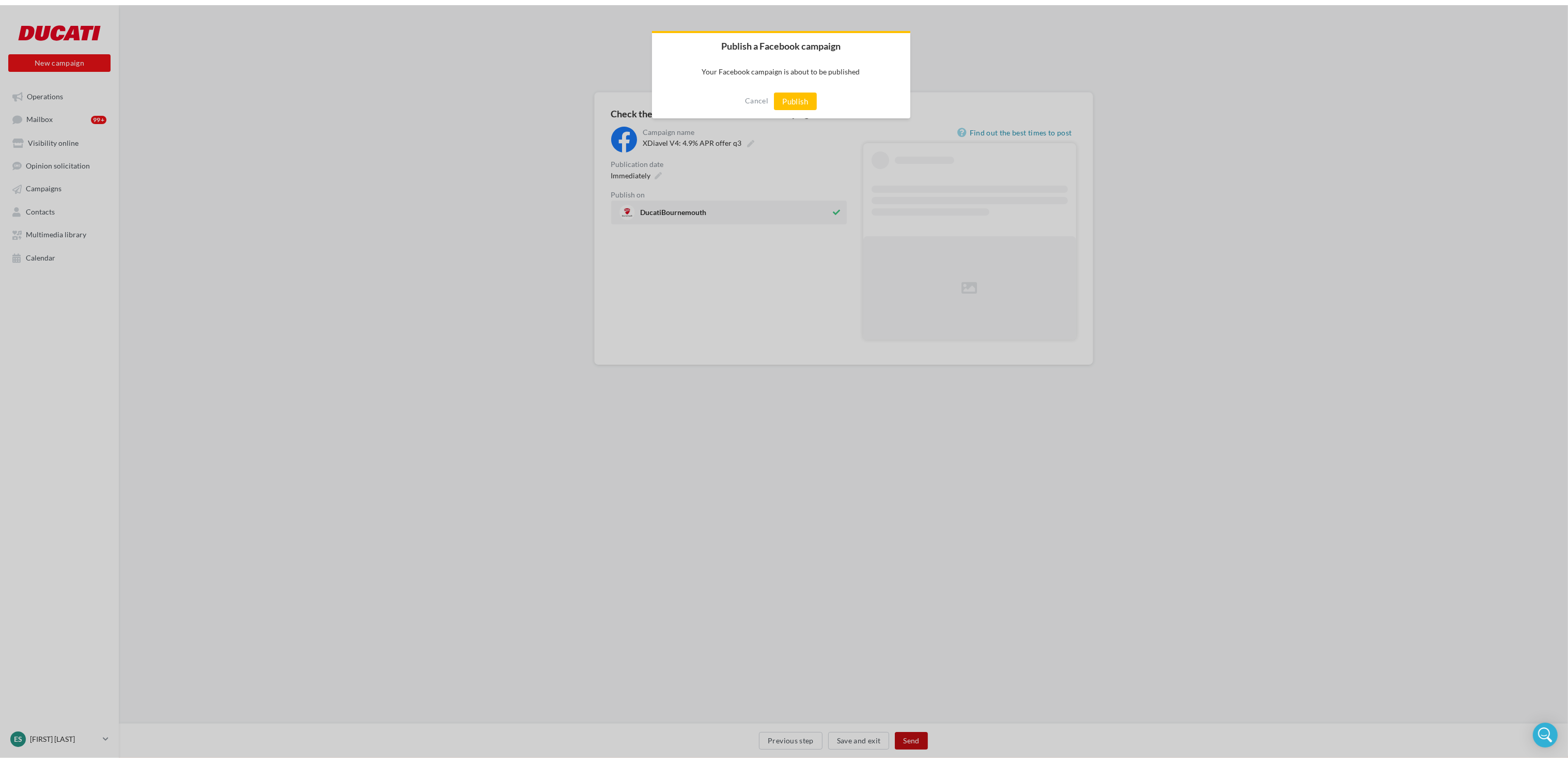 scroll, scrollTop: 0, scrollLeft: 0, axis: both 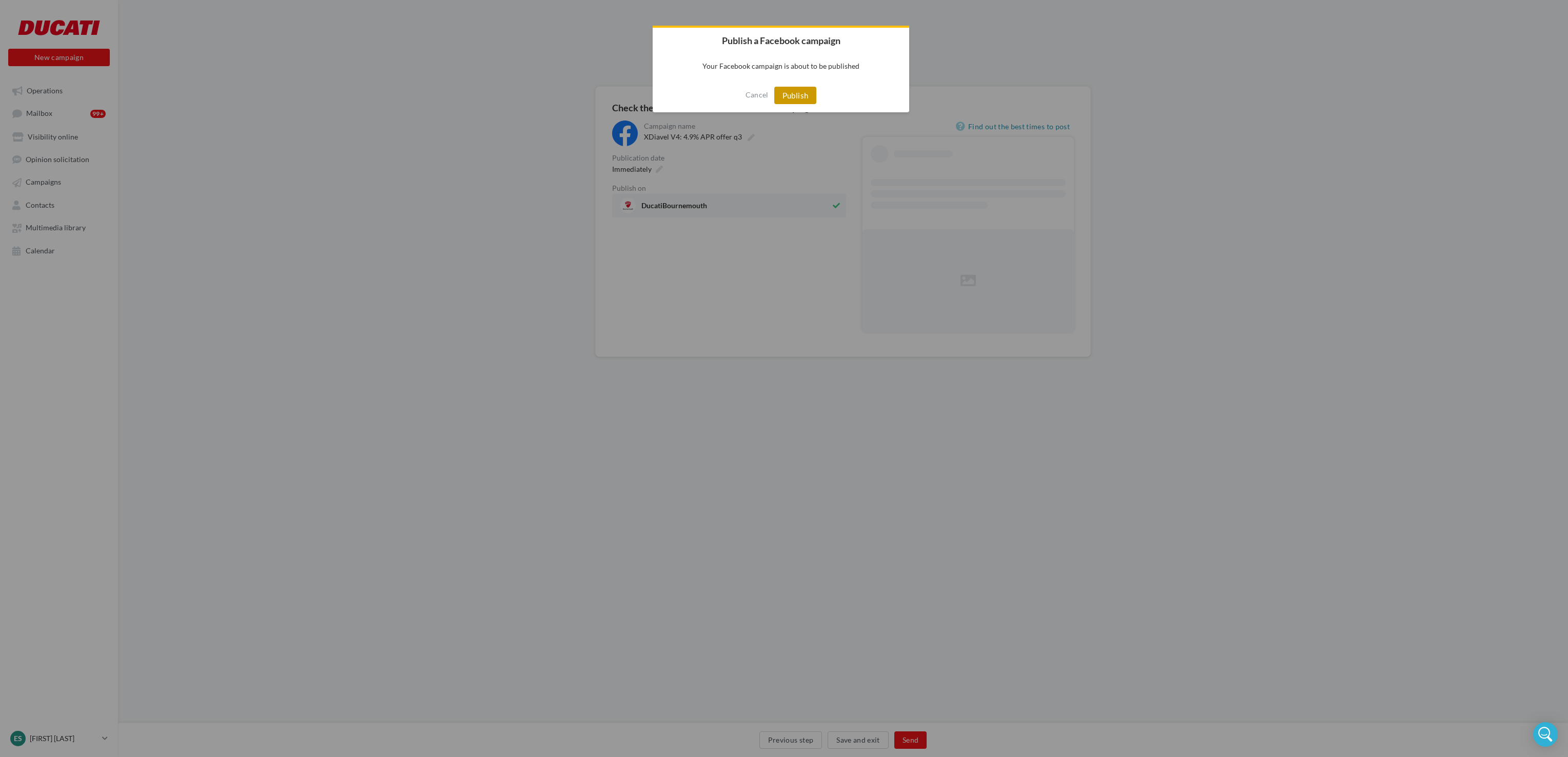 click on "Publish" at bounding box center [795, 95] 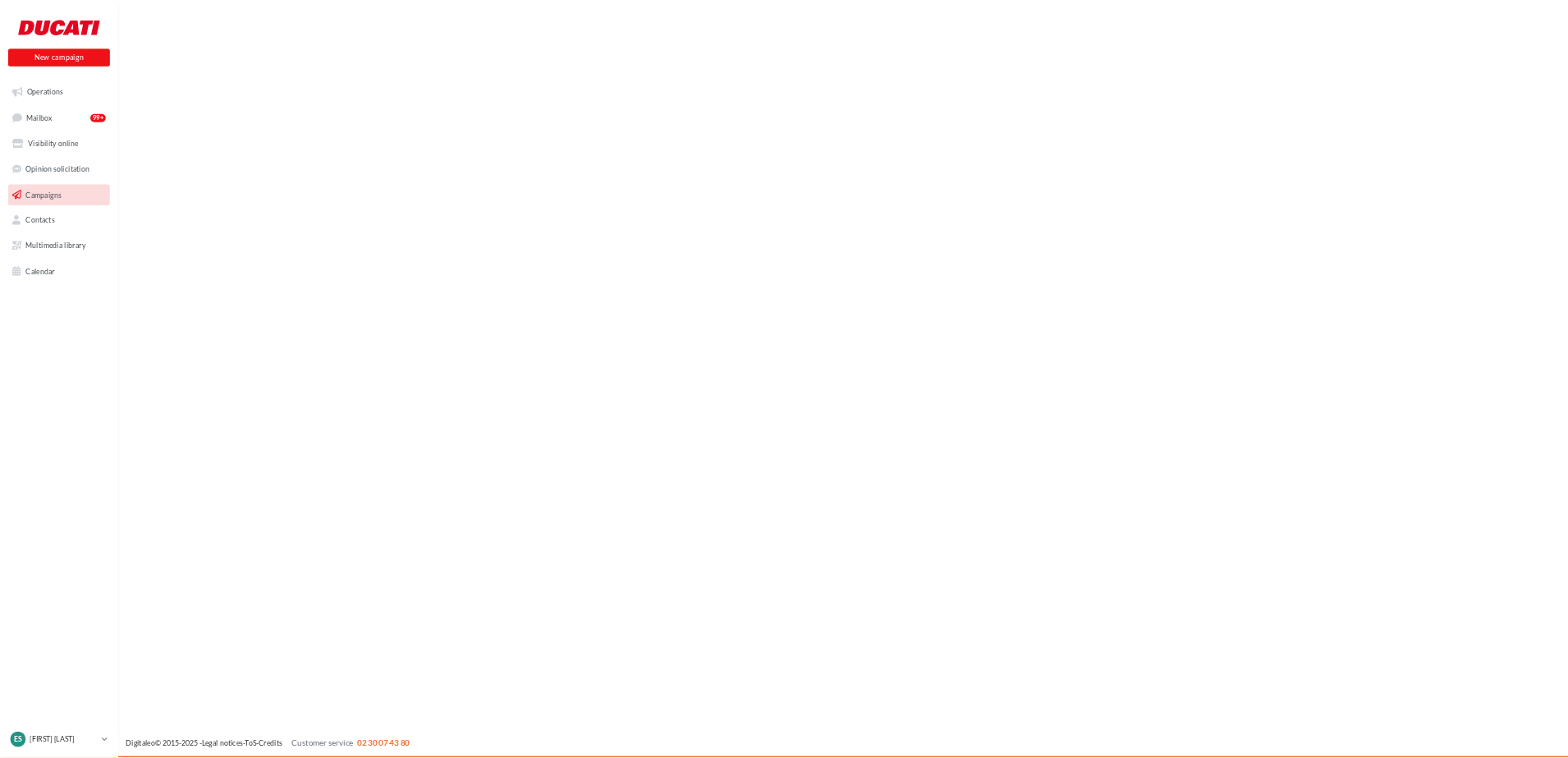 scroll, scrollTop: 0, scrollLeft: 0, axis: both 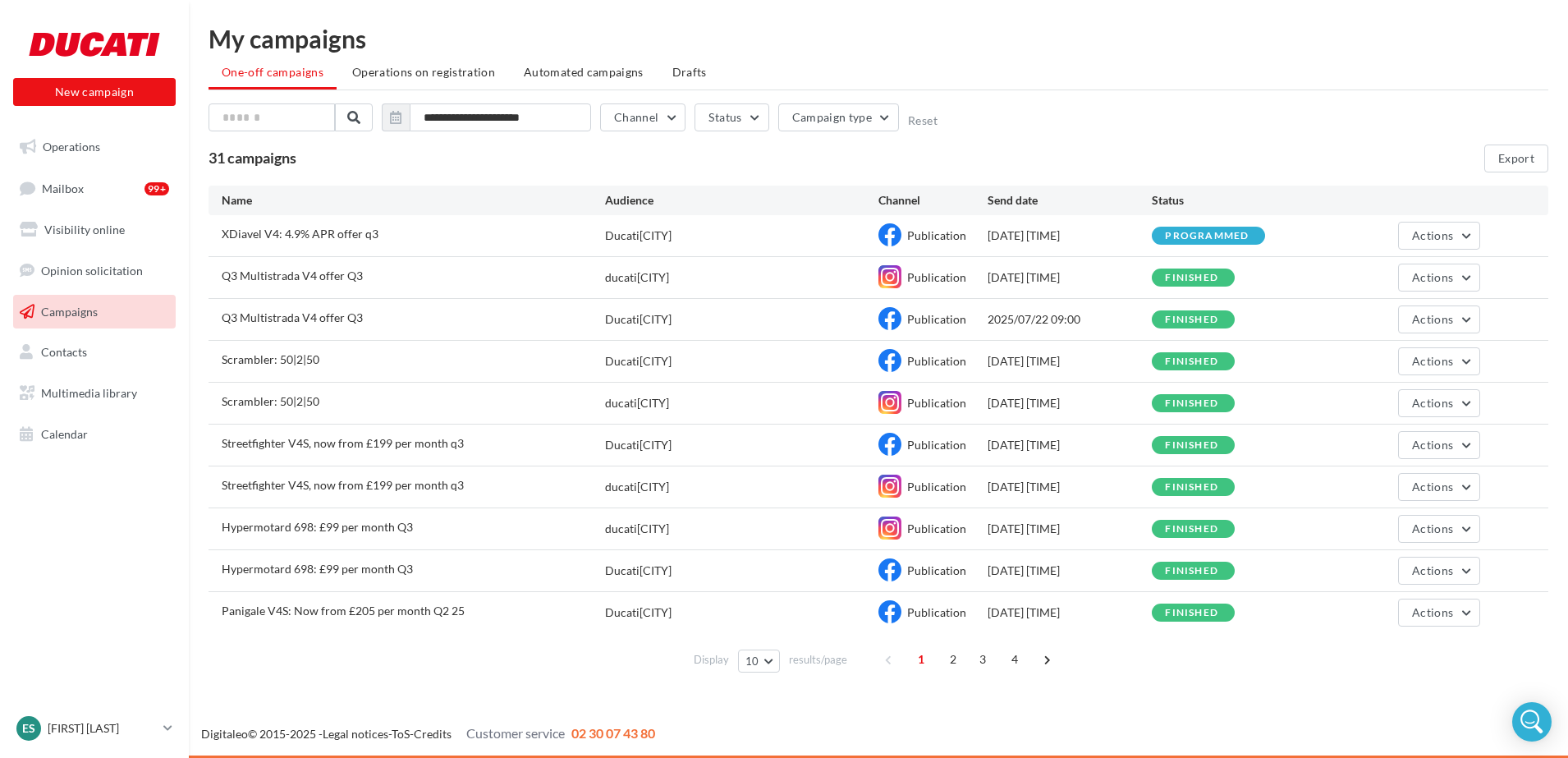 drag, startPoint x: 0, startPoint y: 0, endPoint x: 322, endPoint y: 170, distance: 364.12086 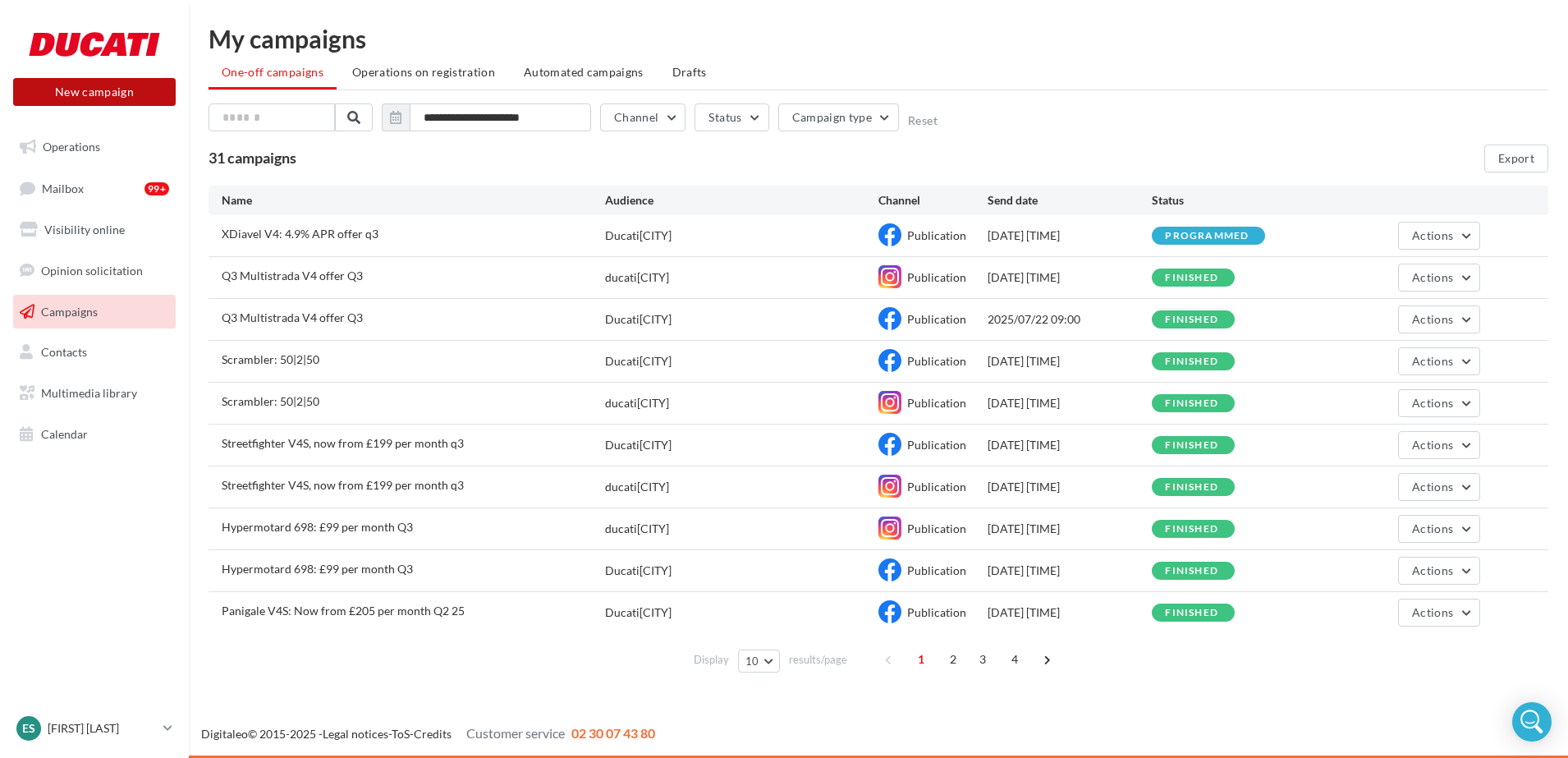click on "New campaign" at bounding box center (94, 92) 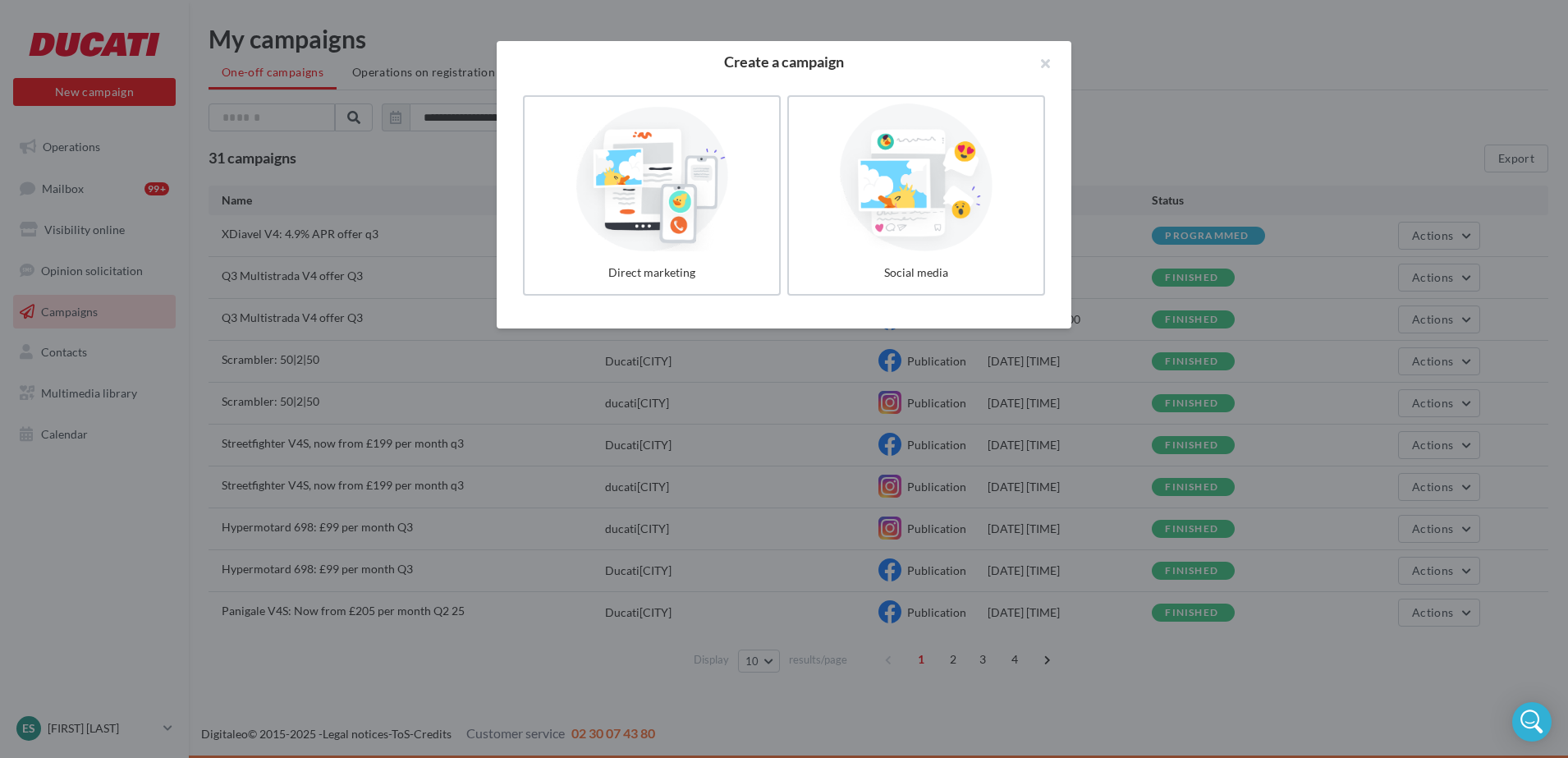 click at bounding box center (784, 379) 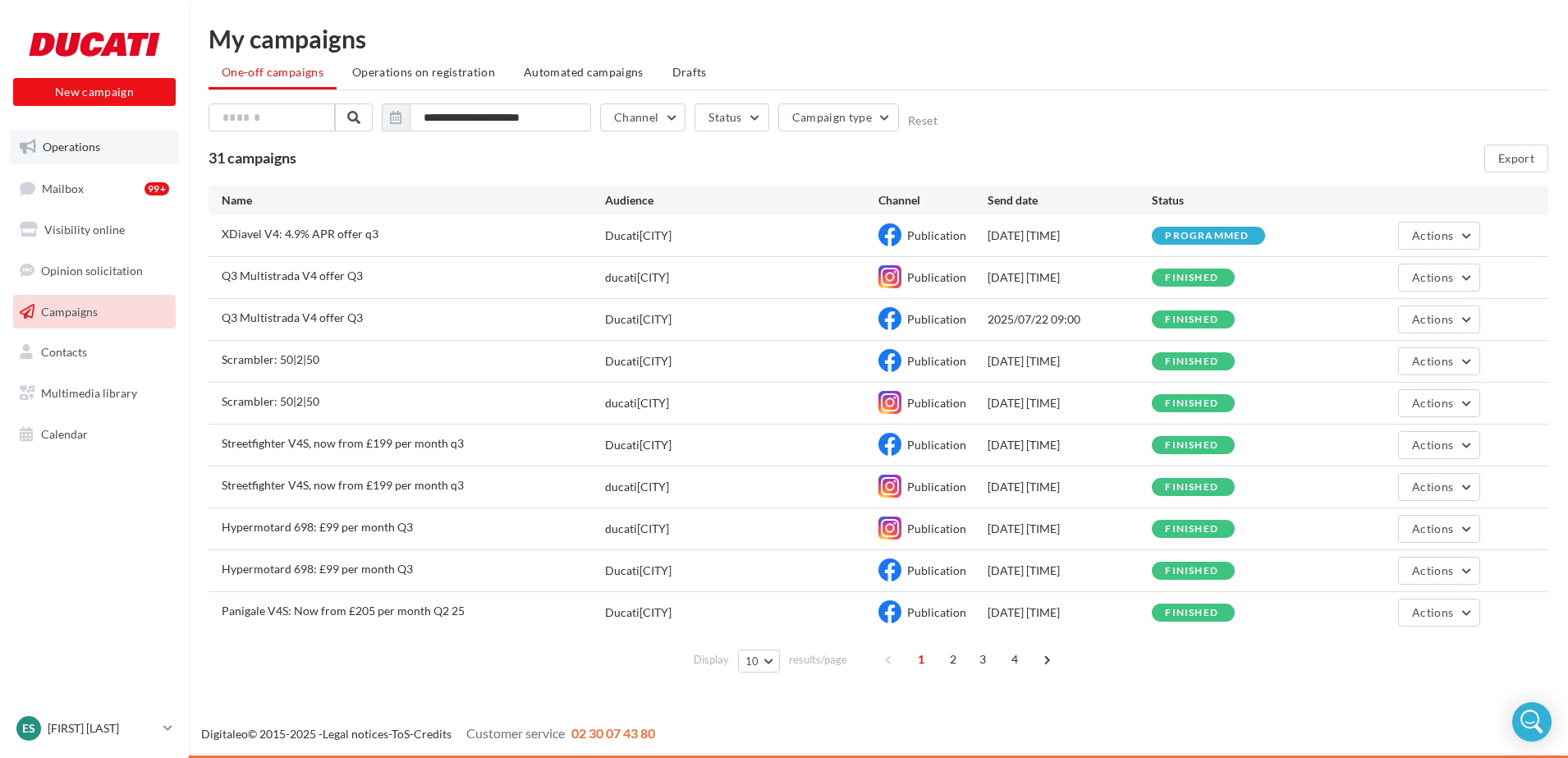click on "Operations" at bounding box center (94, 147) 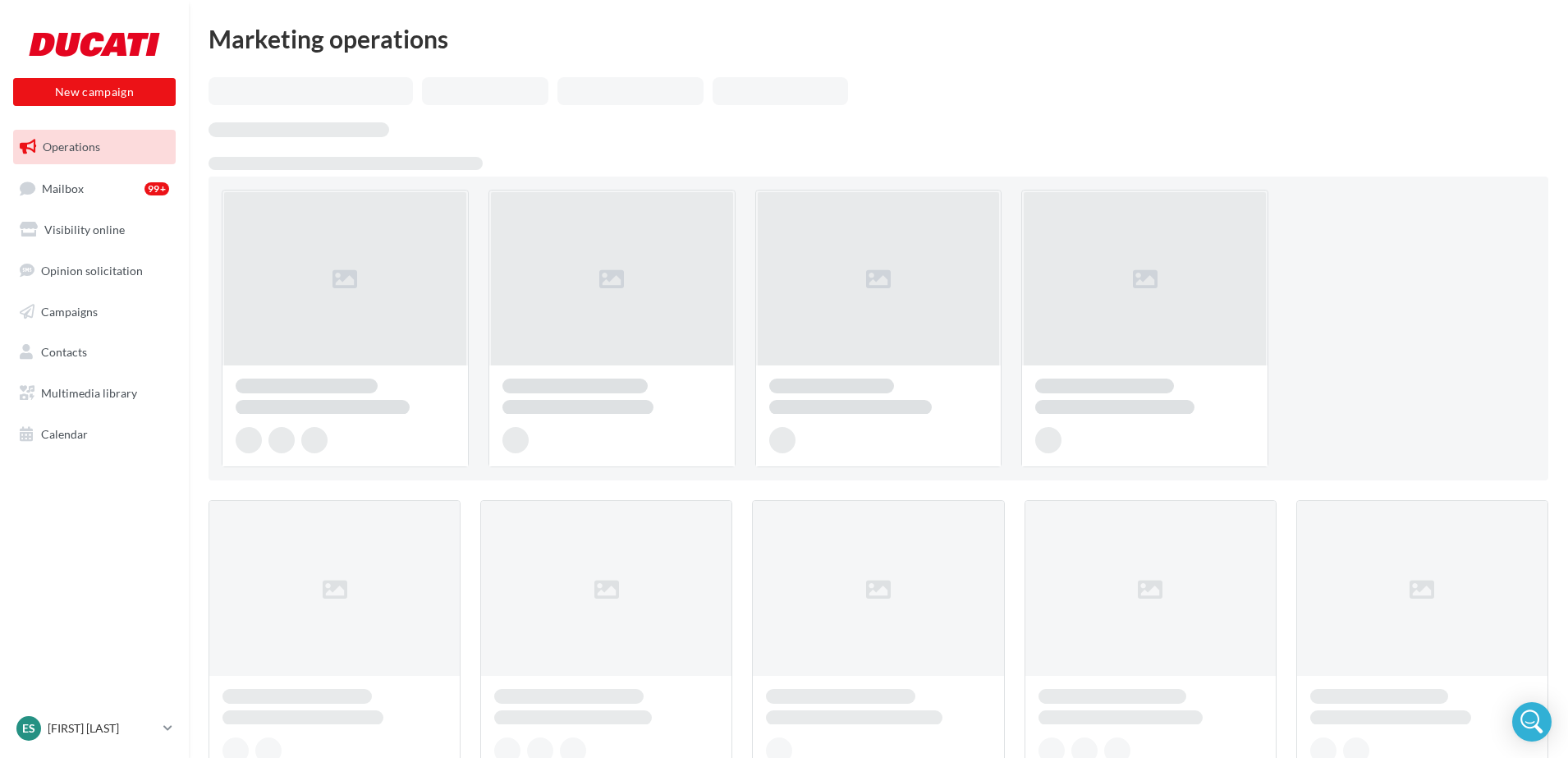 scroll, scrollTop: 0, scrollLeft: 0, axis: both 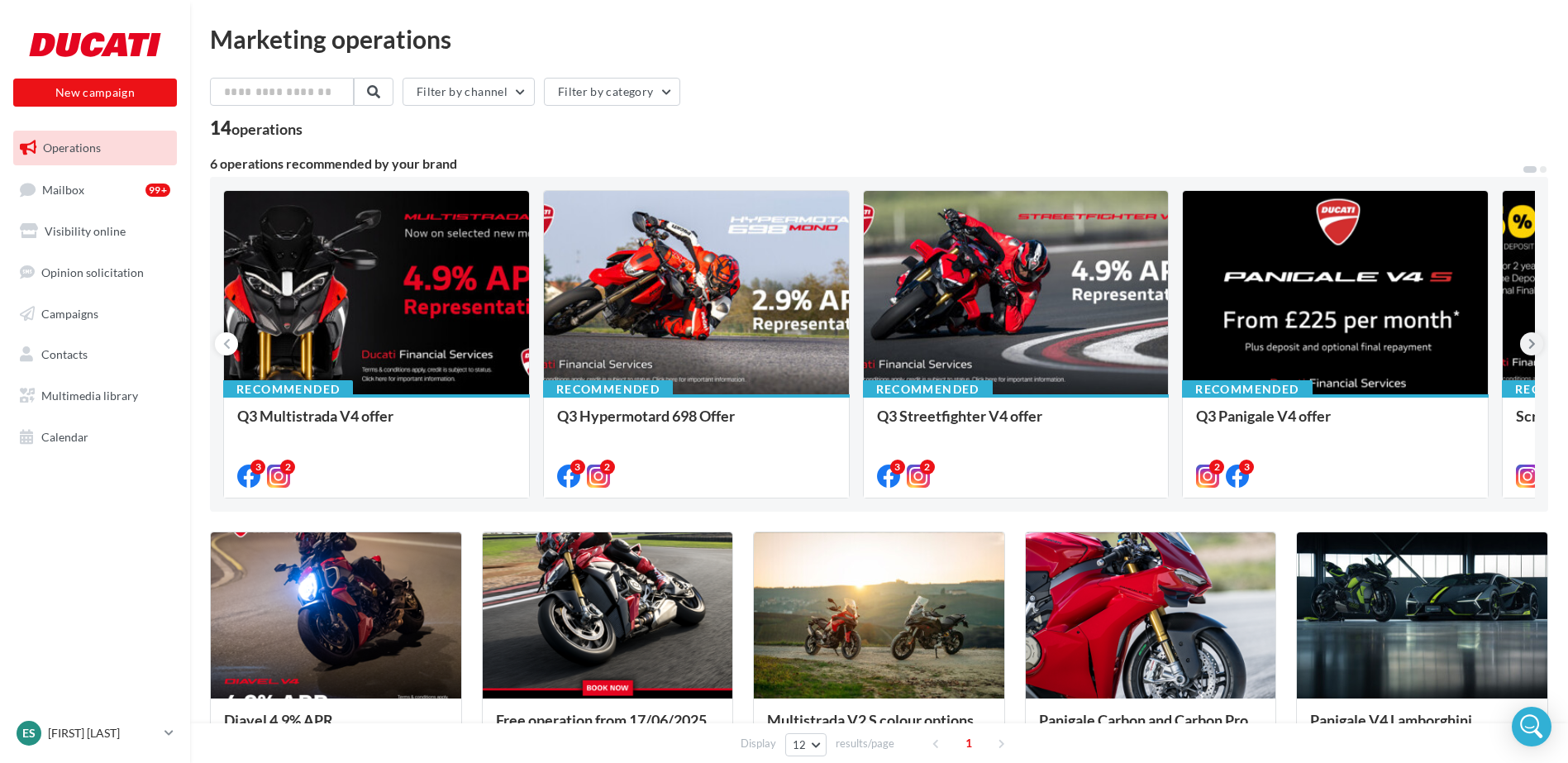 click at bounding box center (1532, 344) 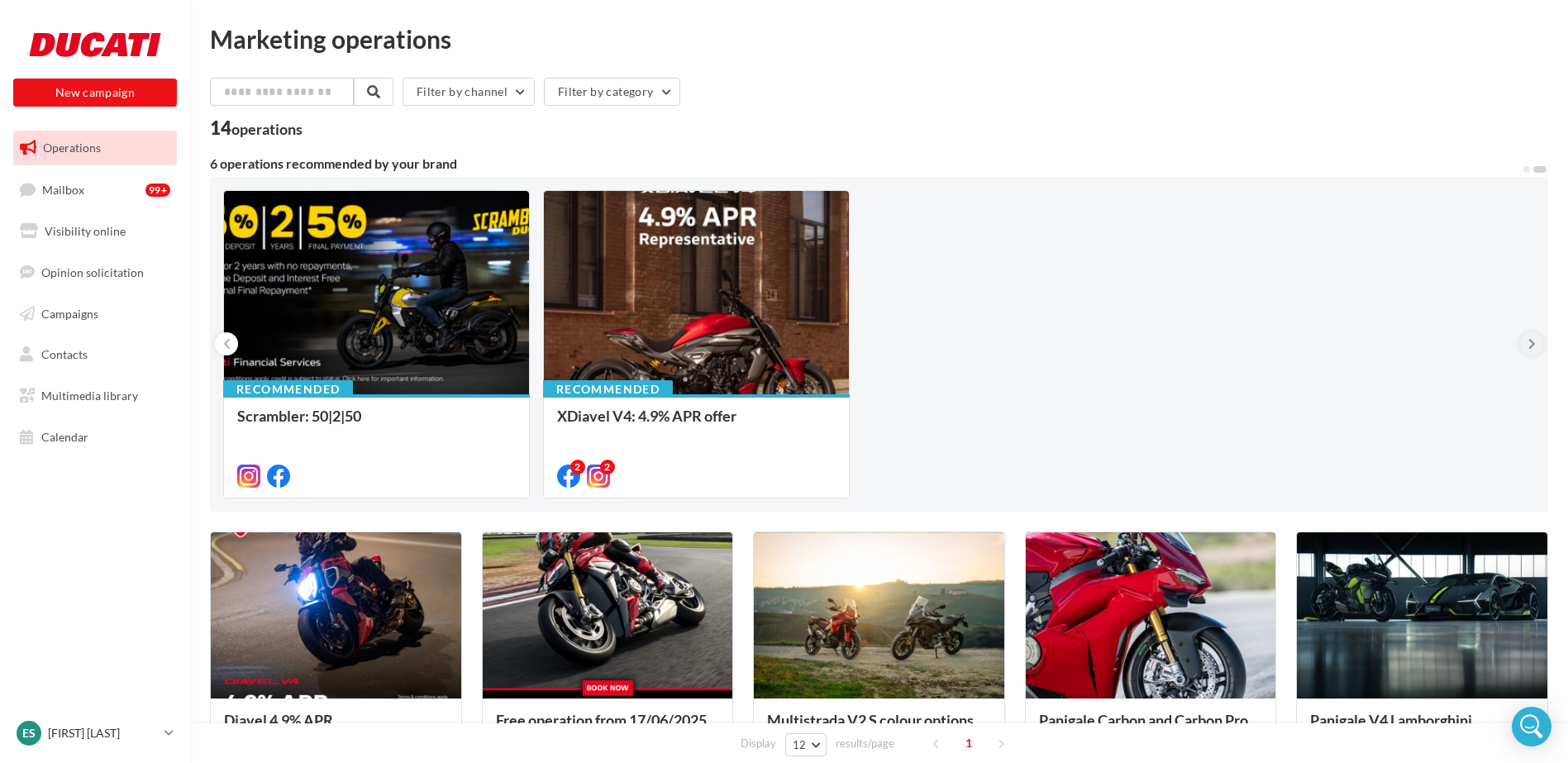 click at bounding box center (1532, 344) 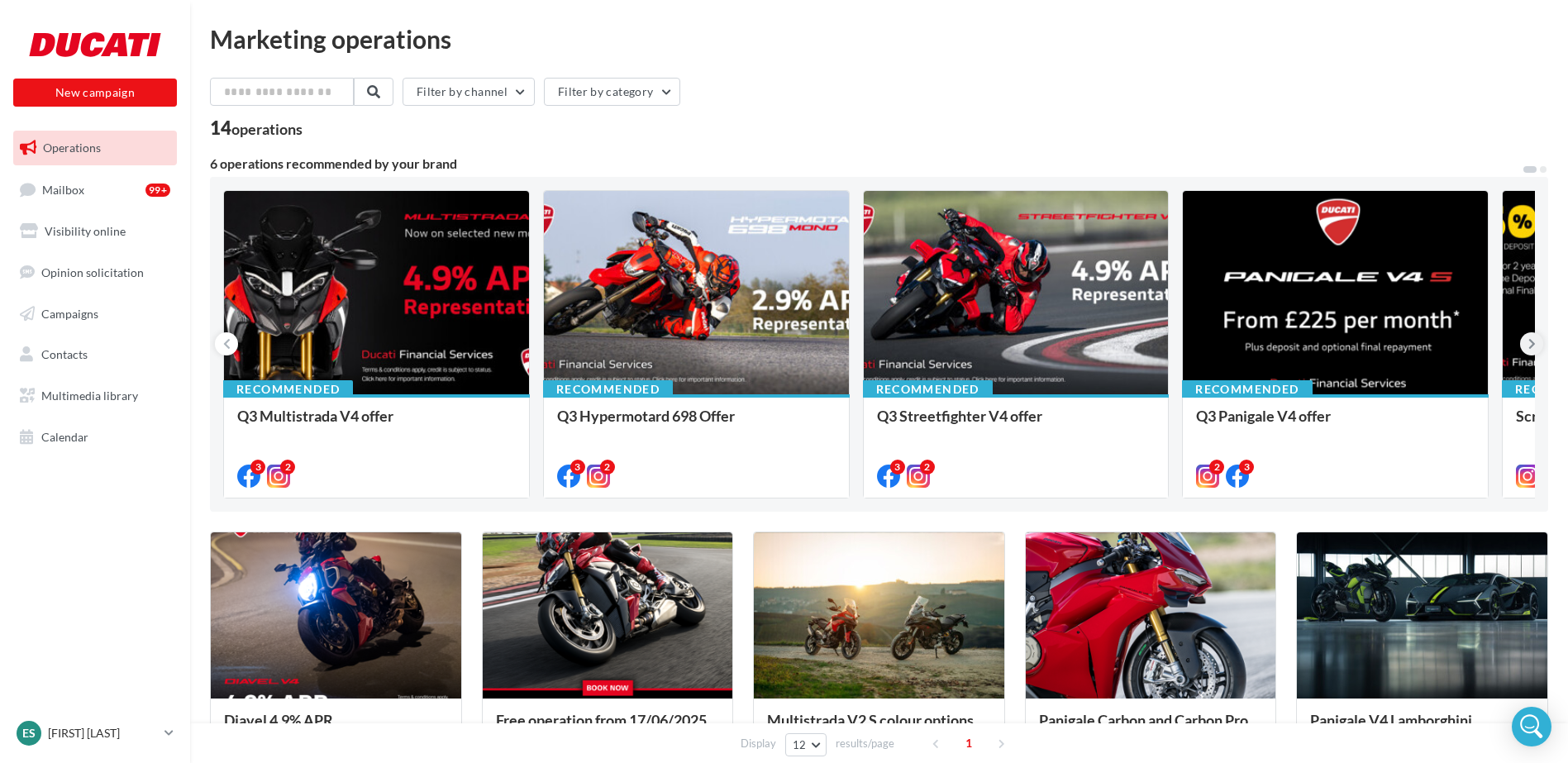 click at bounding box center [1532, 344] 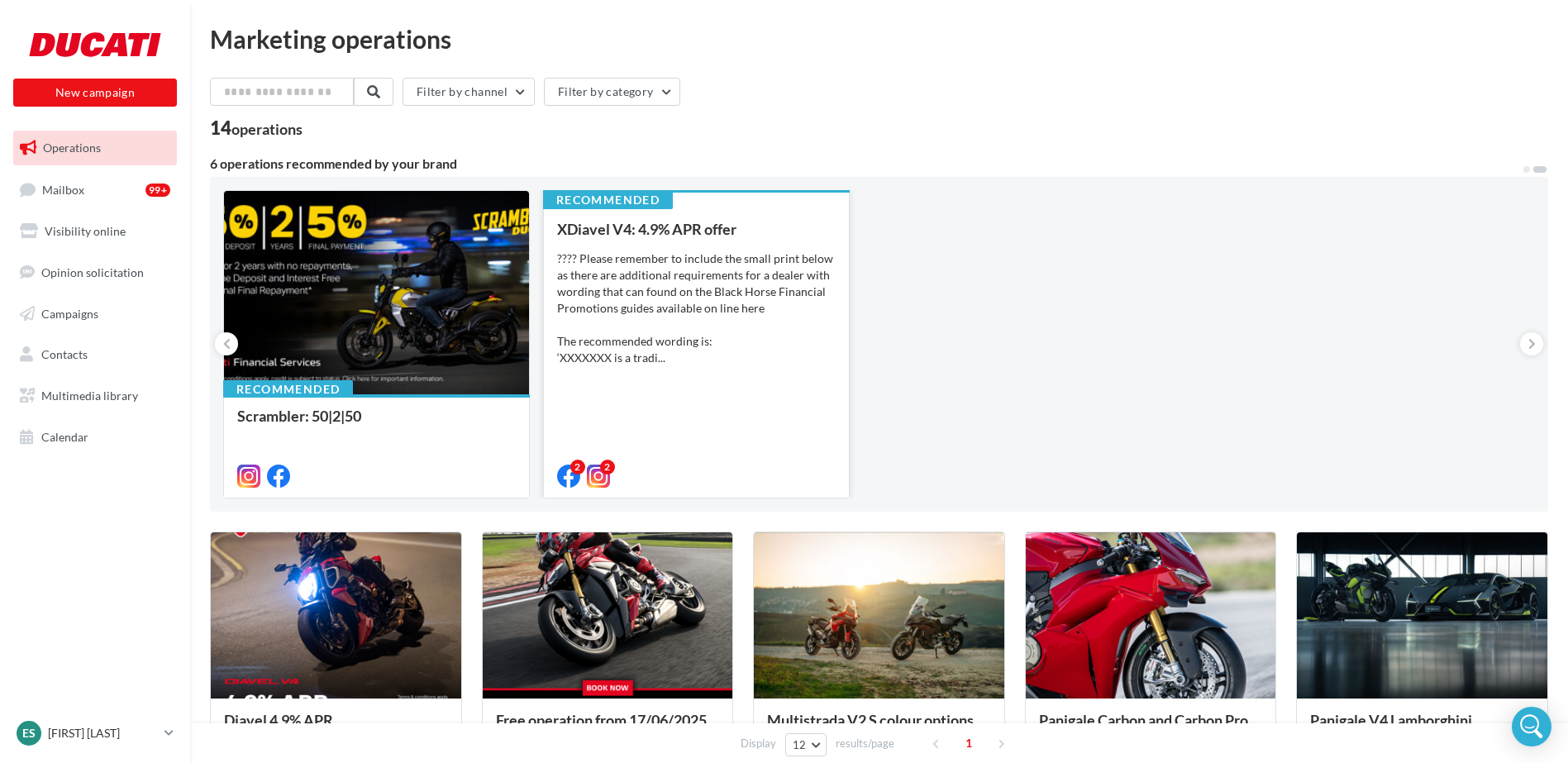 click on "???? Please remember to include the small print below as there are additional requirements for a dealer with wording that can found on the Black Horse Financial Promotions guides available on line here
The recommended wording is:
‘XXXXXXX is a tradi..." at bounding box center [696, 308] 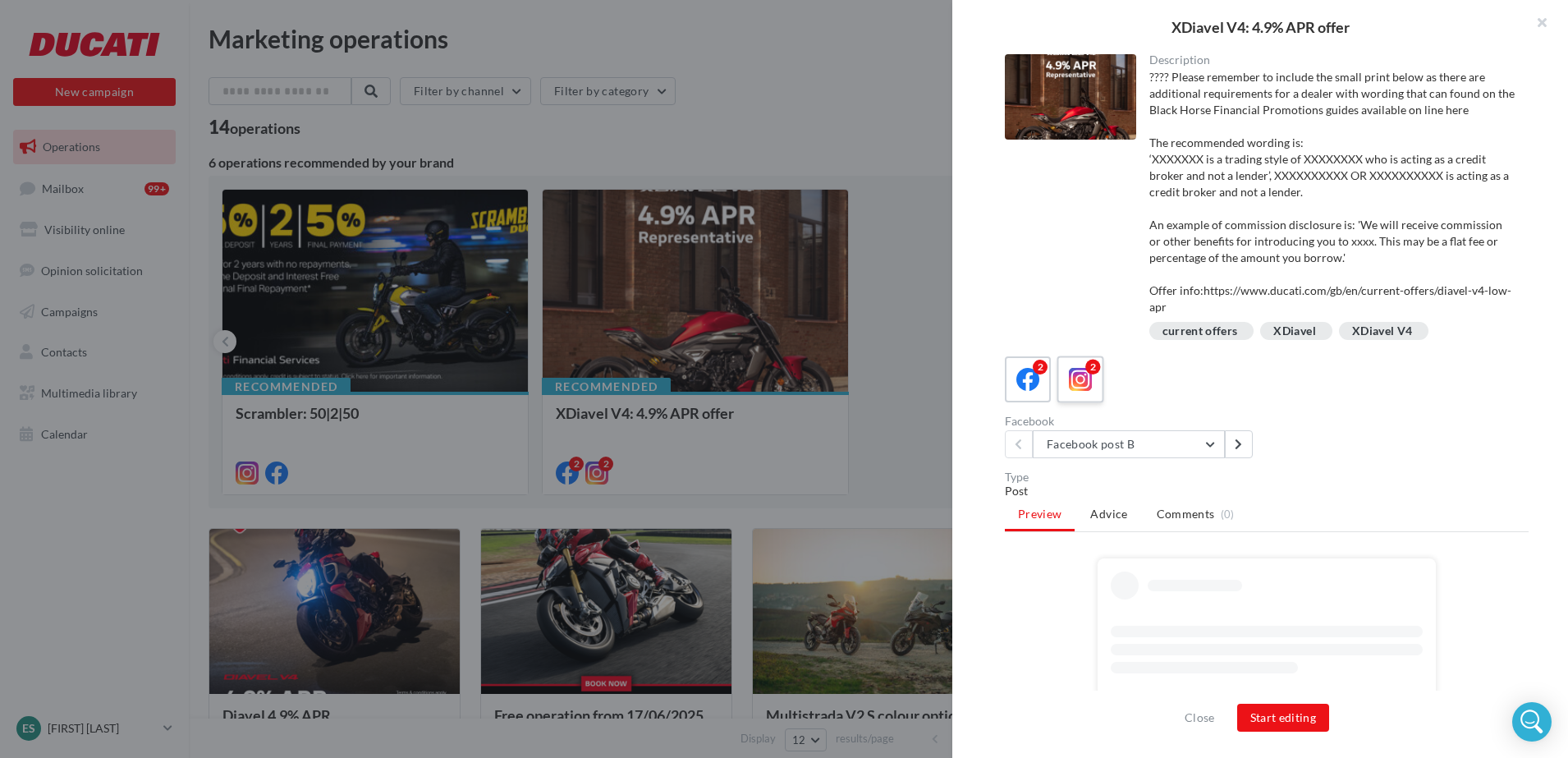click on "2" at bounding box center (1080, 379) 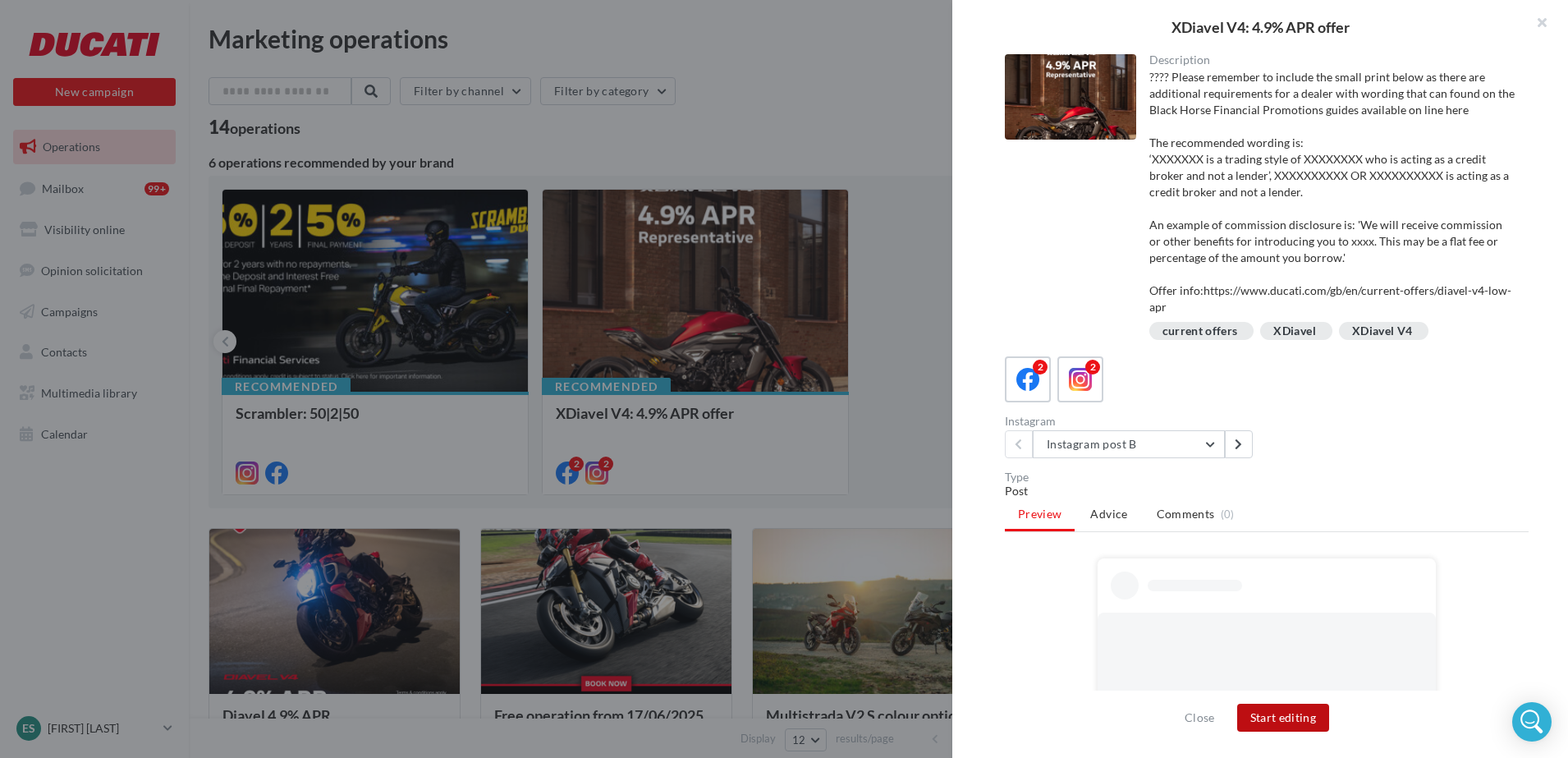 click on "Start editing" at bounding box center [1283, 718] 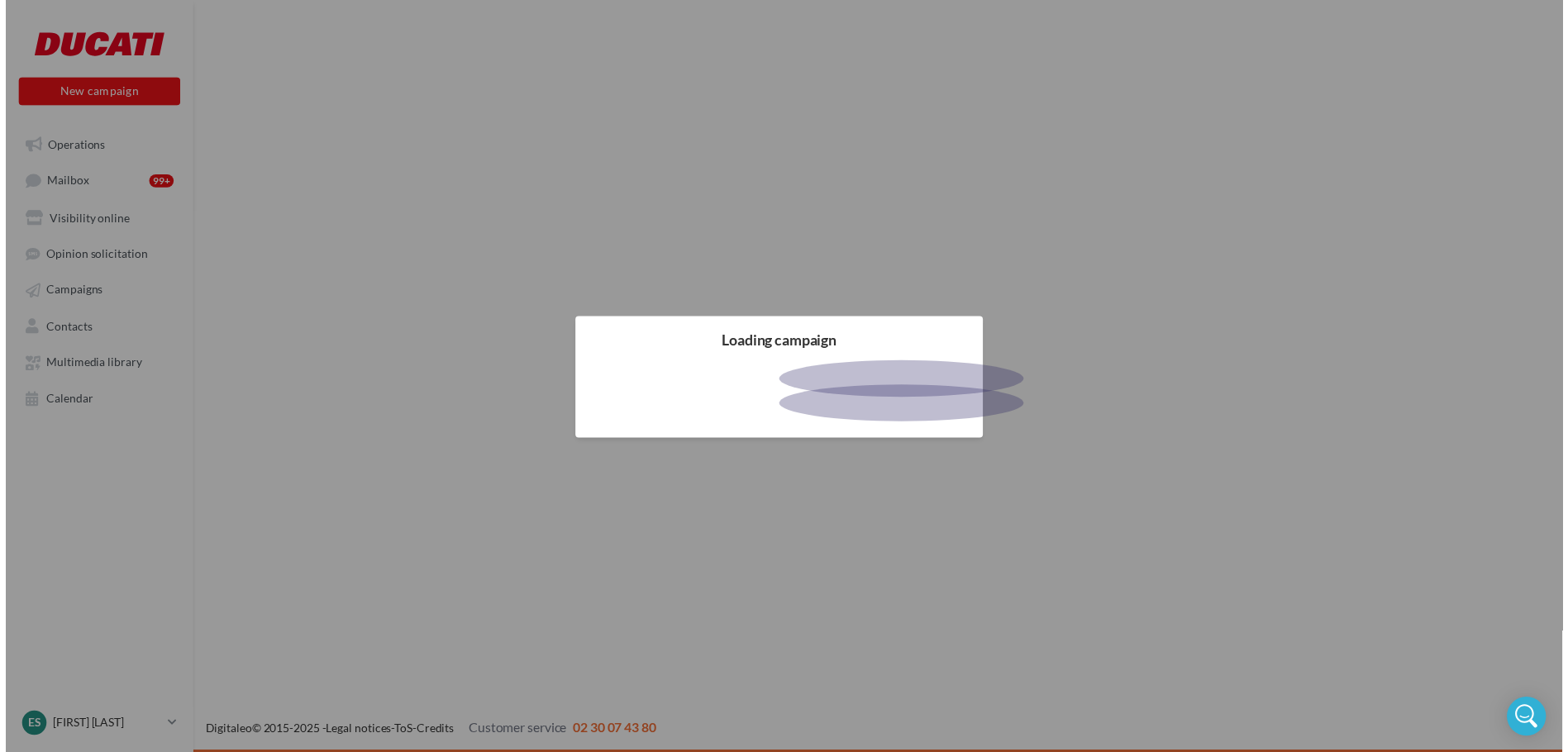scroll, scrollTop: 0, scrollLeft: 0, axis: both 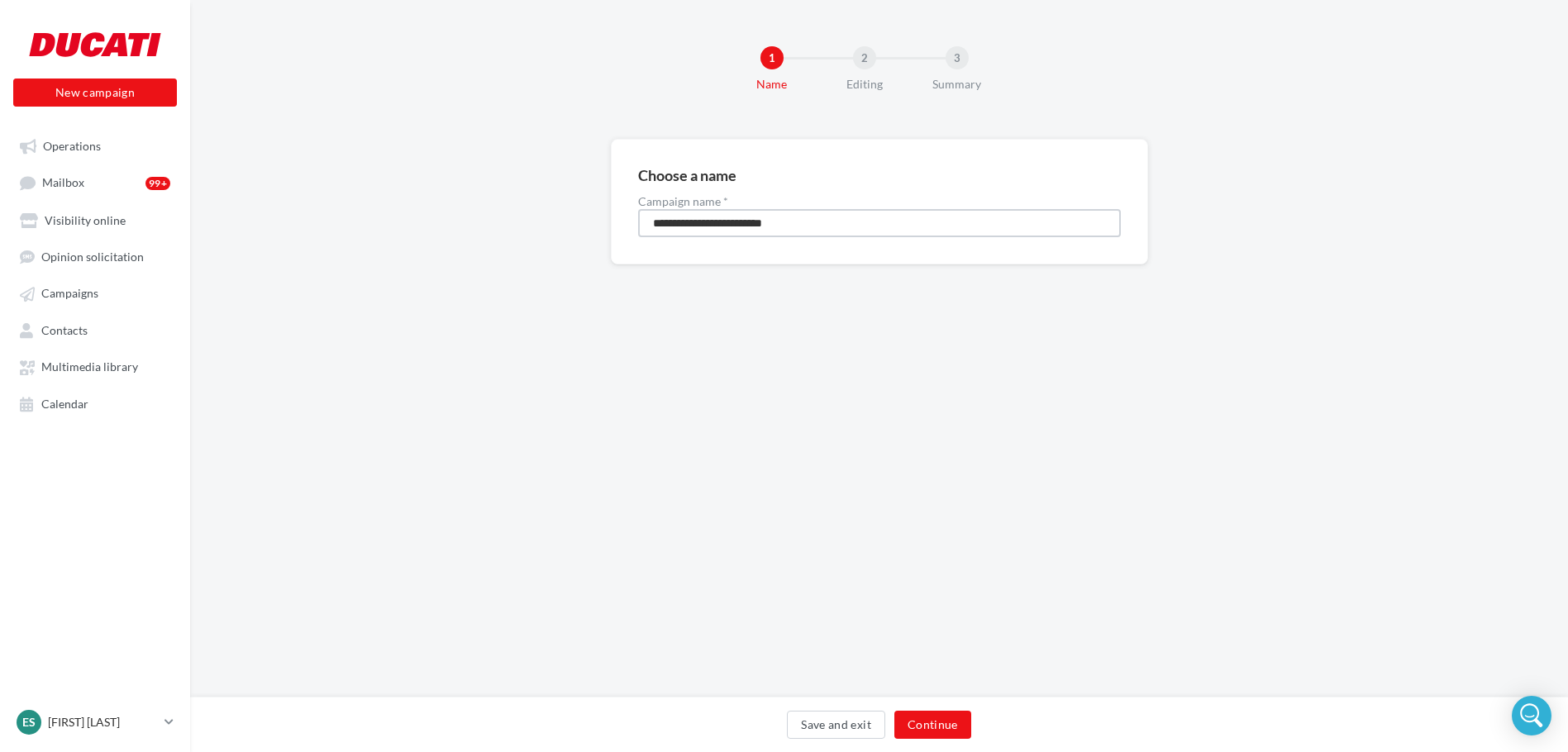 click on "**********" at bounding box center [879, 223] 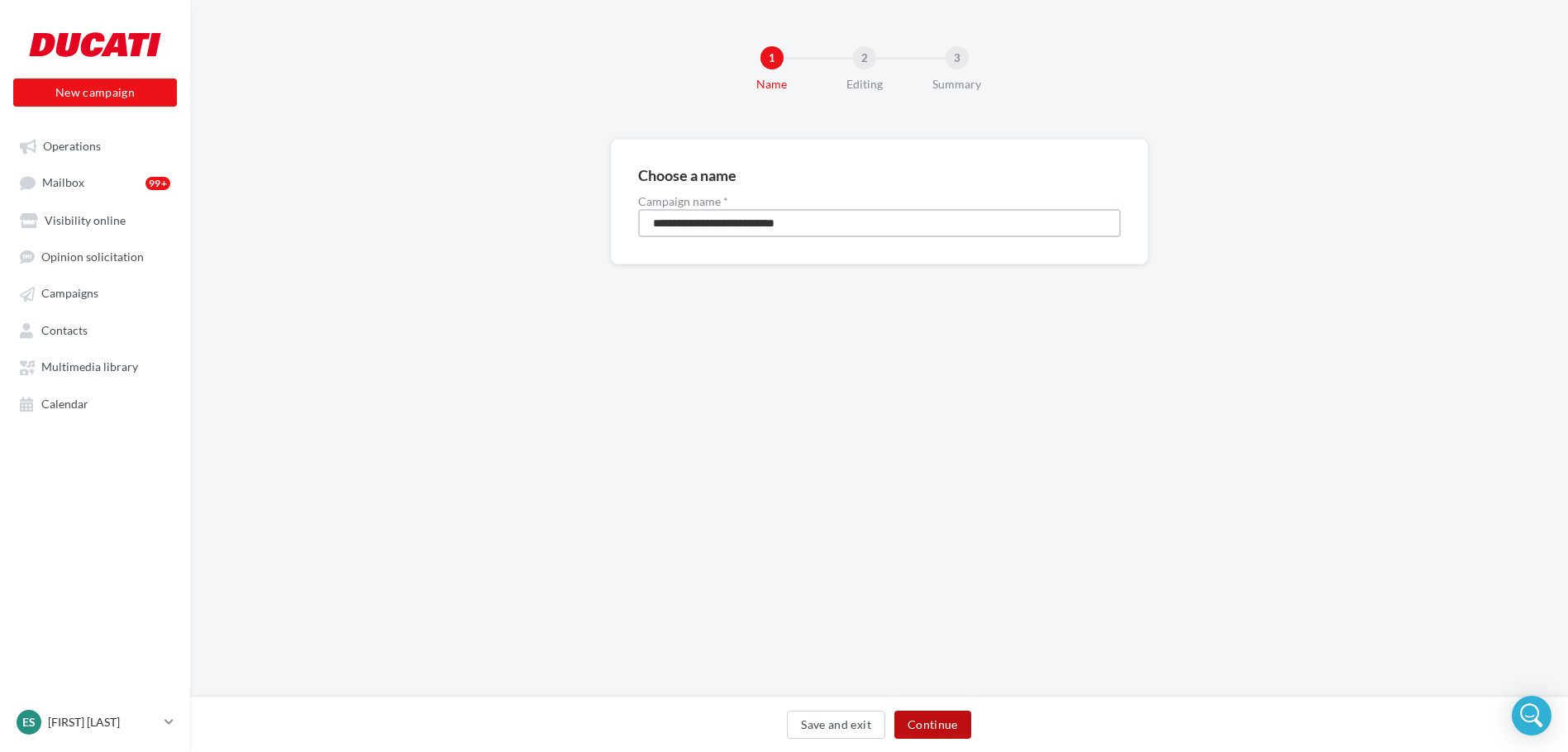 type on "**********" 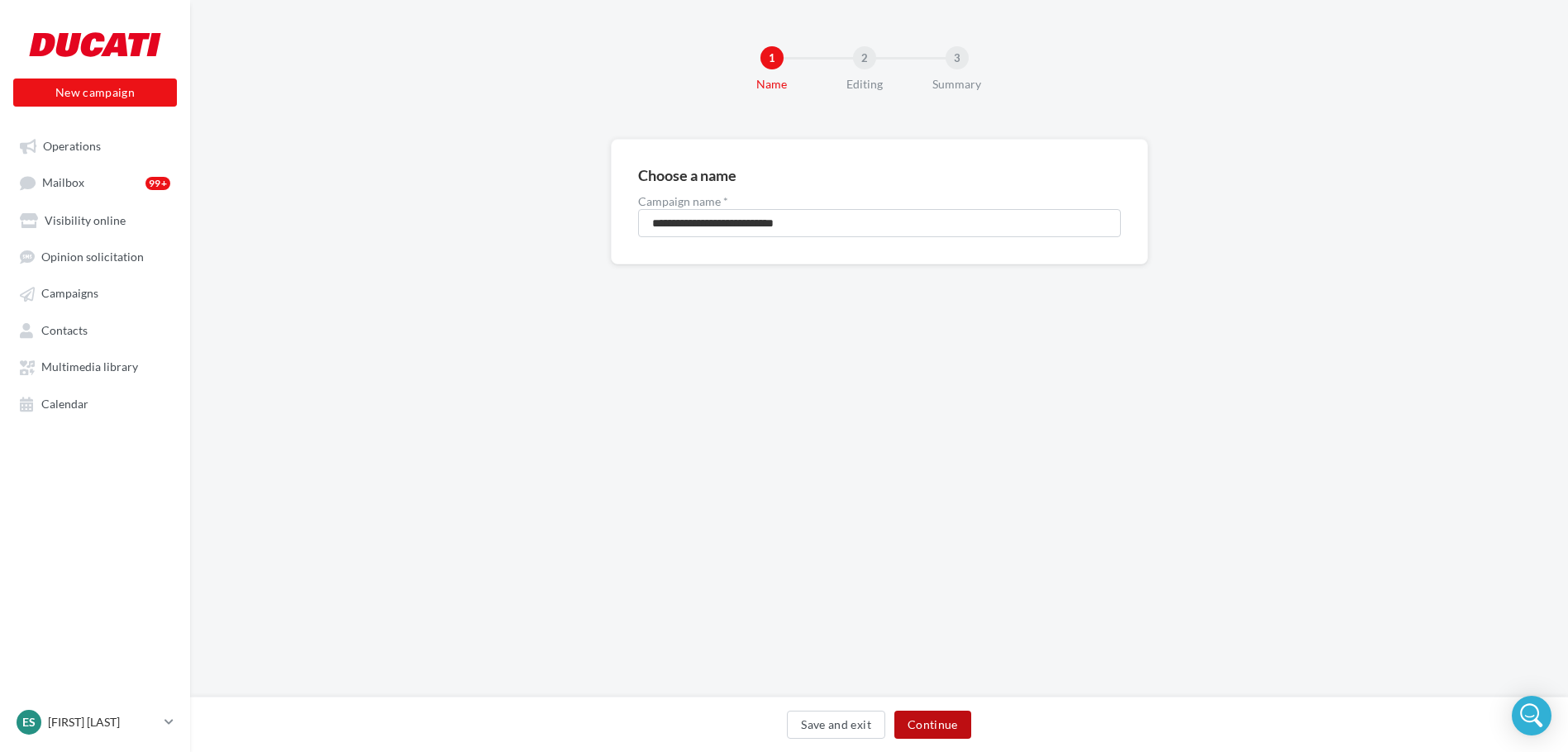 click on "Continue" at bounding box center (932, 725) 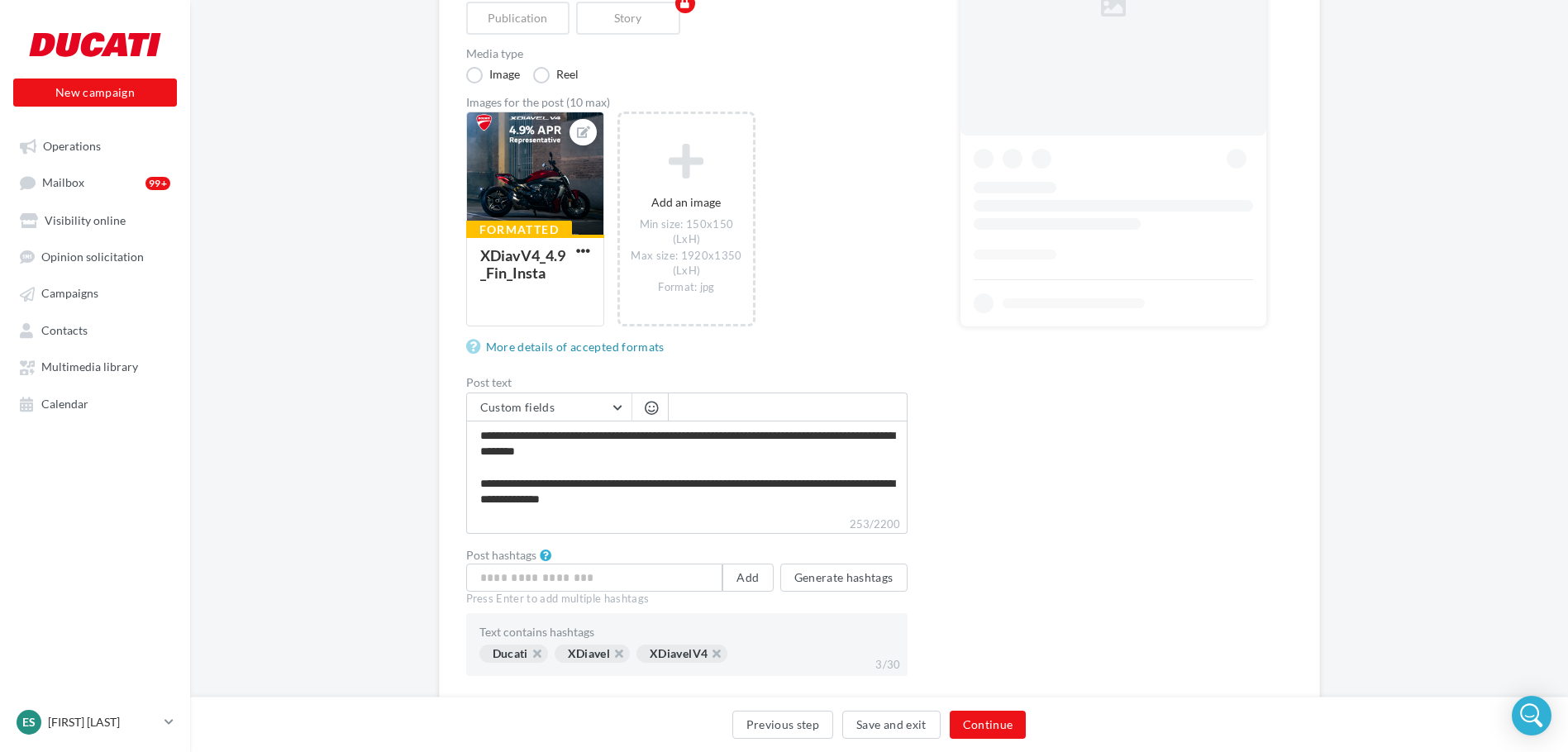 scroll, scrollTop: 413, scrollLeft: 0, axis: vertical 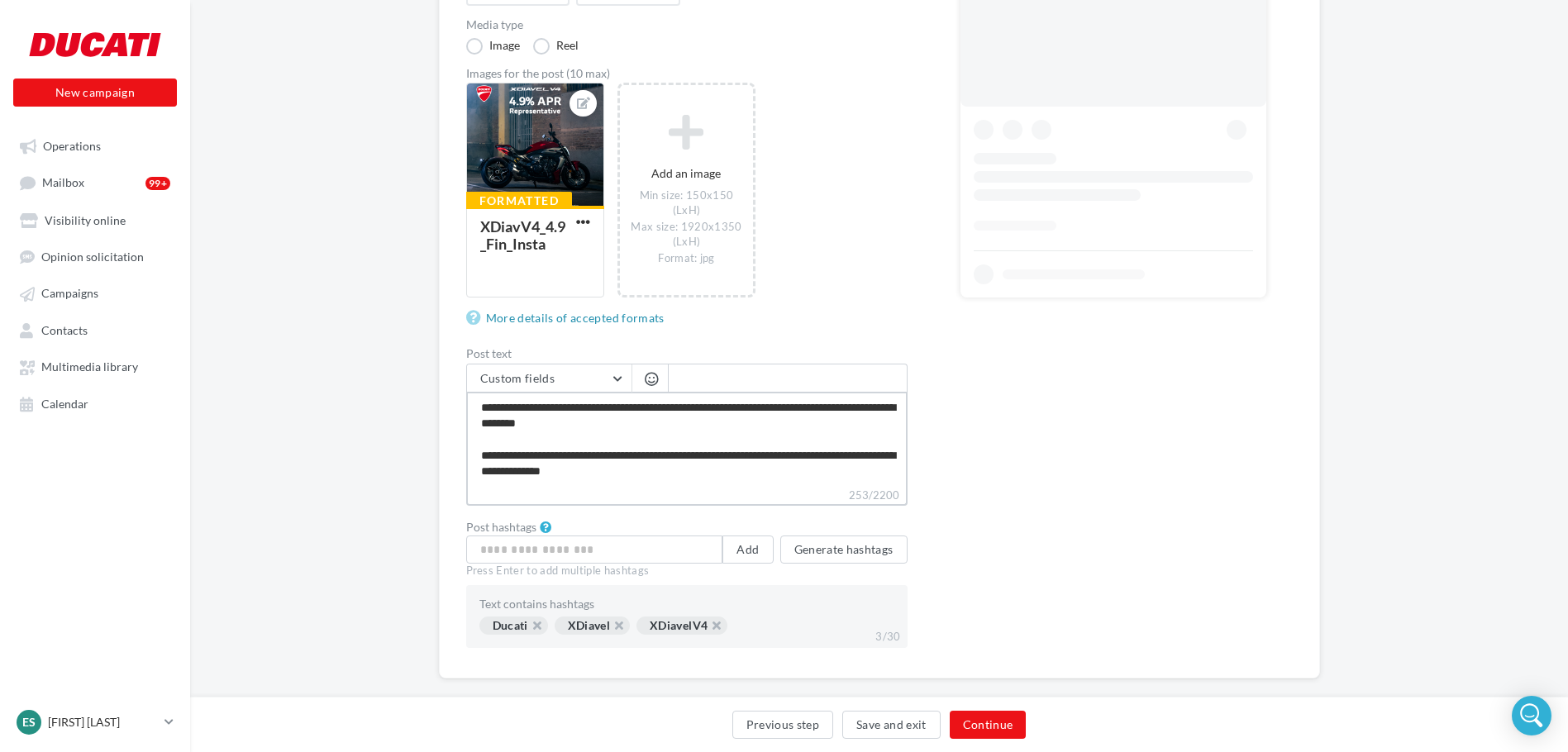 click on "**********" at bounding box center (687, 439) 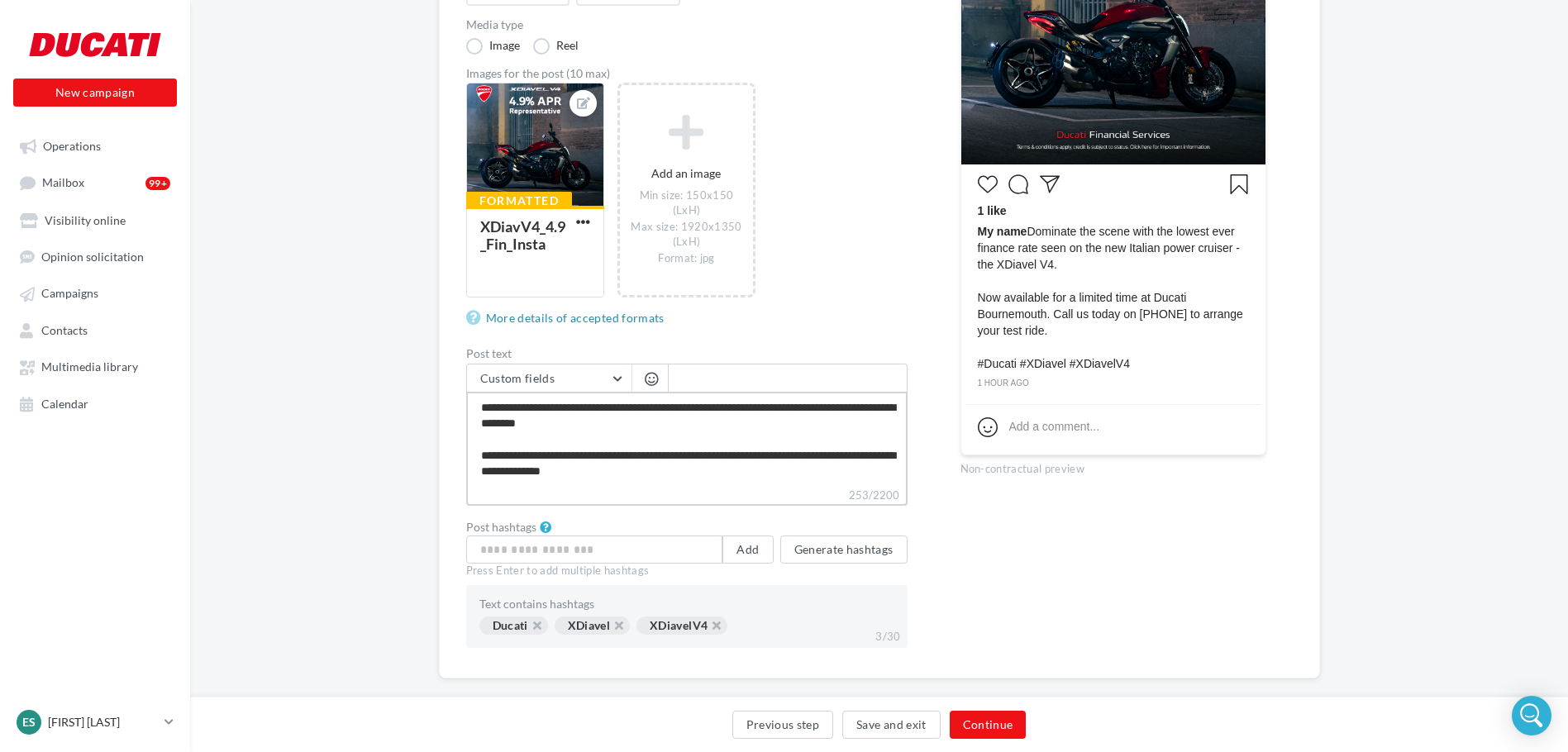 click on "**********" at bounding box center (687, 439) 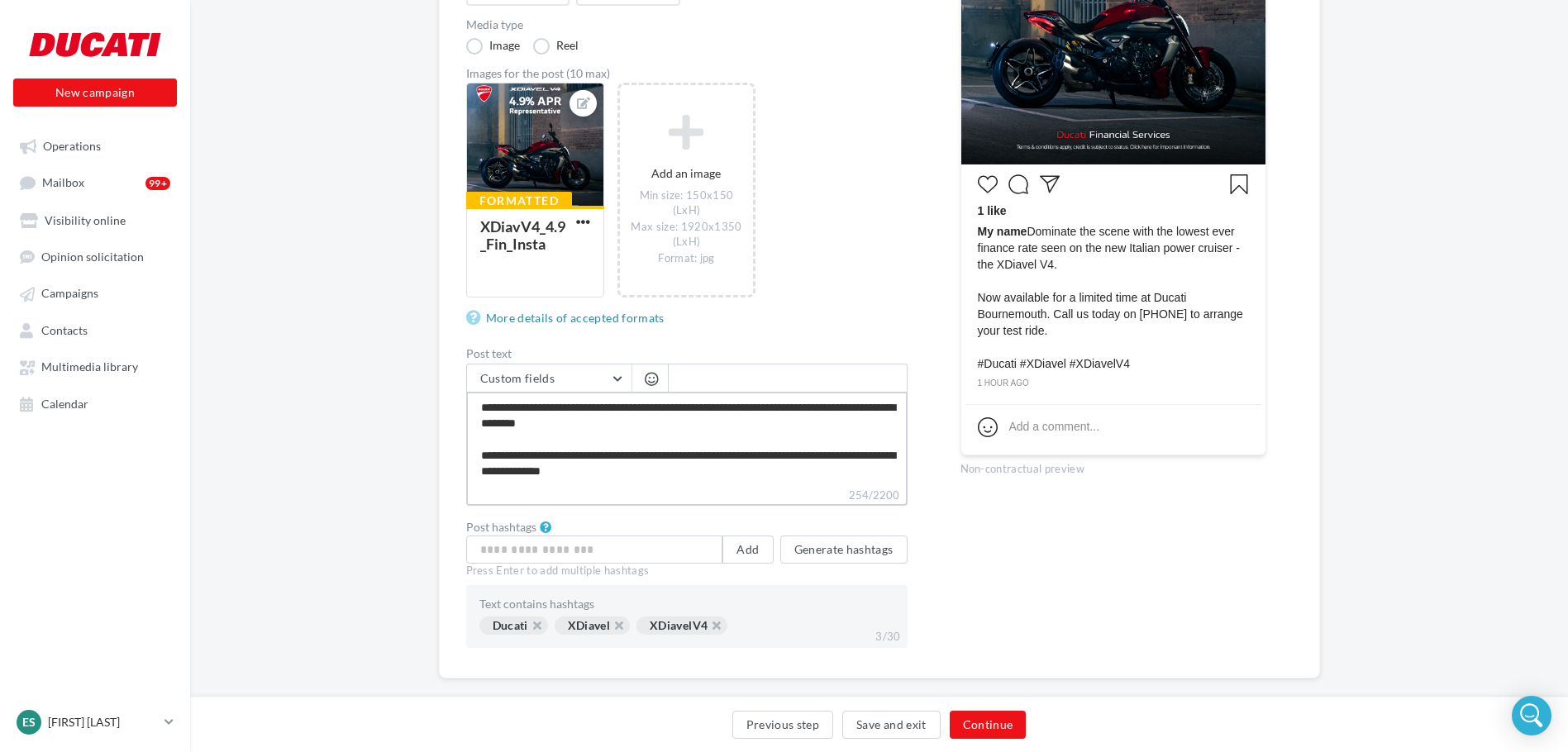 type on "**********" 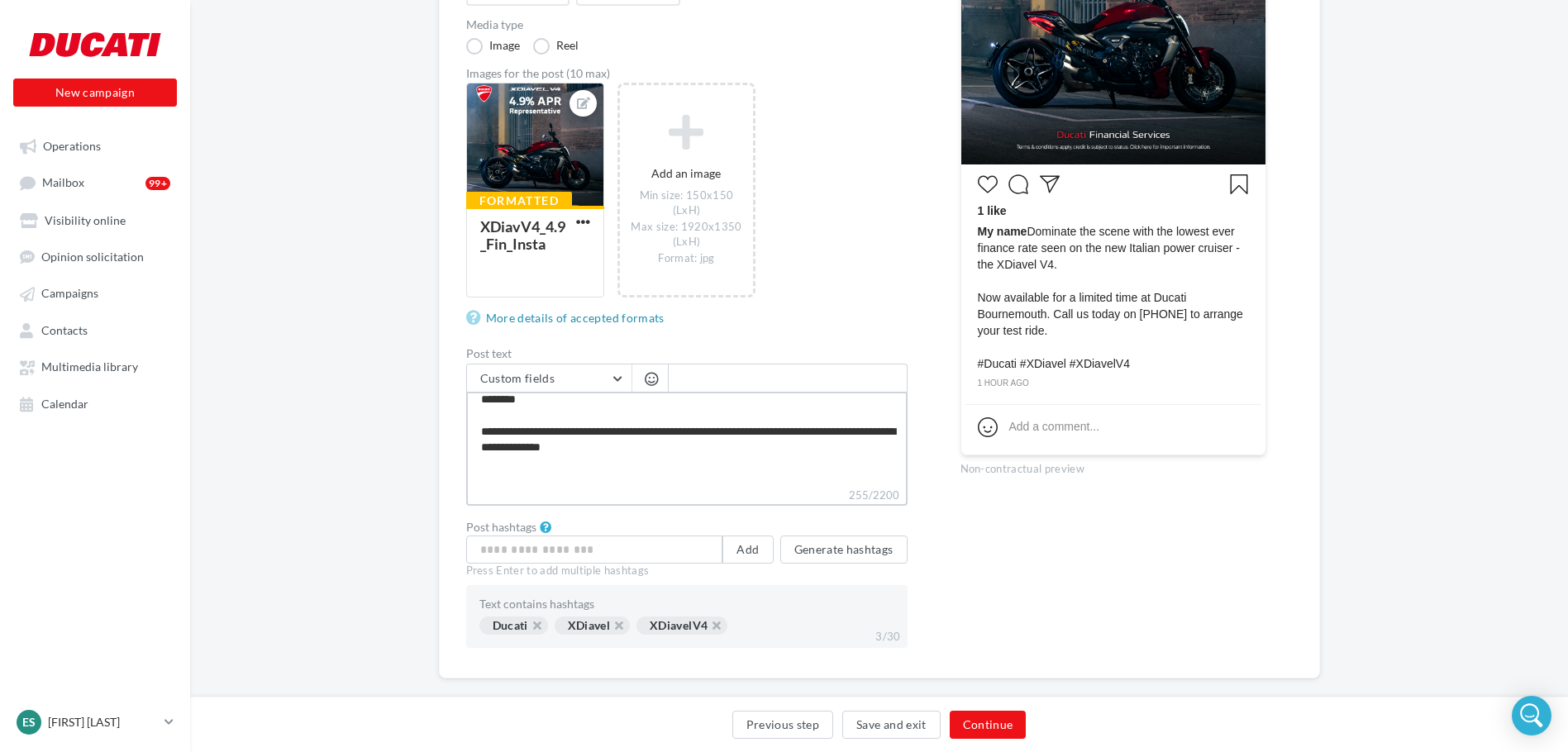 paste on "**********" 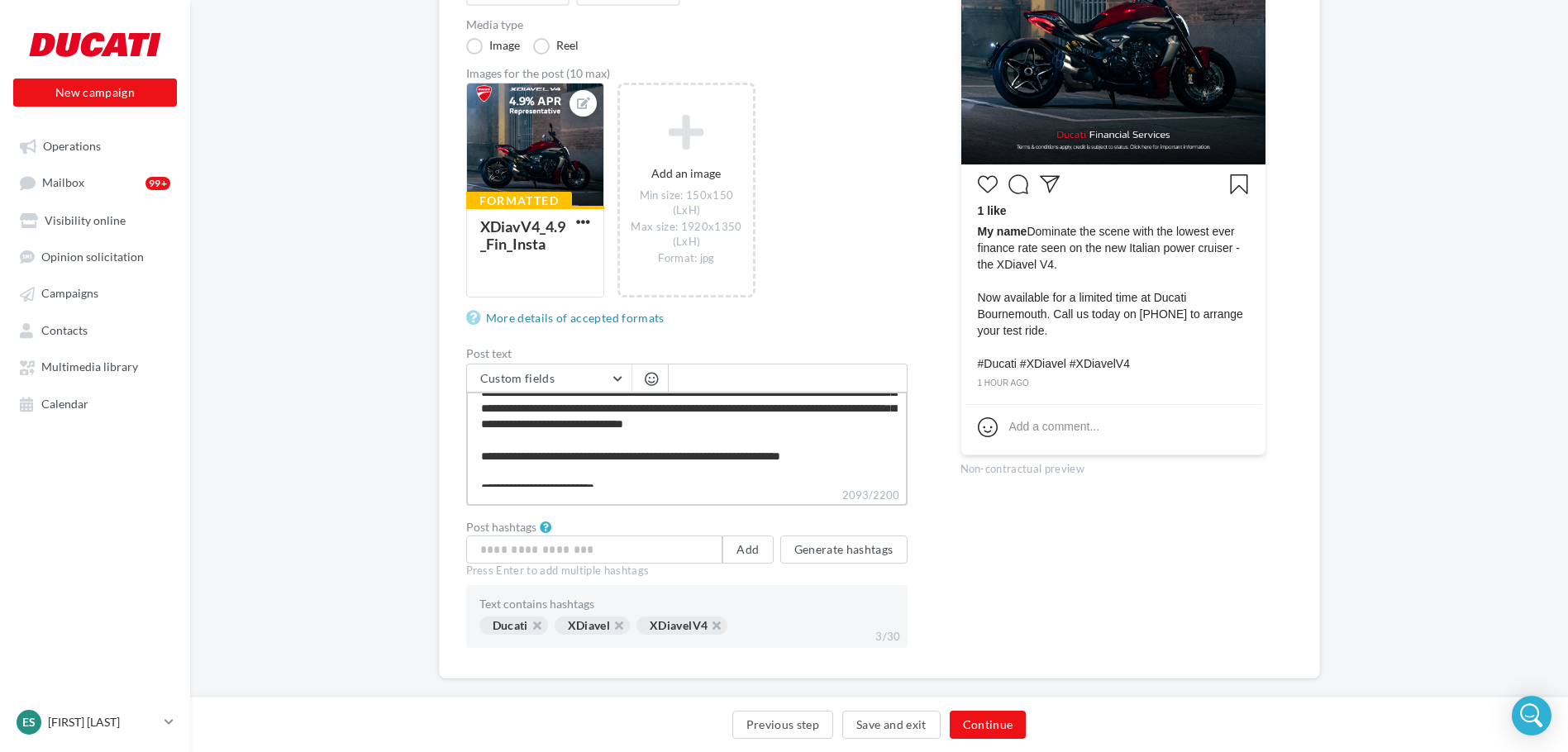scroll, scrollTop: 397, scrollLeft: 0, axis: vertical 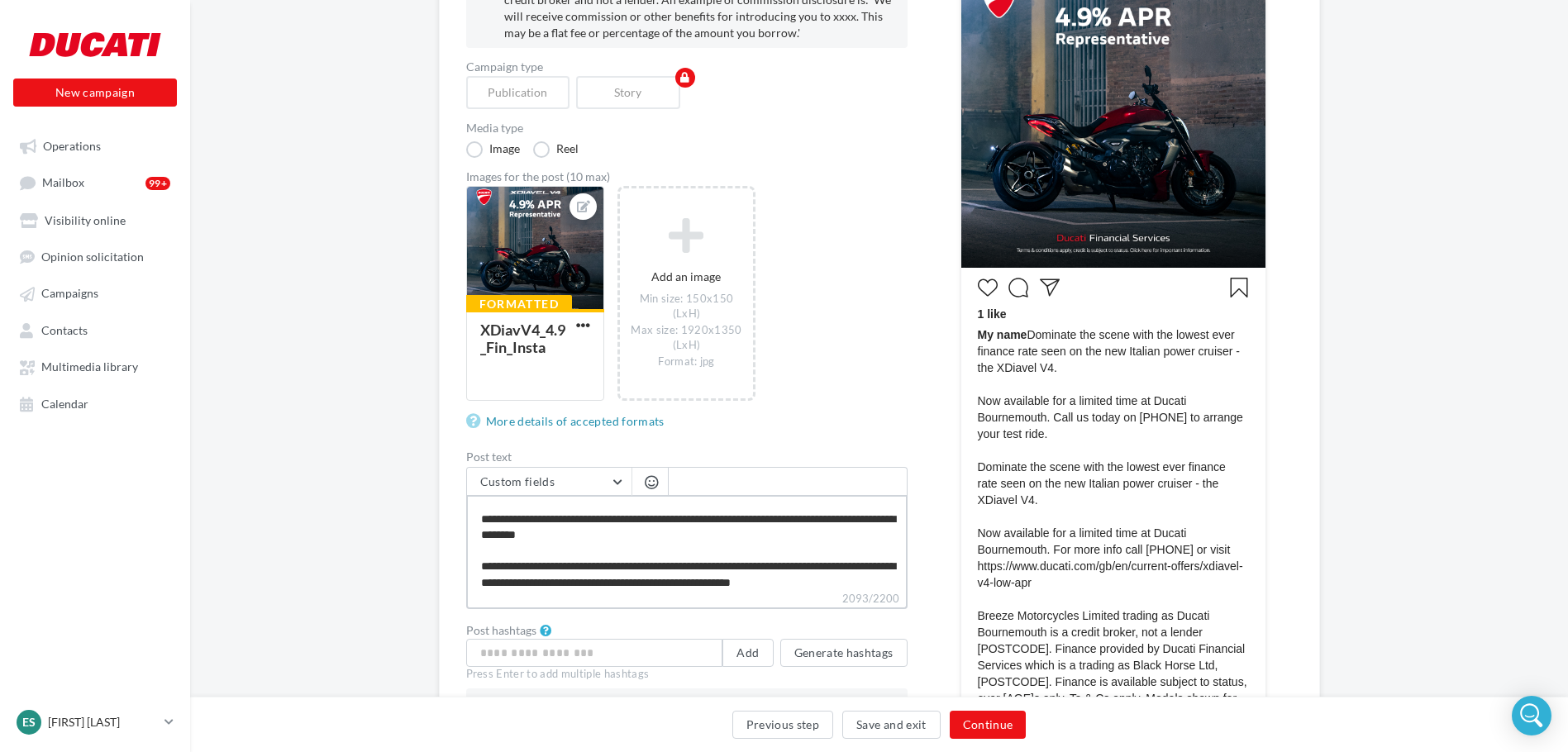 click on "2093/2200" at bounding box center (687, 542) 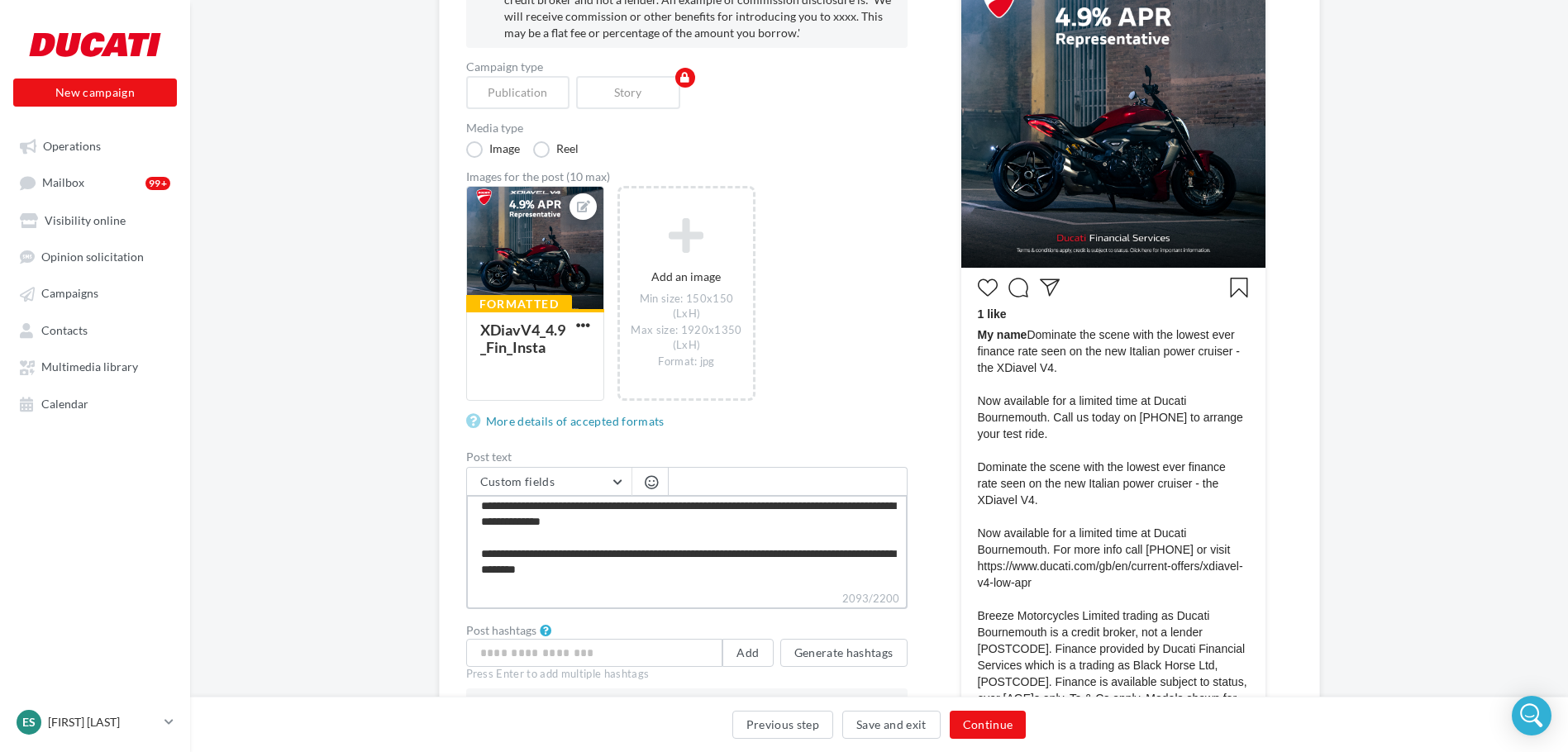 scroll, scrollTop: 103, scrollLeft: 0, axis: vertical 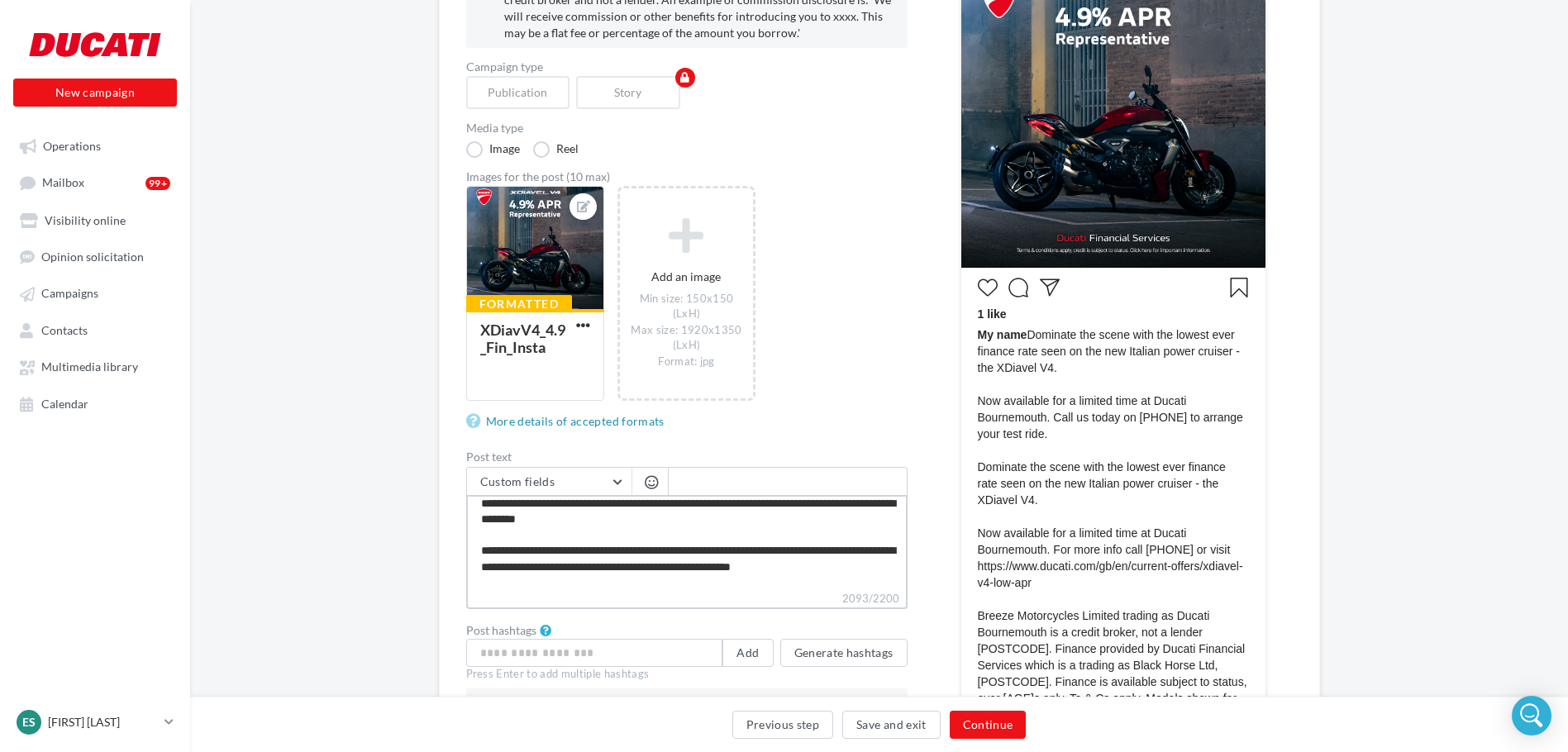 click on "2093/2200" at bounding box center [687, 542] 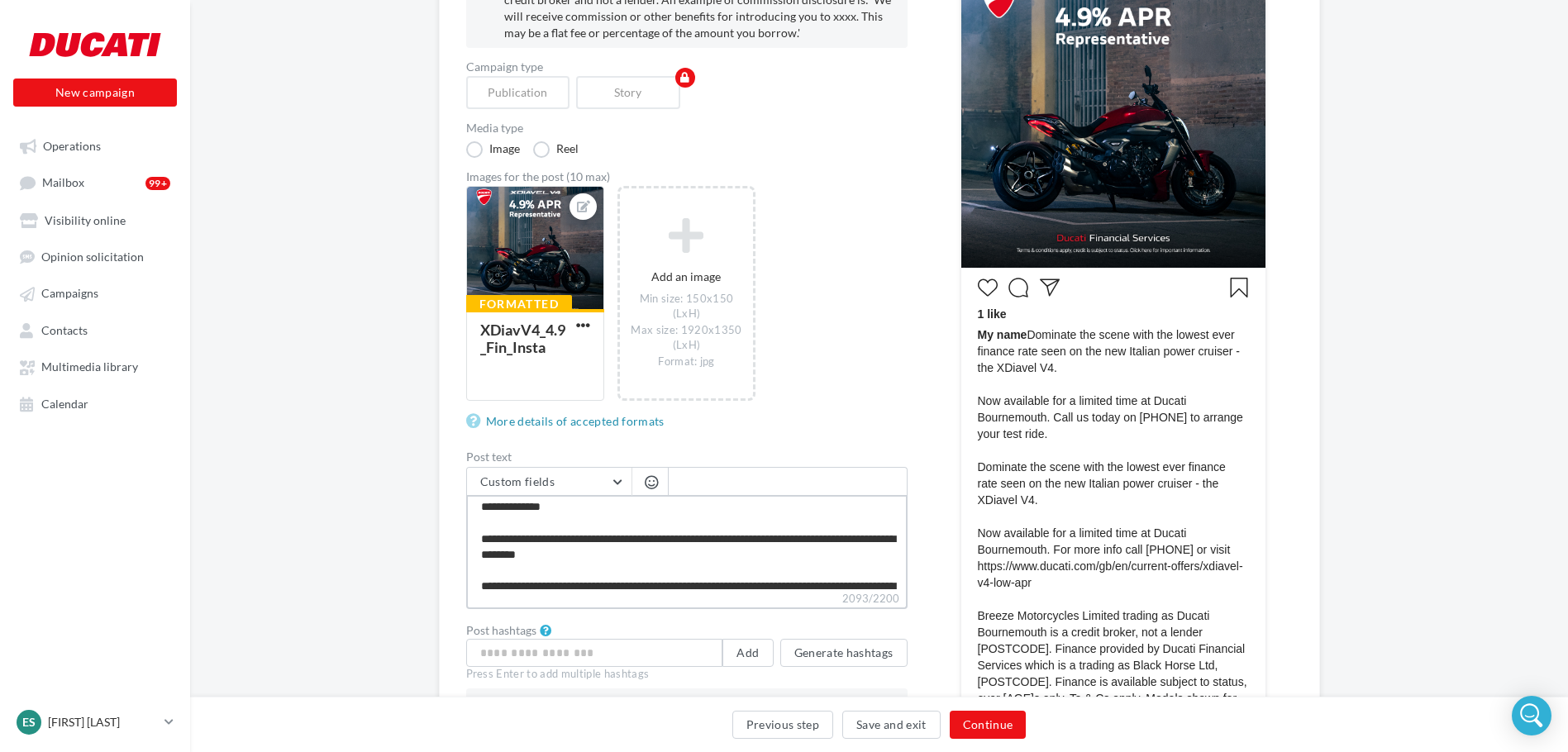drag, startPoint x: 560, startPoint y: 575, endPoint x: 473, endPoint y: 546, distance: 91.70605 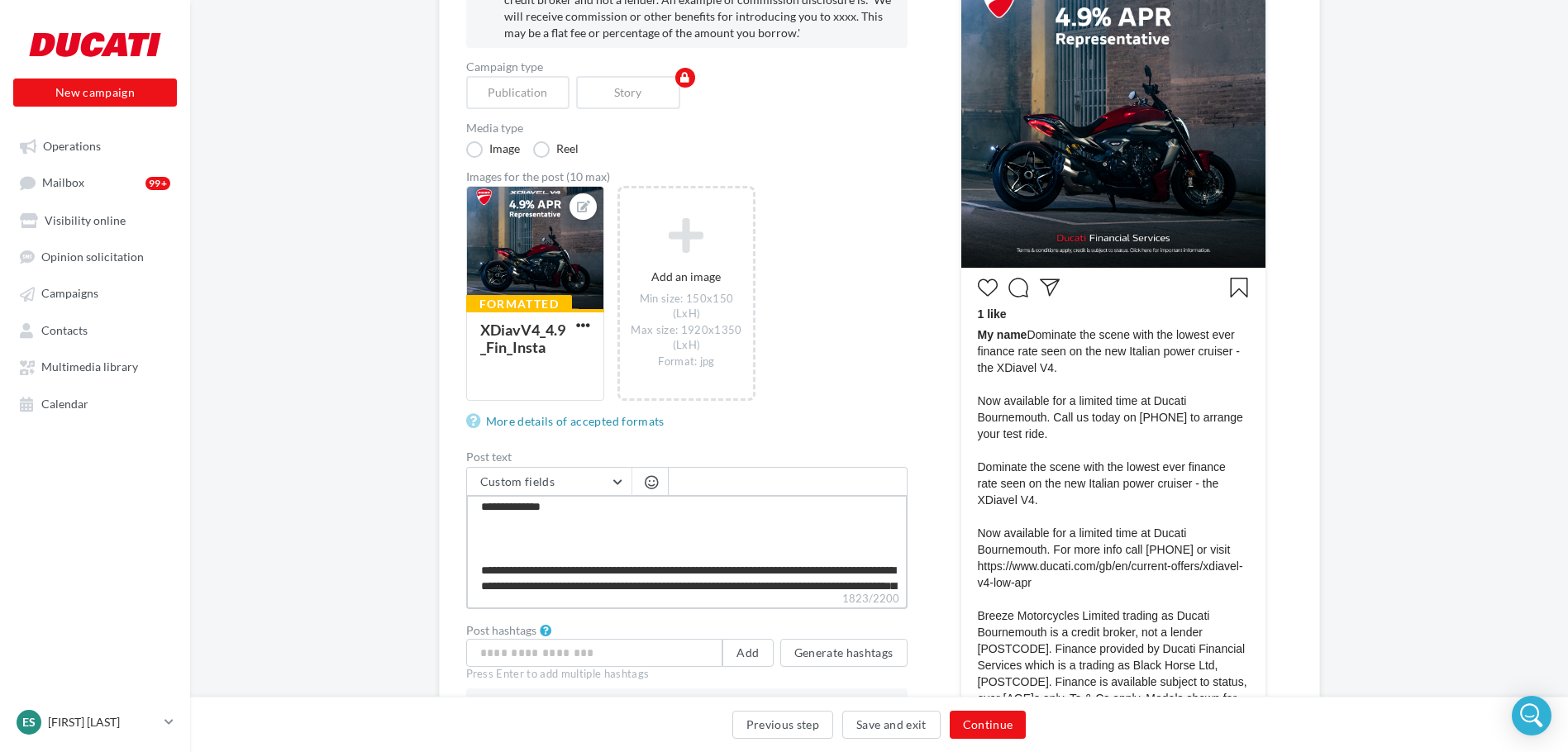 type on "**********" 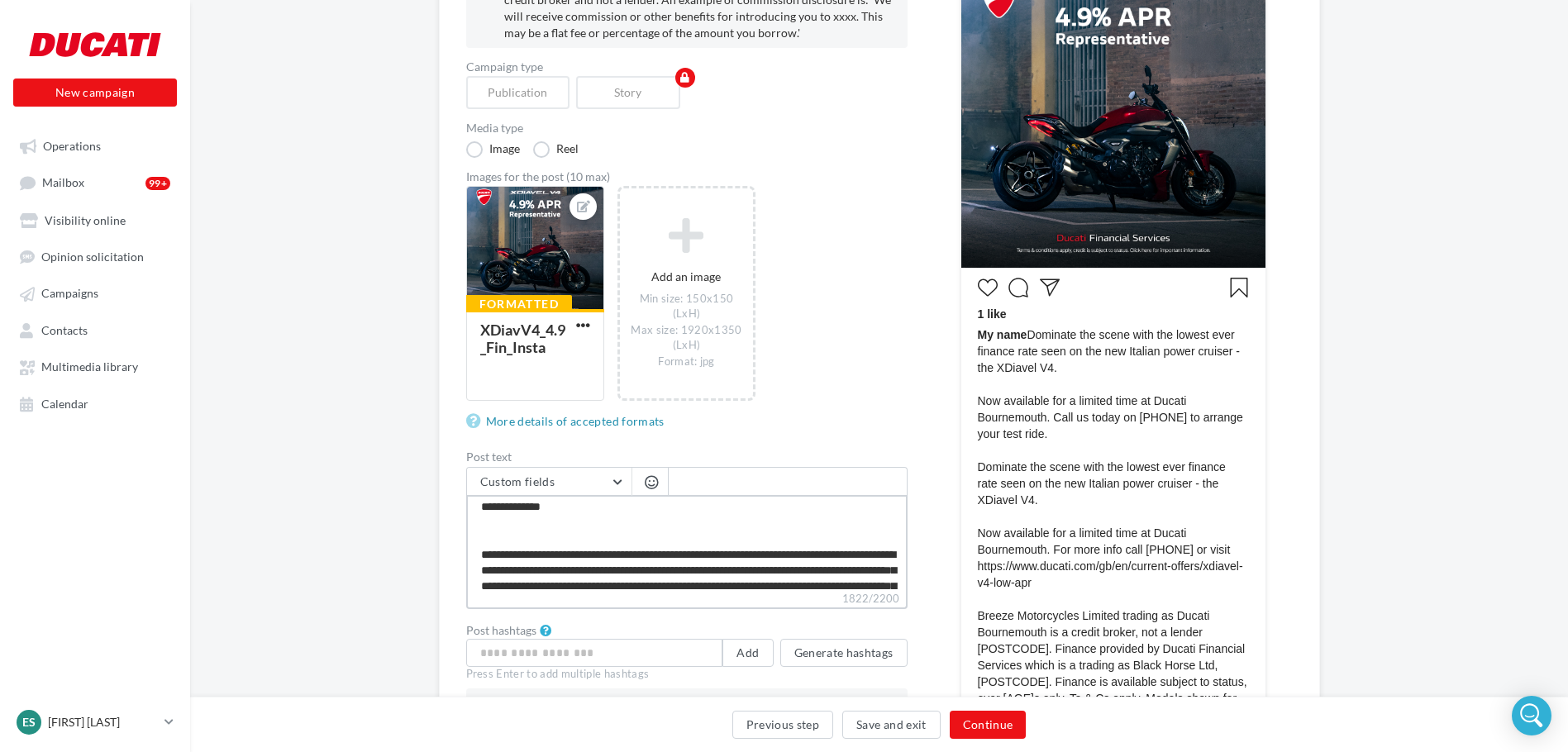 type on "**********" 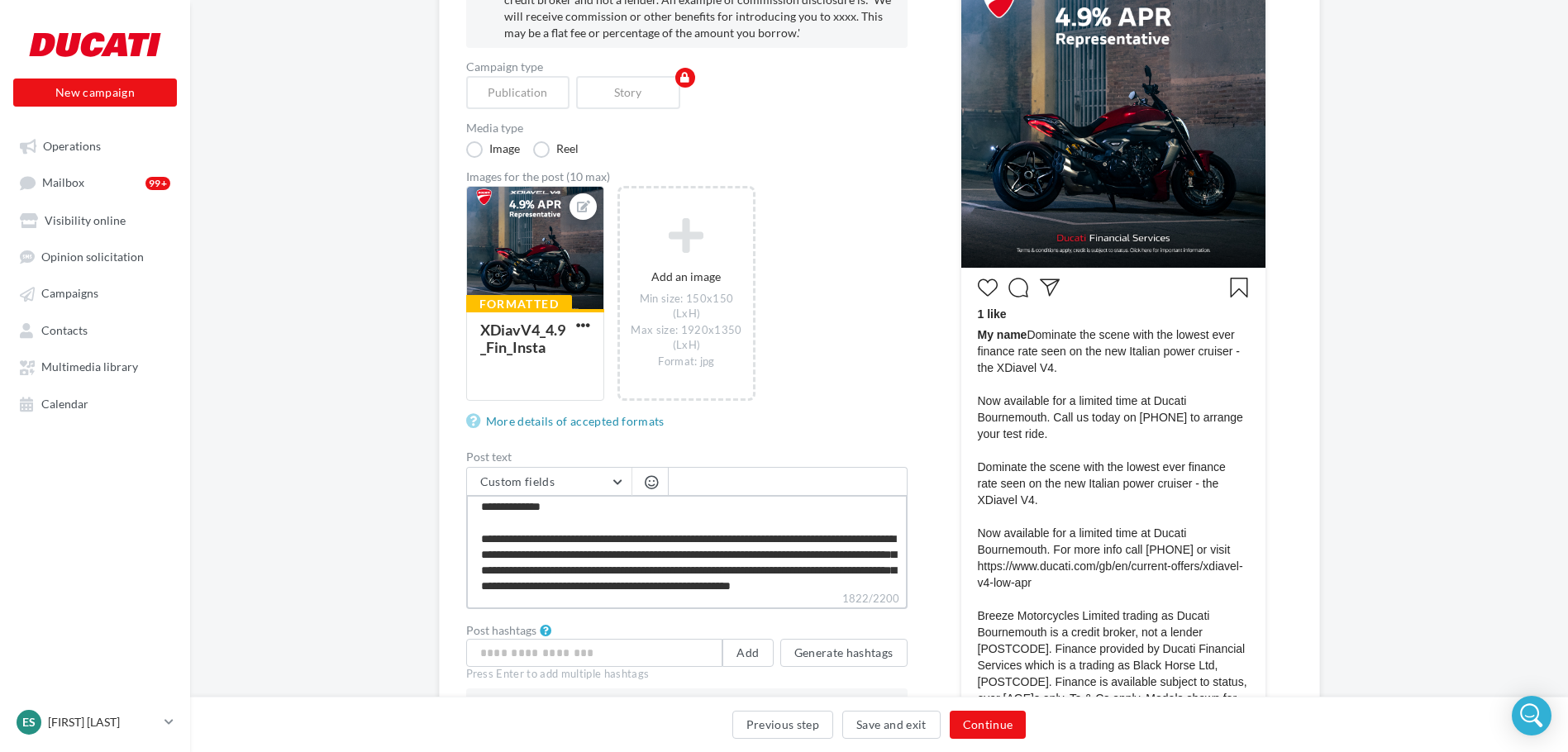 scroll, scrollTop: 52, scrollLeft: 0, axis: vertical 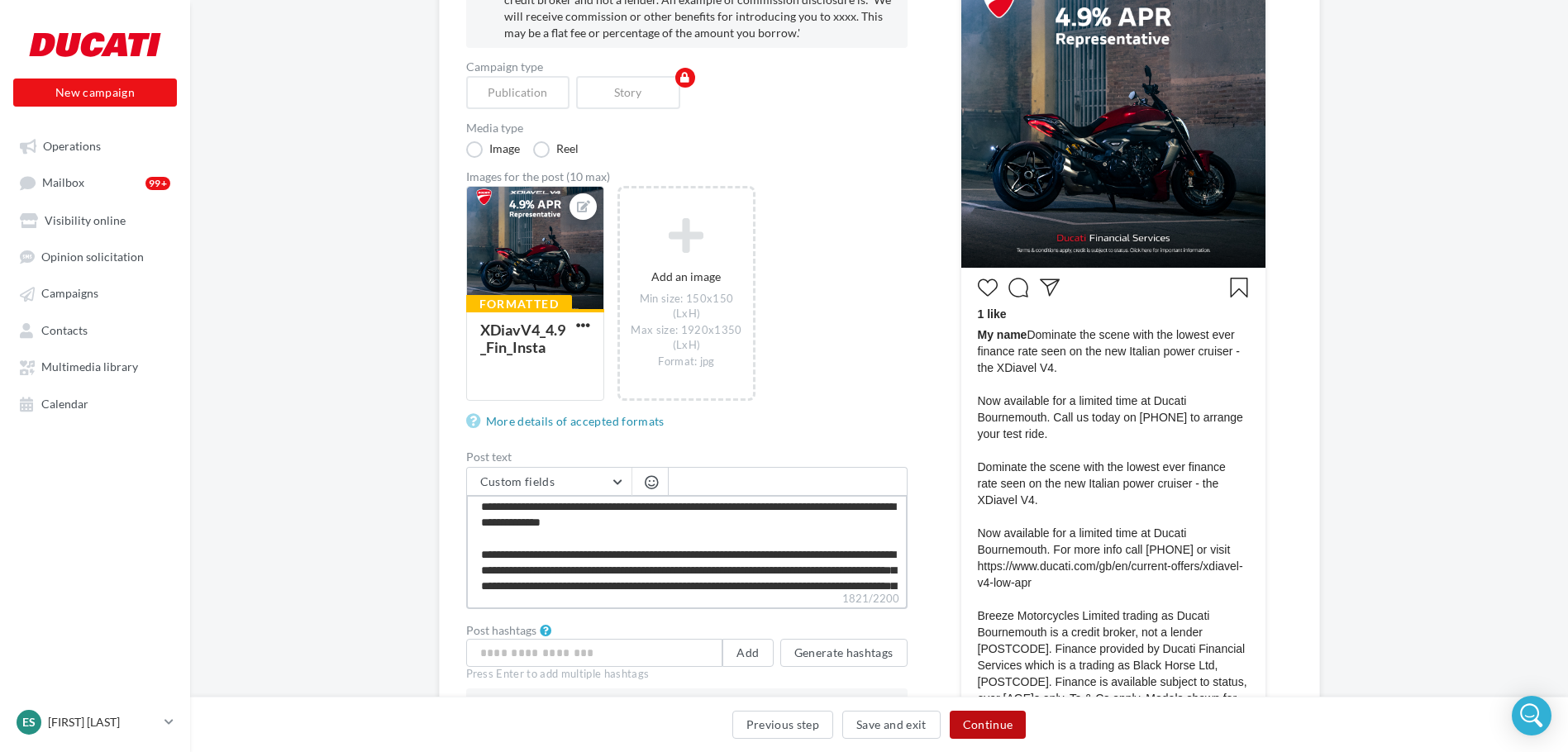 type on "**********" 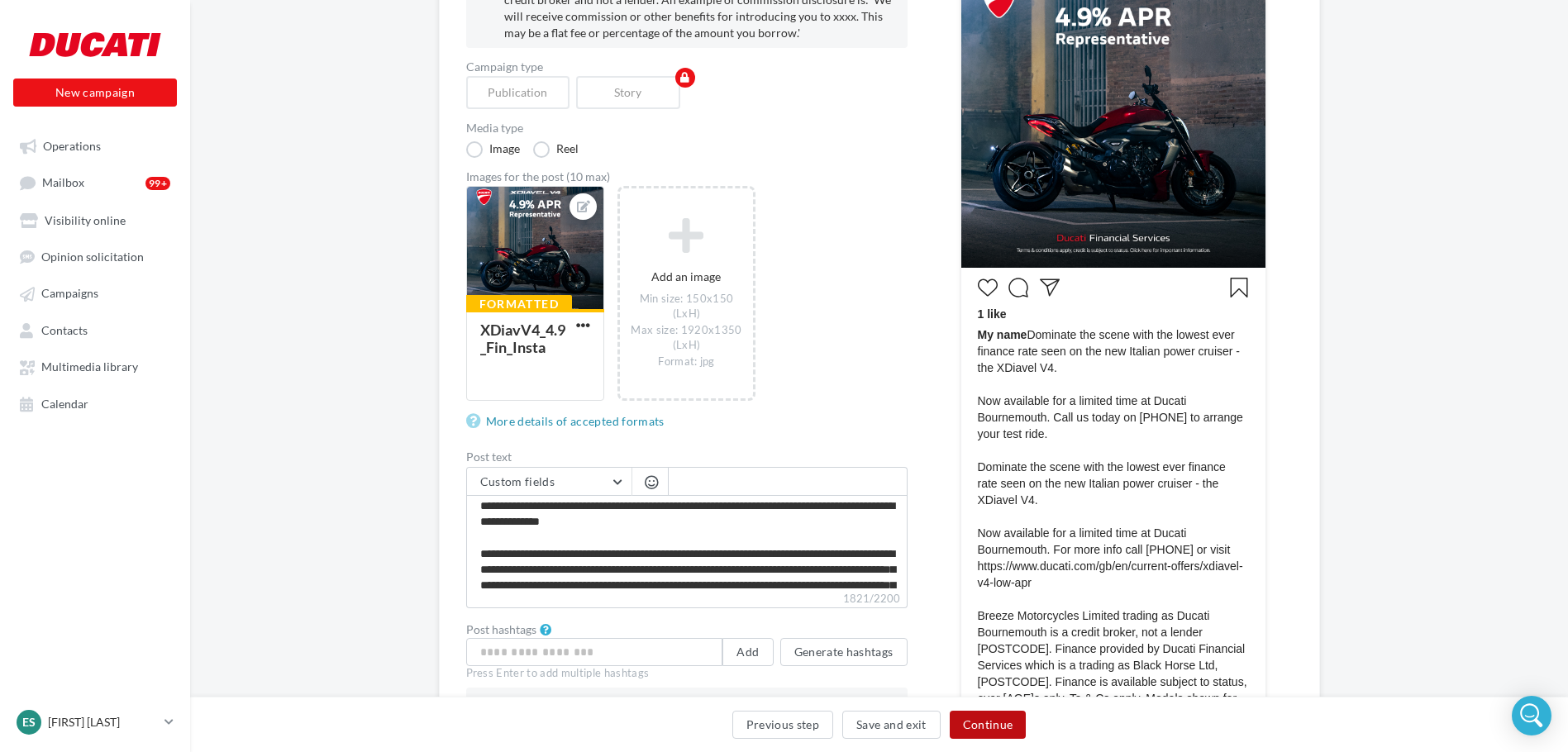 click on "Continue" at bounding box center [988, 725] 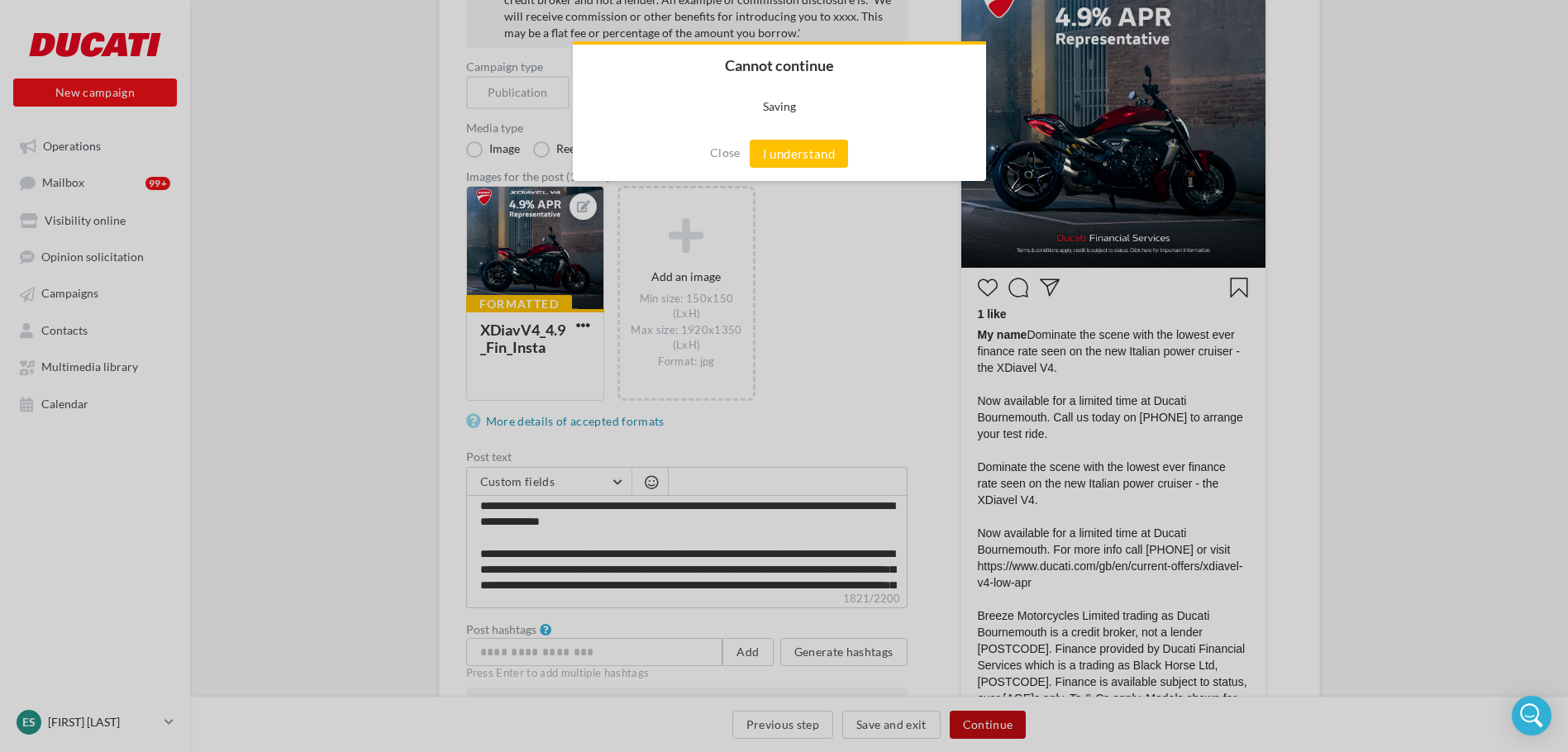 scroll, scrollTop: 51, scrollLeft: 0, axis: vertical 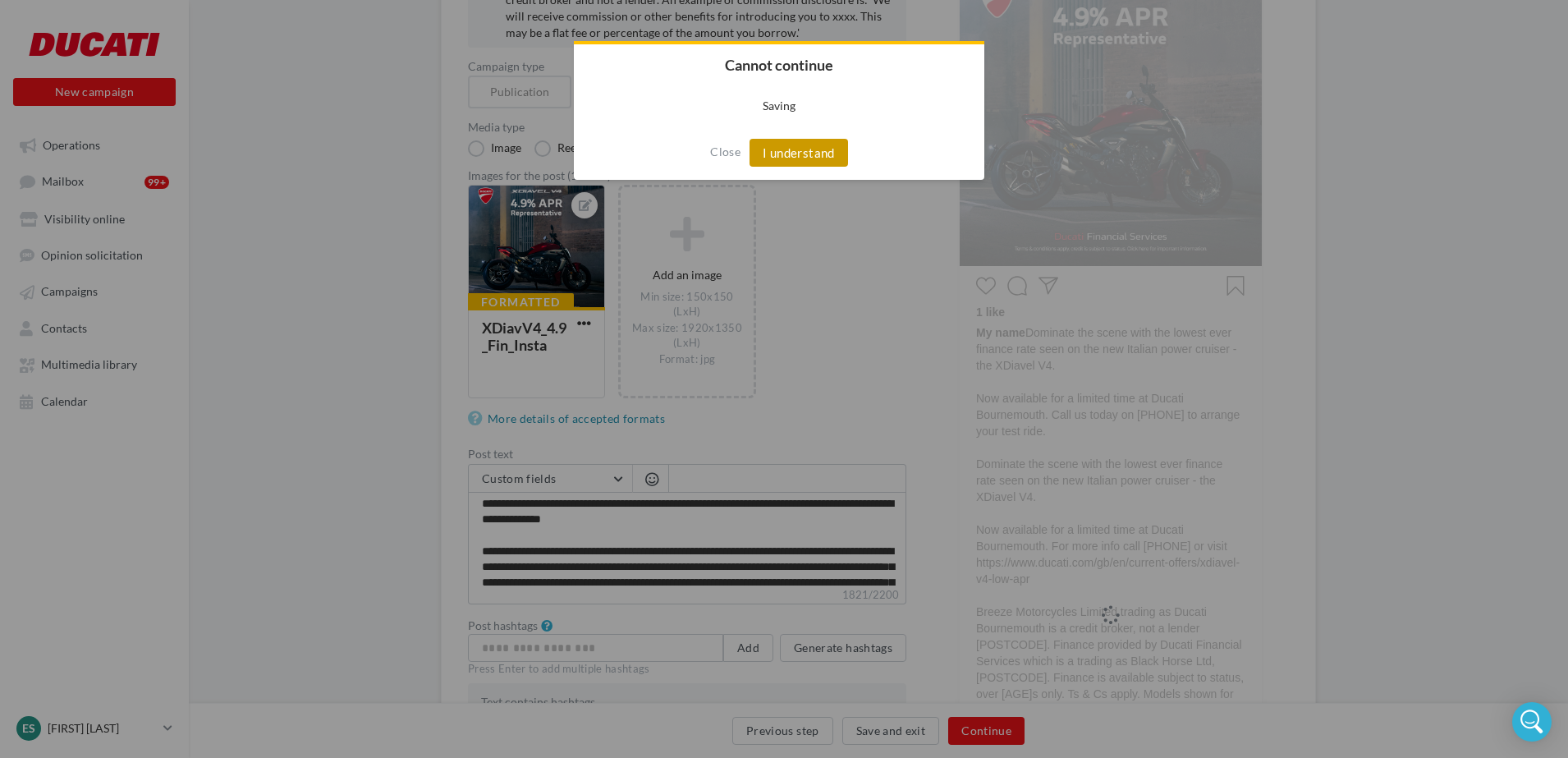 click on "I understand" at bounding box center (799, 153) 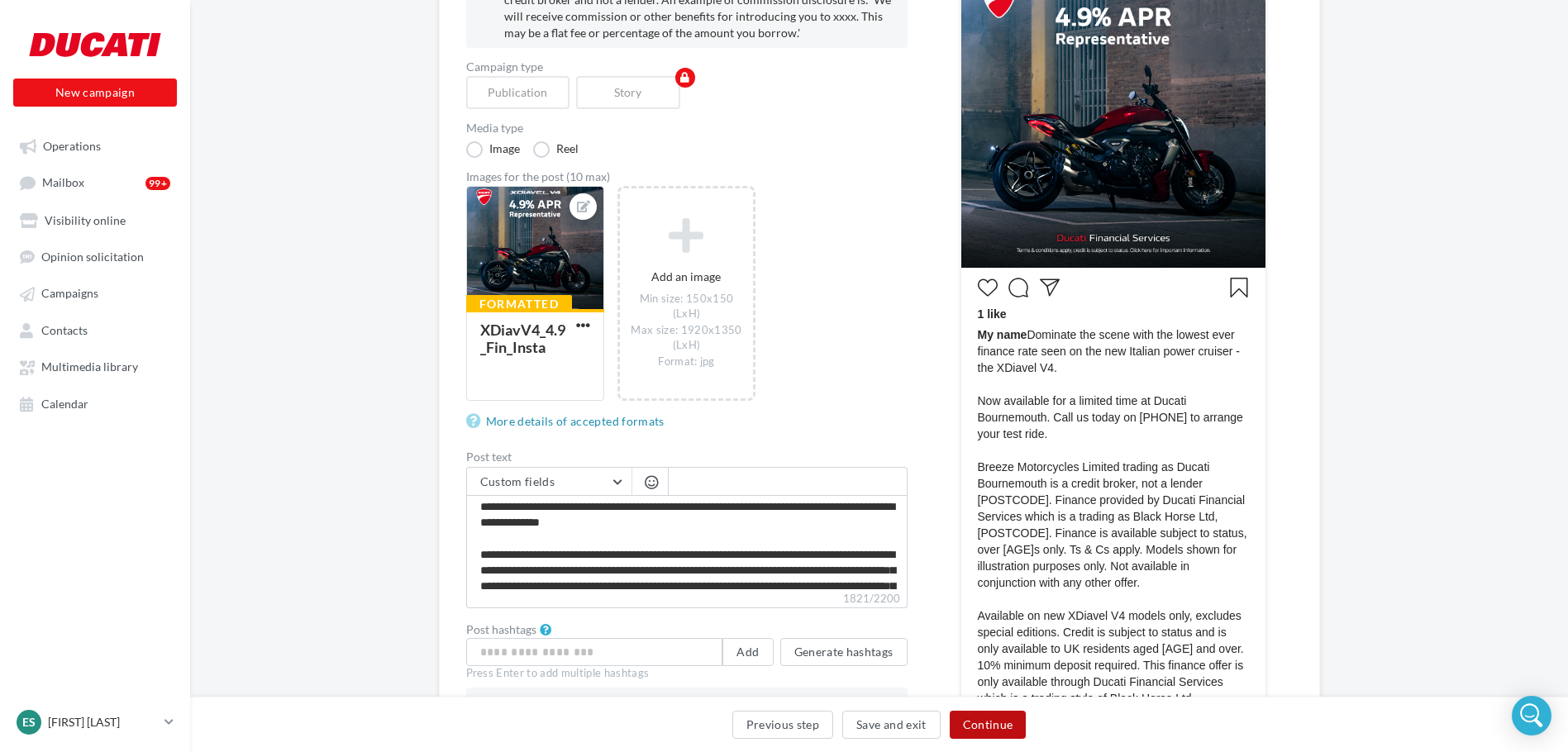 click on "Continue" at bounding box center [988, 725] 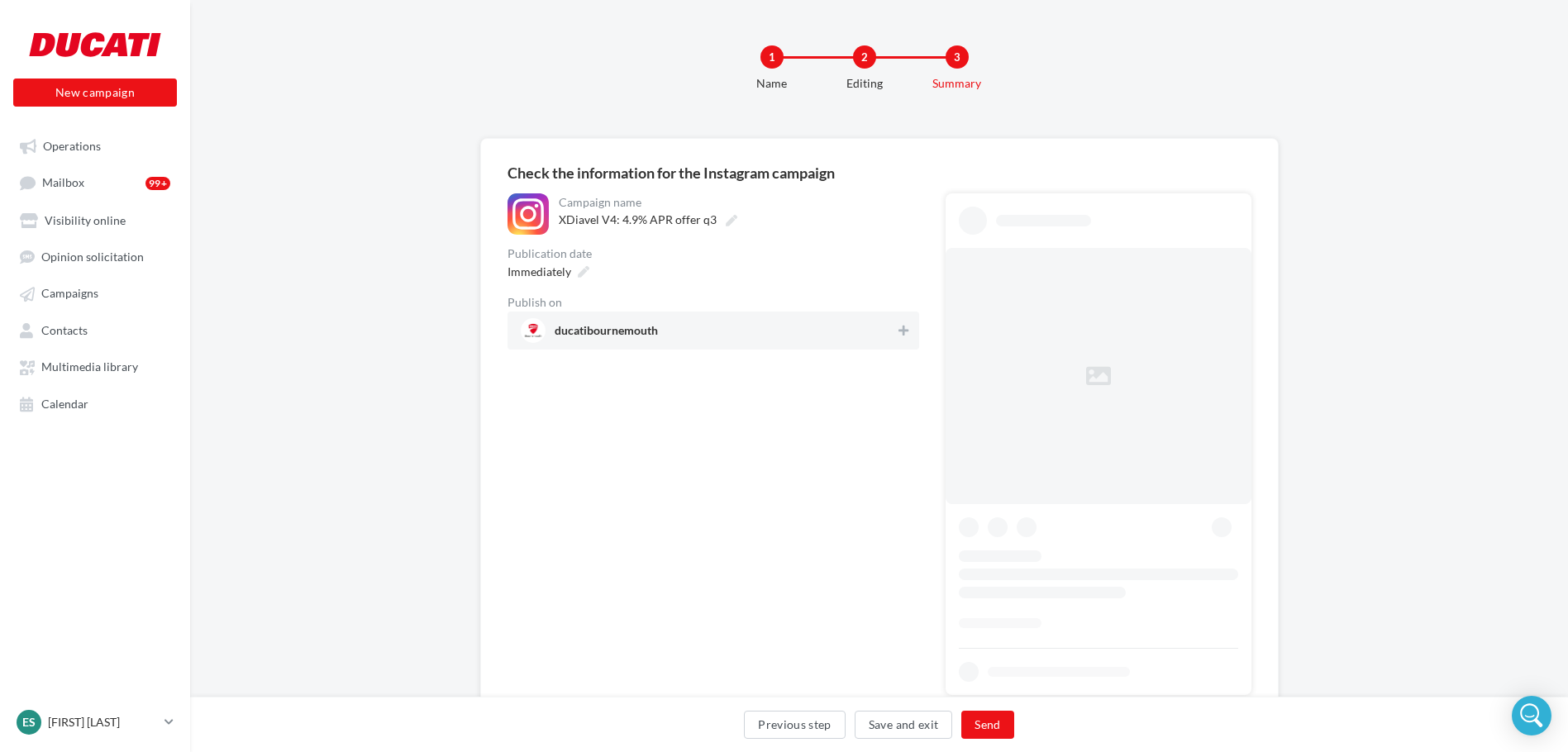 click on "Immediately" at bounding box center (713, 271) 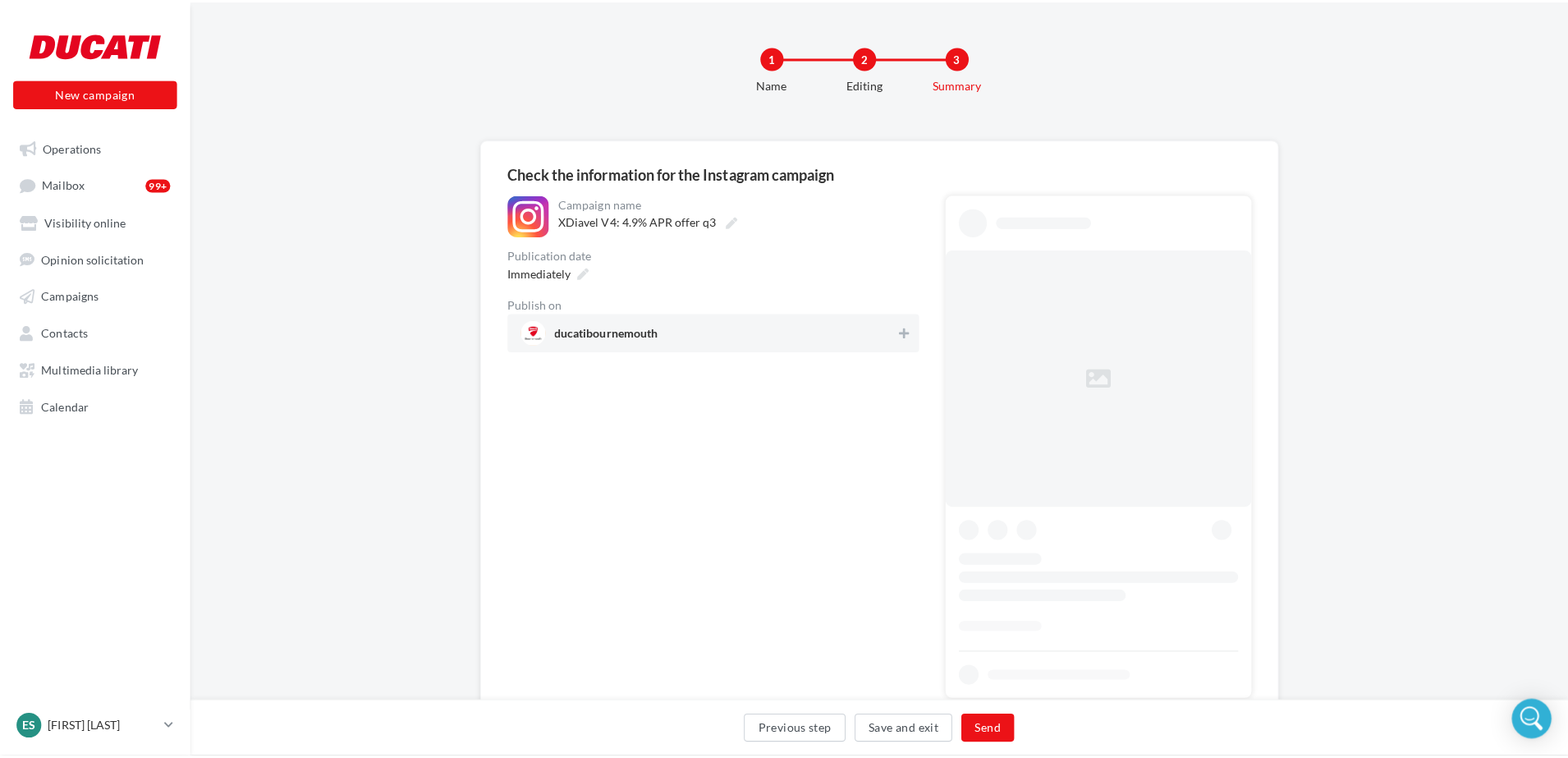 scroll, scrollTop: 68, scrollLeft: 0, axis: vertical 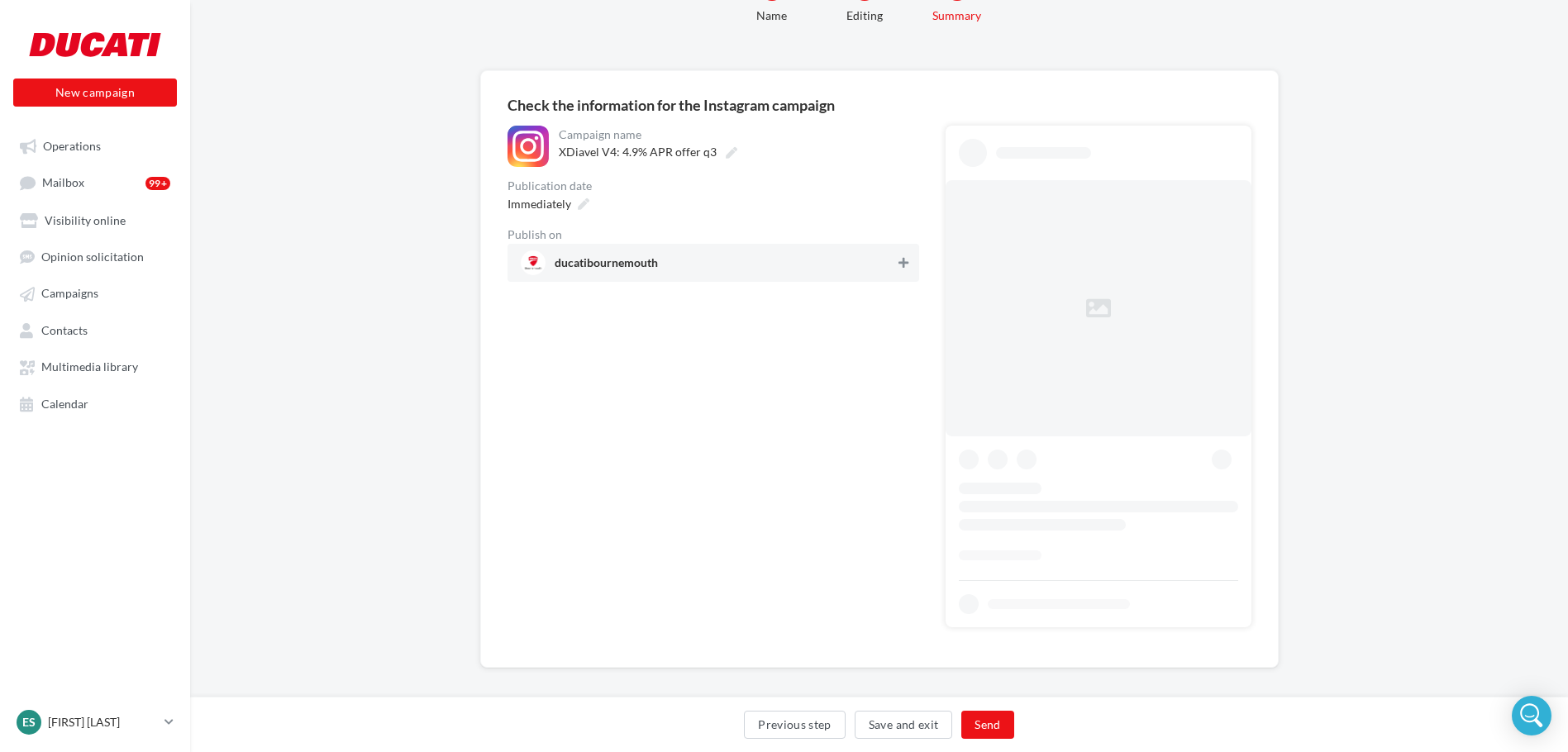 click at bounding box center (903, 263) 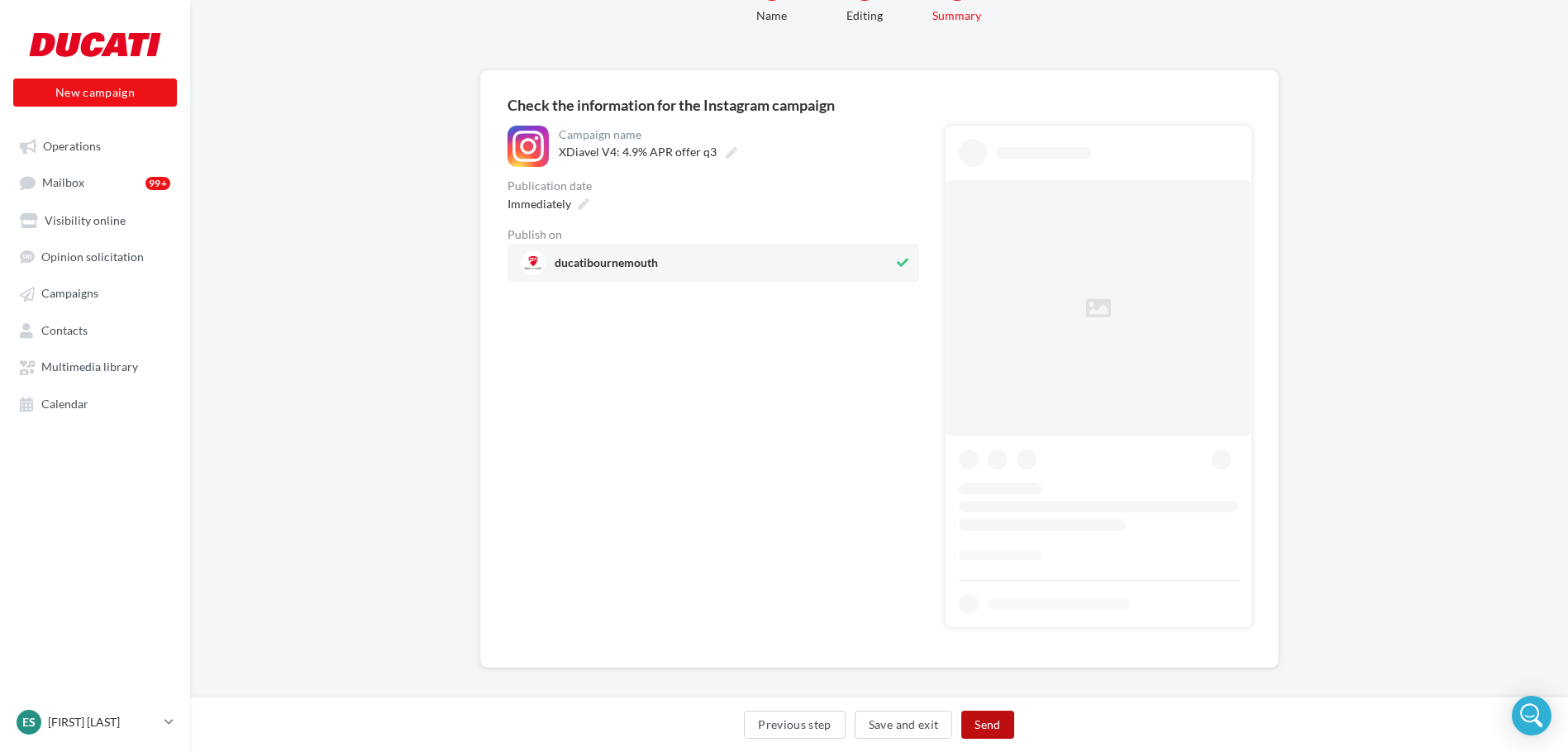 click on "Send" at bounding box center (987, 725) 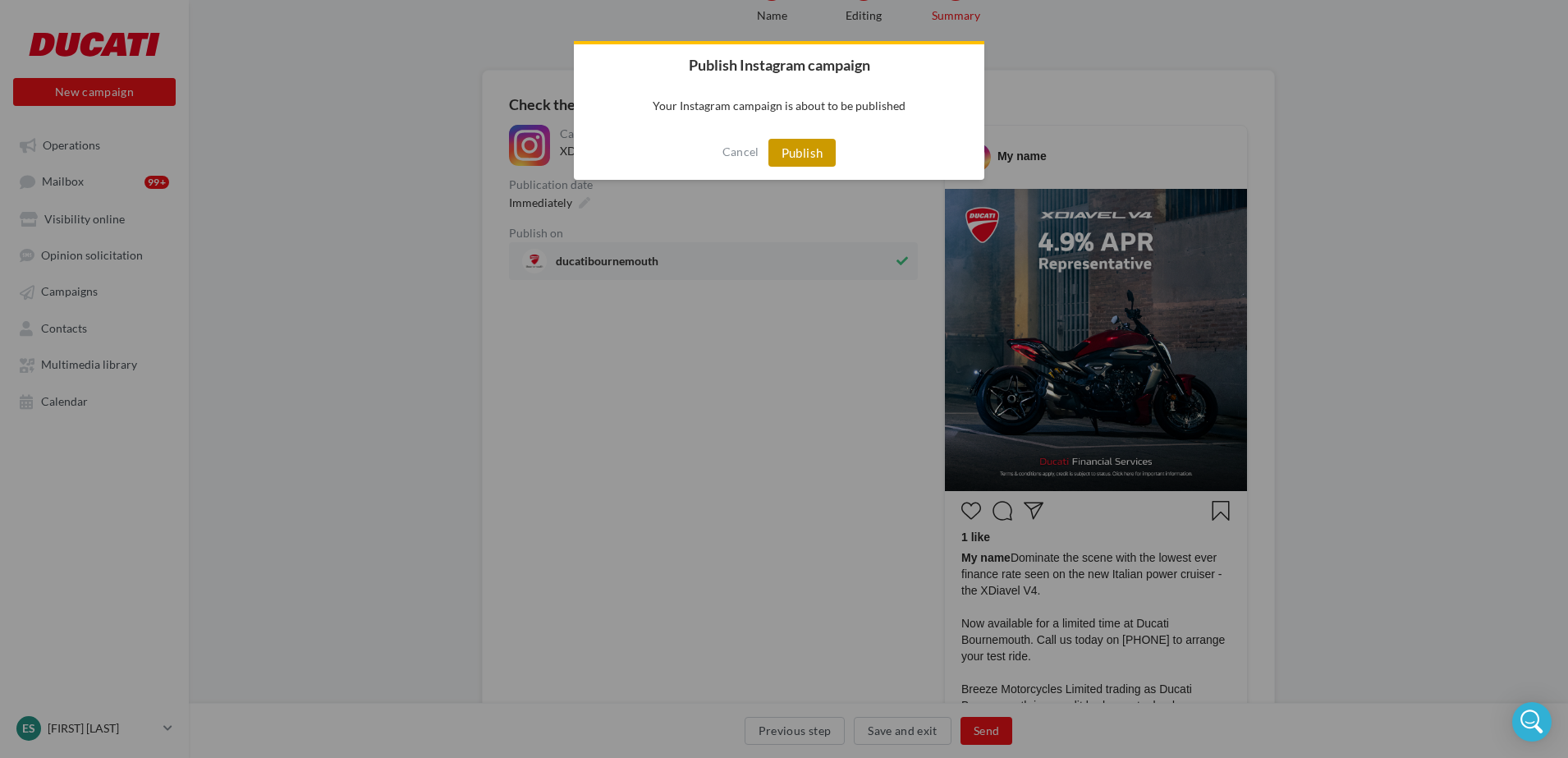 click on "Publish" at bounding box center (802, 153) 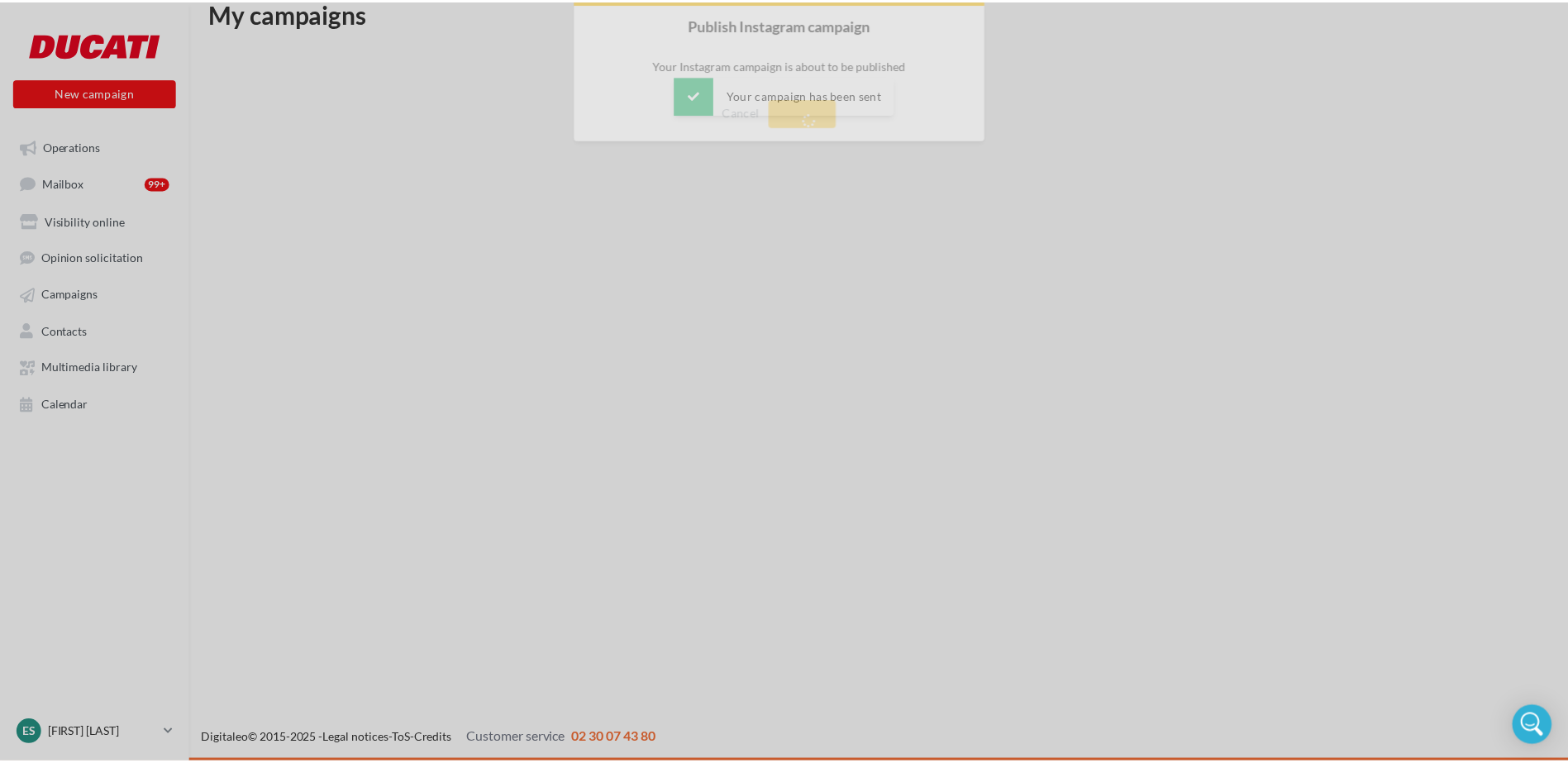 scroll, scrollTop: 26, scrollLeft: 0, axis: vertical 